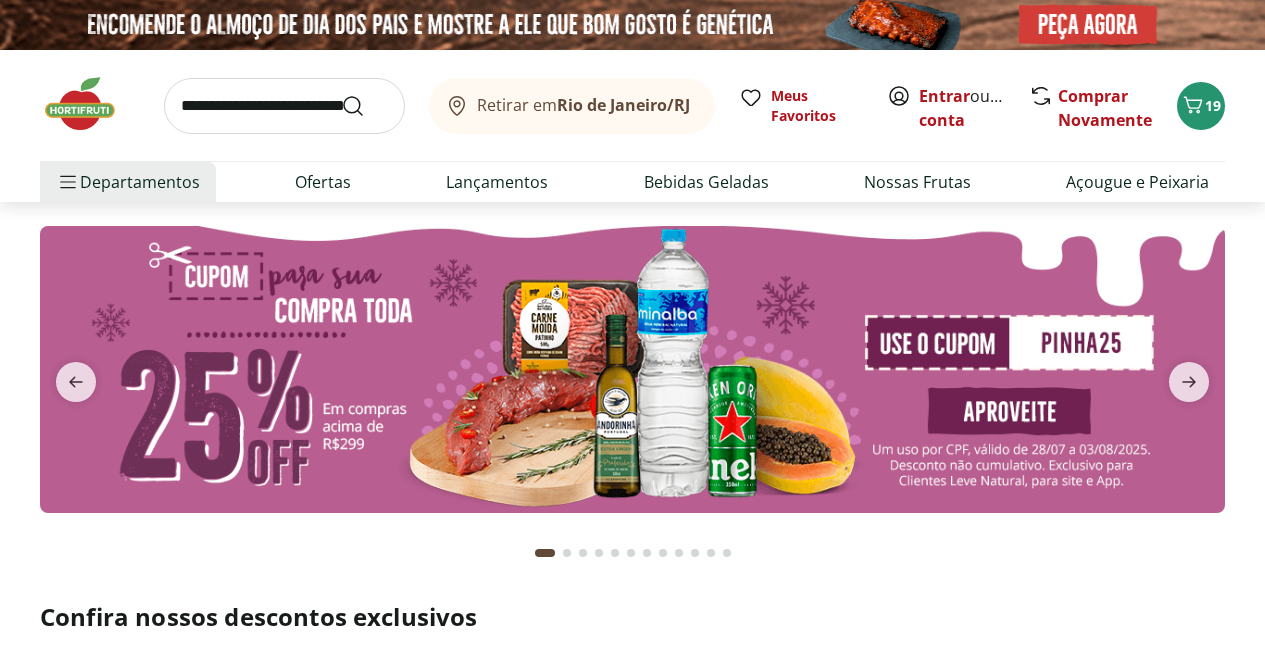 click on "Entrar" at bounding box center [944, 96] 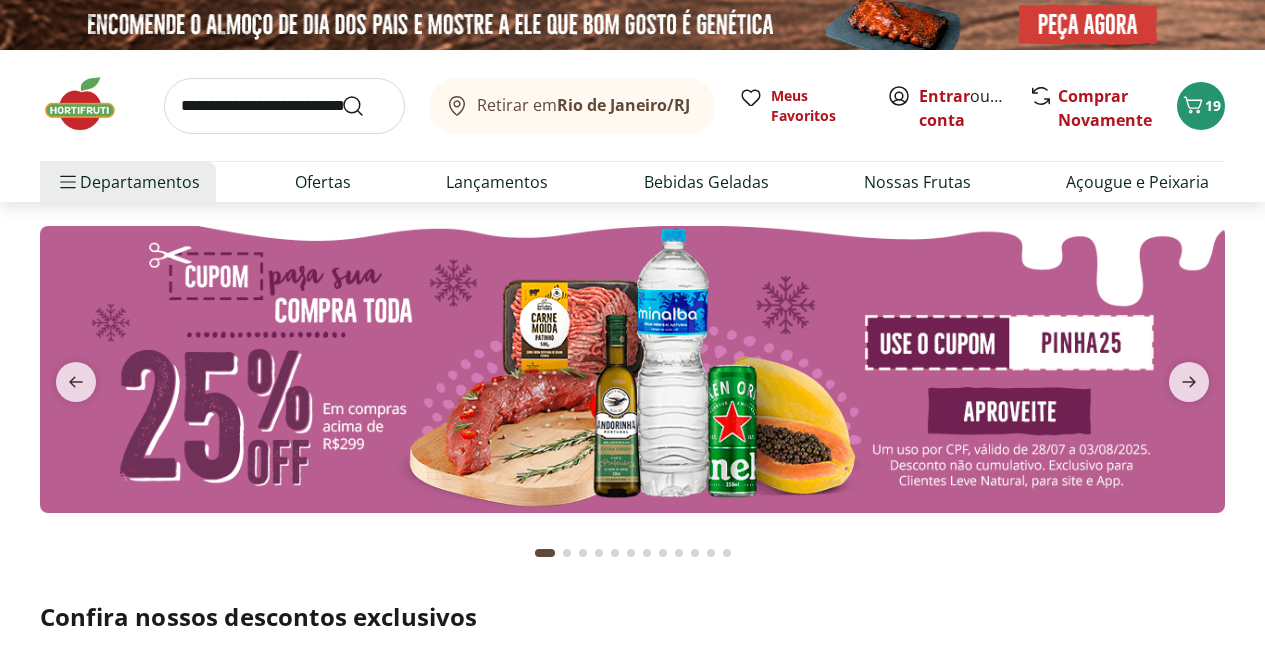 scroll, scrollTop: 0, scrollLeft: 0, axis: both 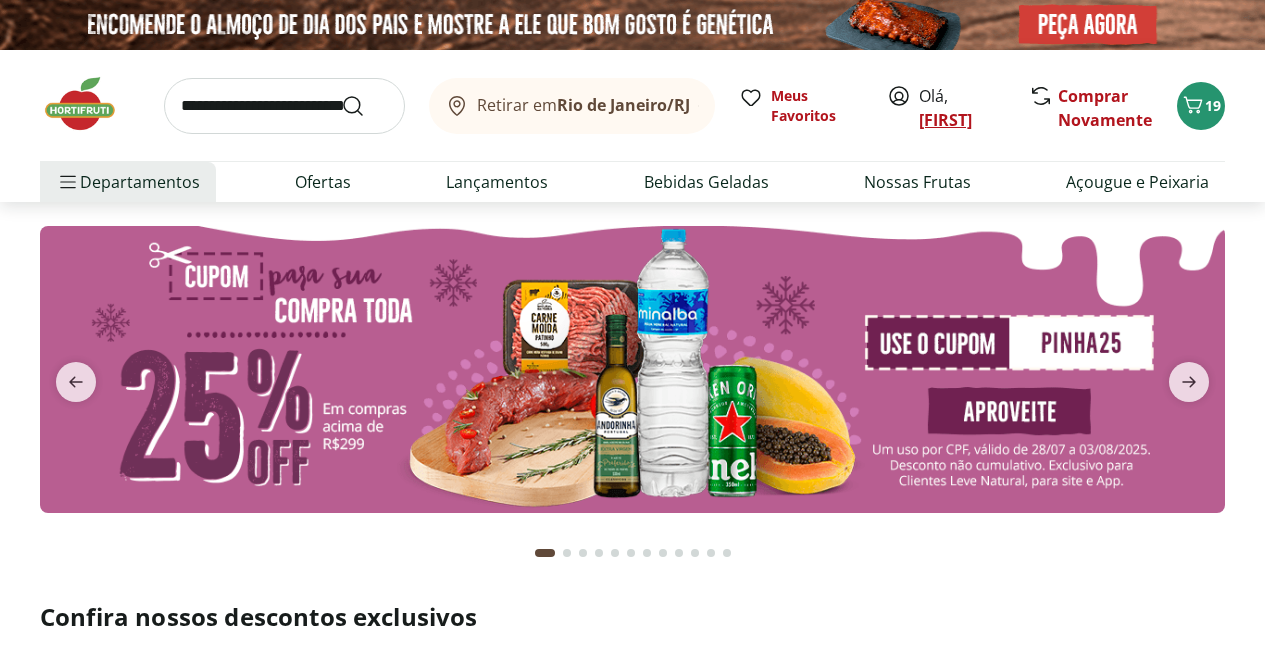 click on "[NAME]" at bounding box center [945, 120] 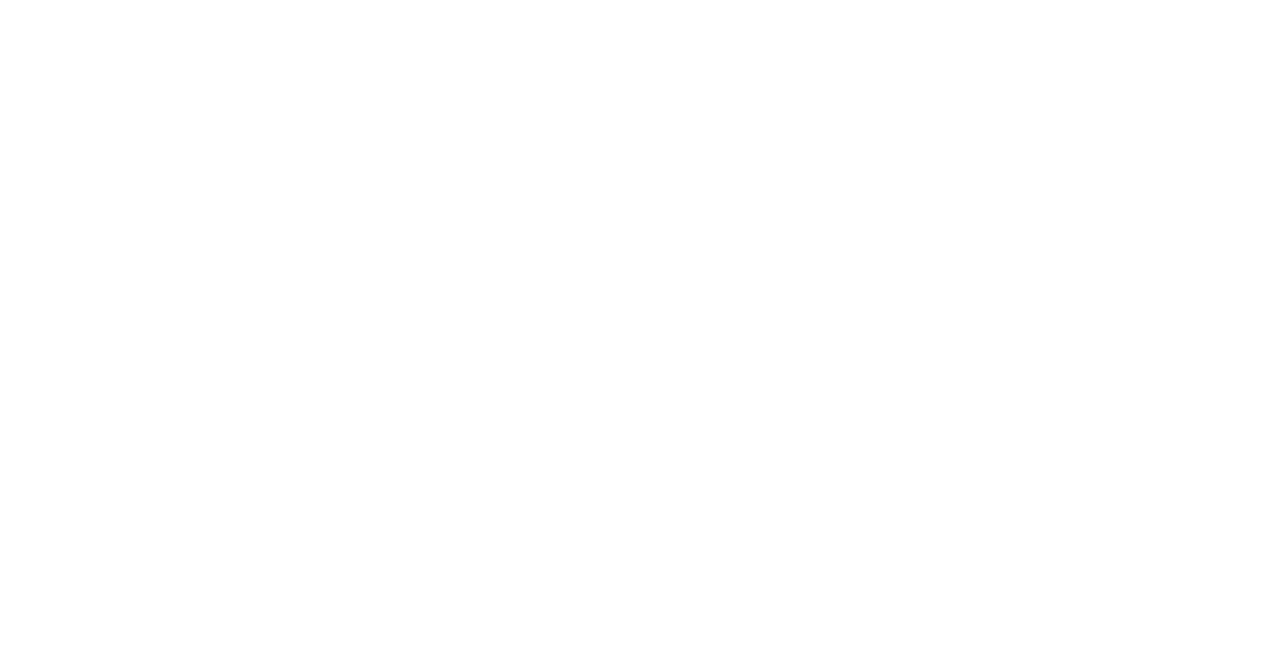 scroll, scrollTop: 0, scrollLeft: 0, axis: both 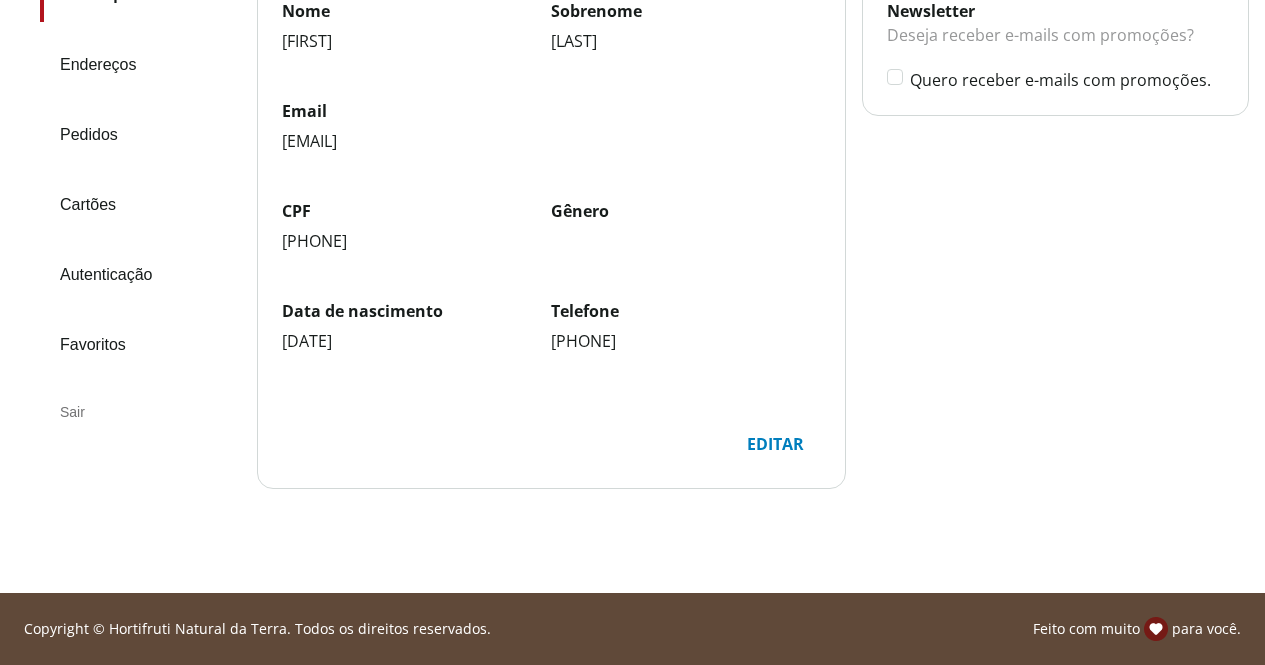click on "Editar" at bounding box center [775, 444] 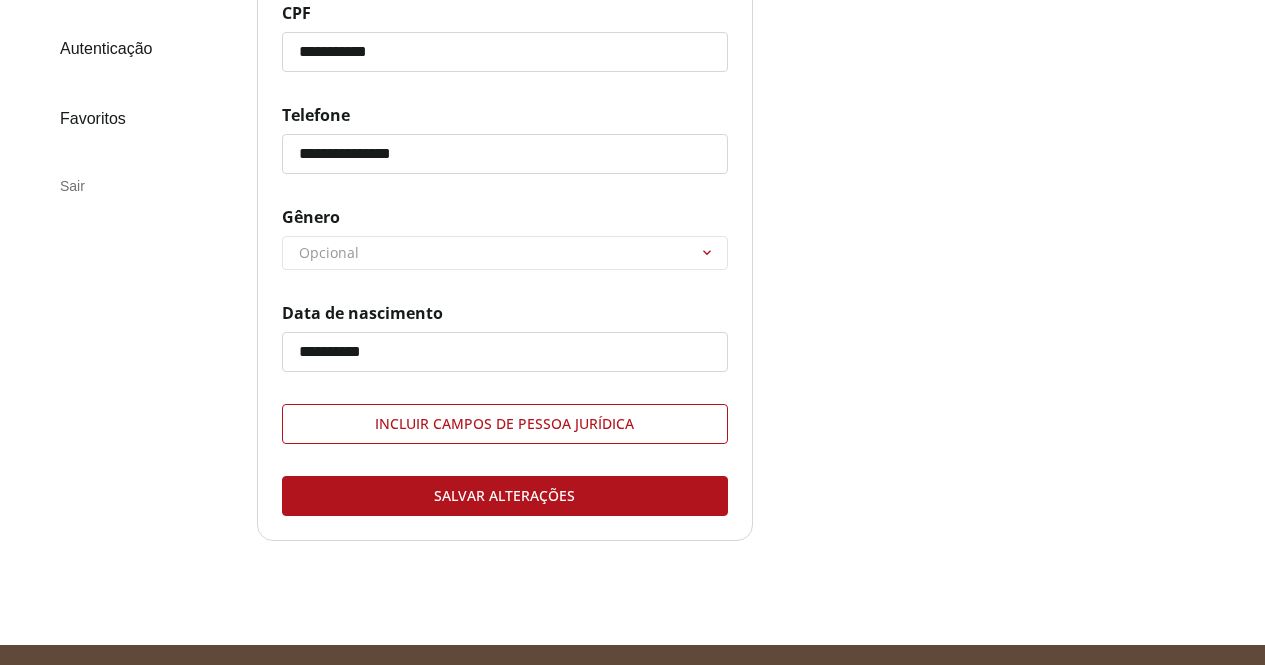 scroll, scrollTop: 0, scrollLeft: 0, axis: both 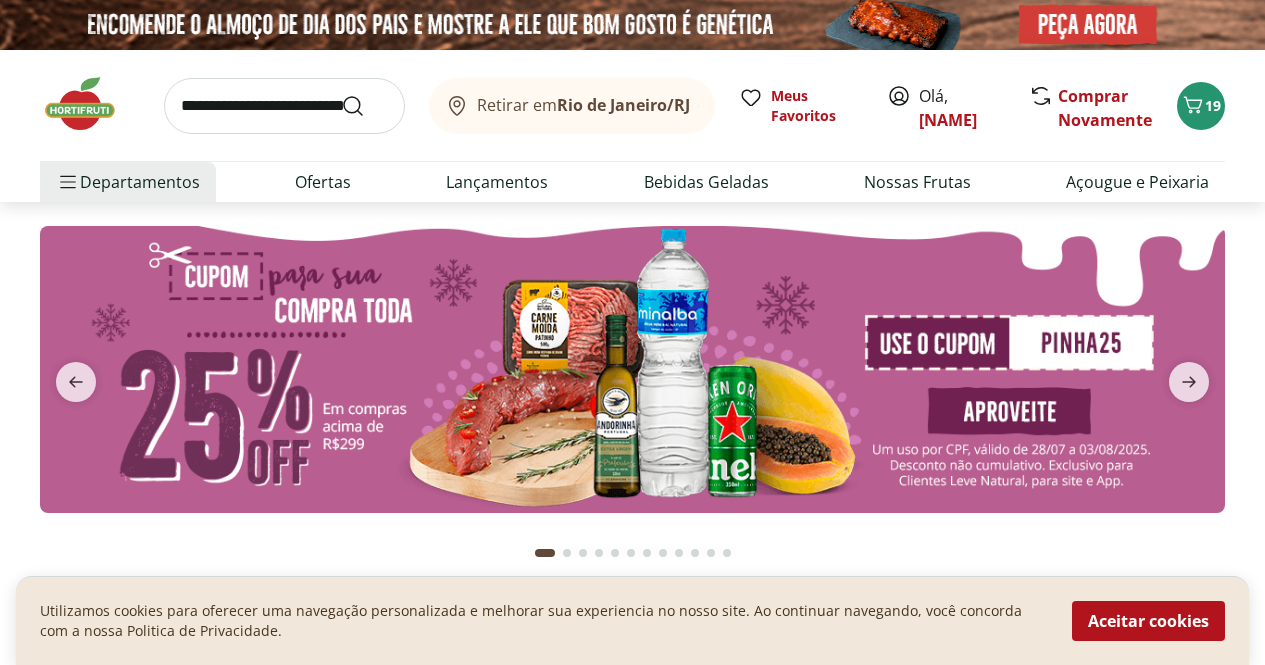 click at bounding box center (284, 106) 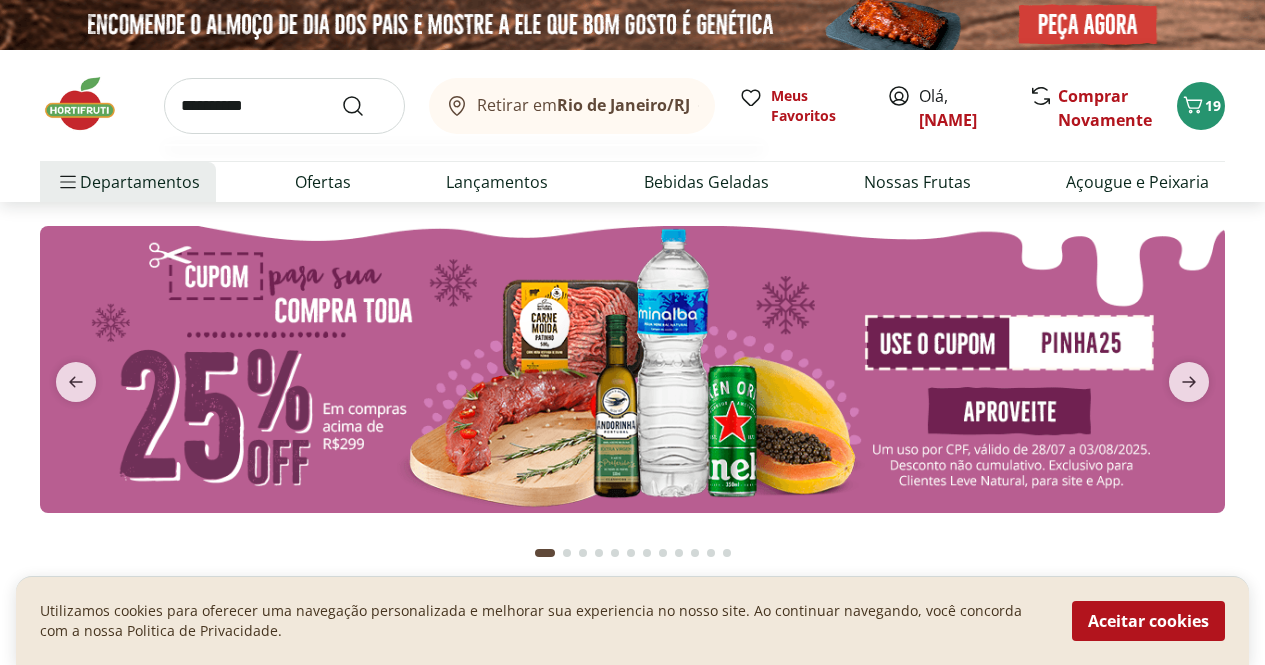 type on "**********" 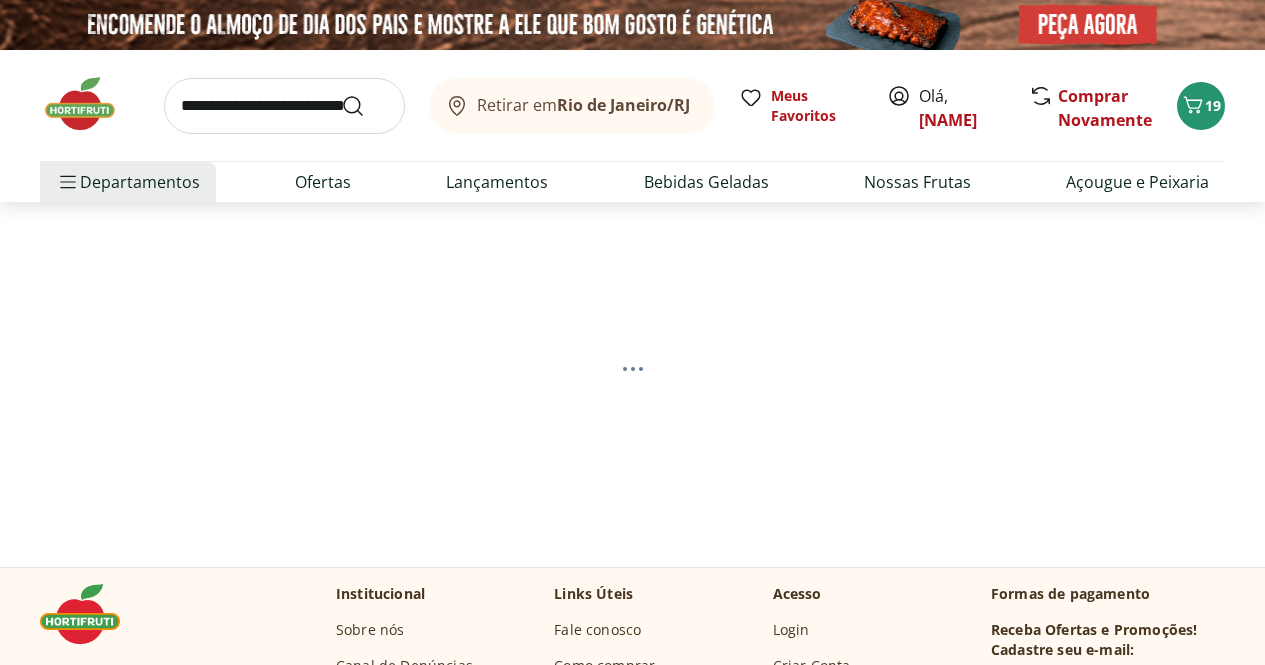 select on "**********" 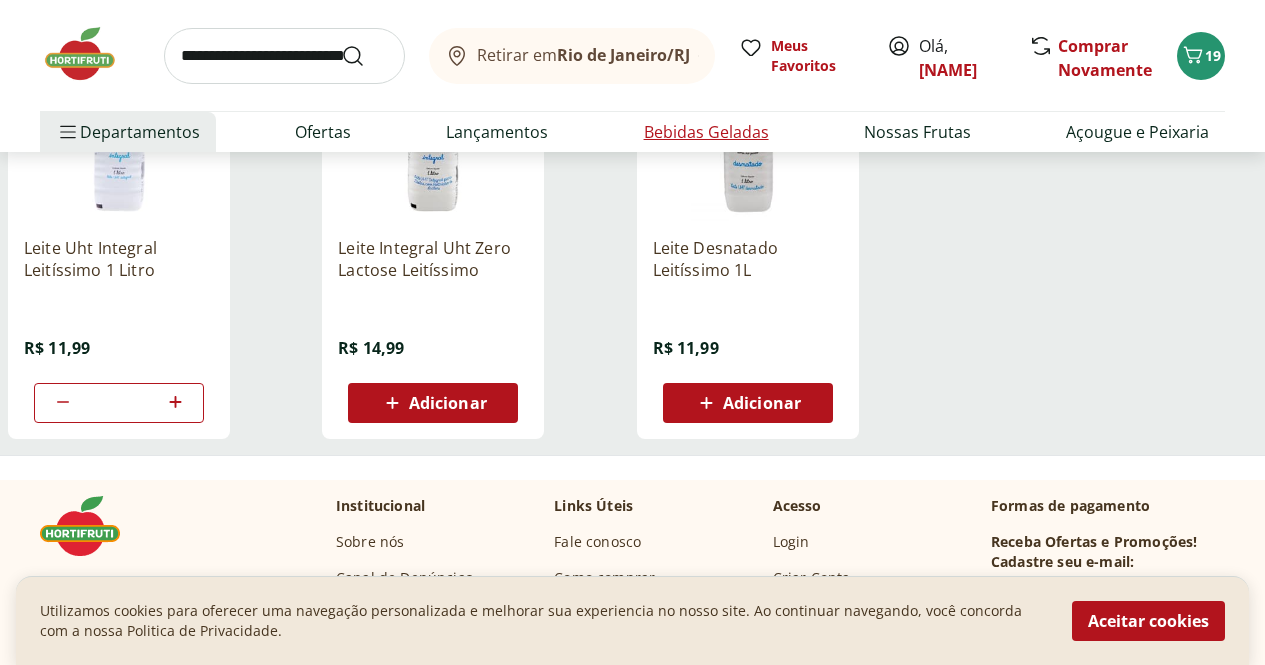 scroll, scrollTop: 390, scrollLeft: 0, axis: vertical 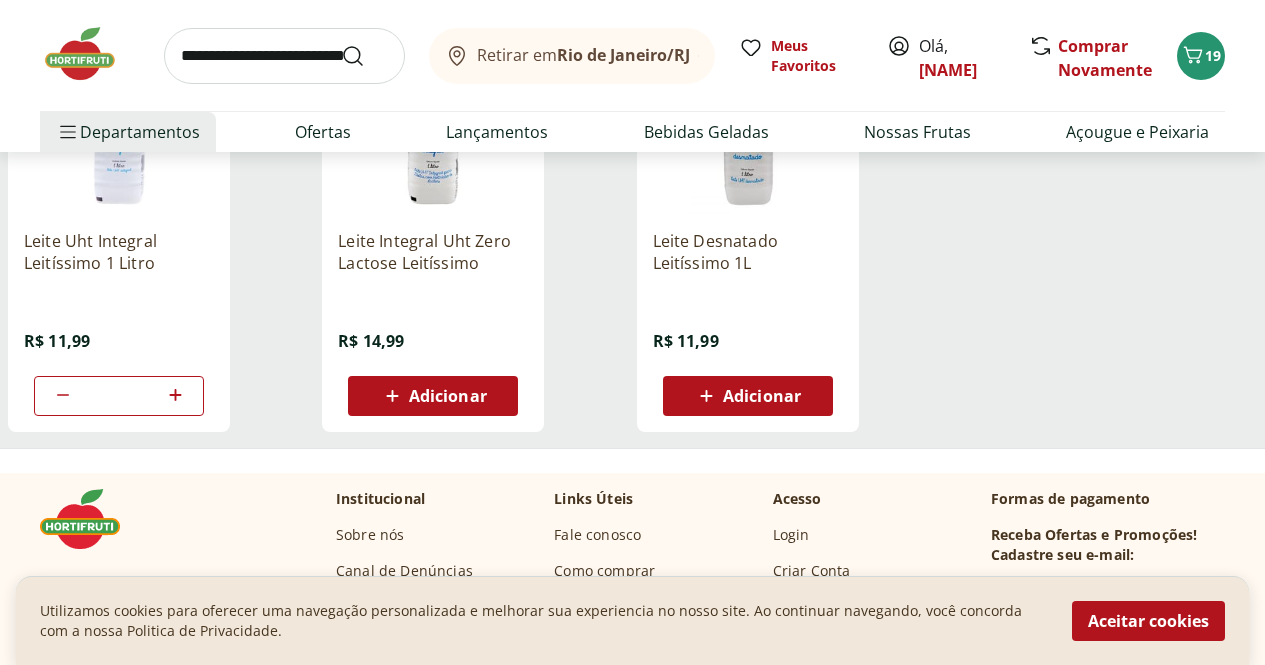 click 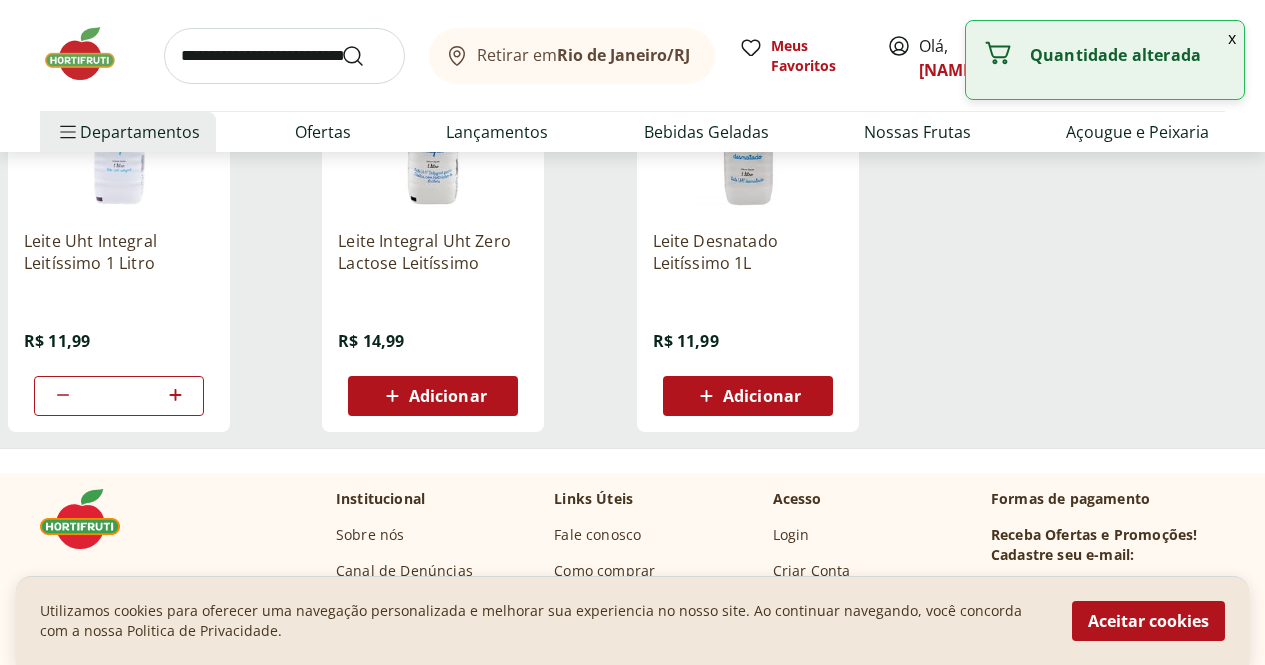 click 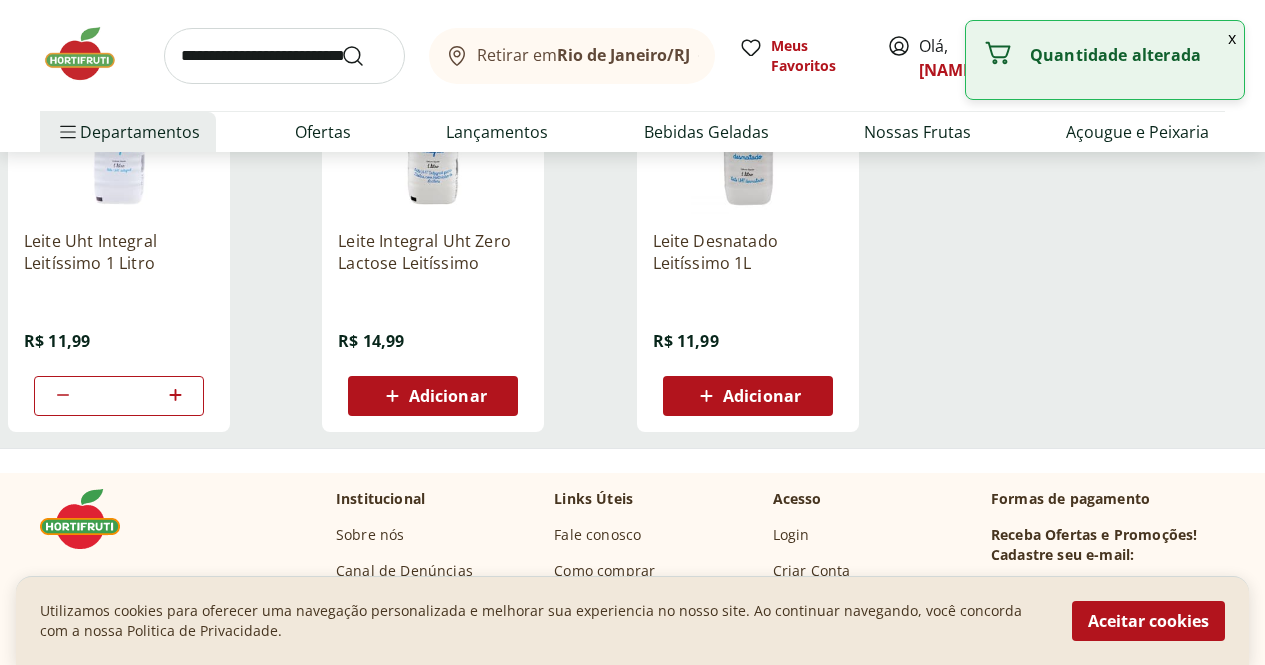 click 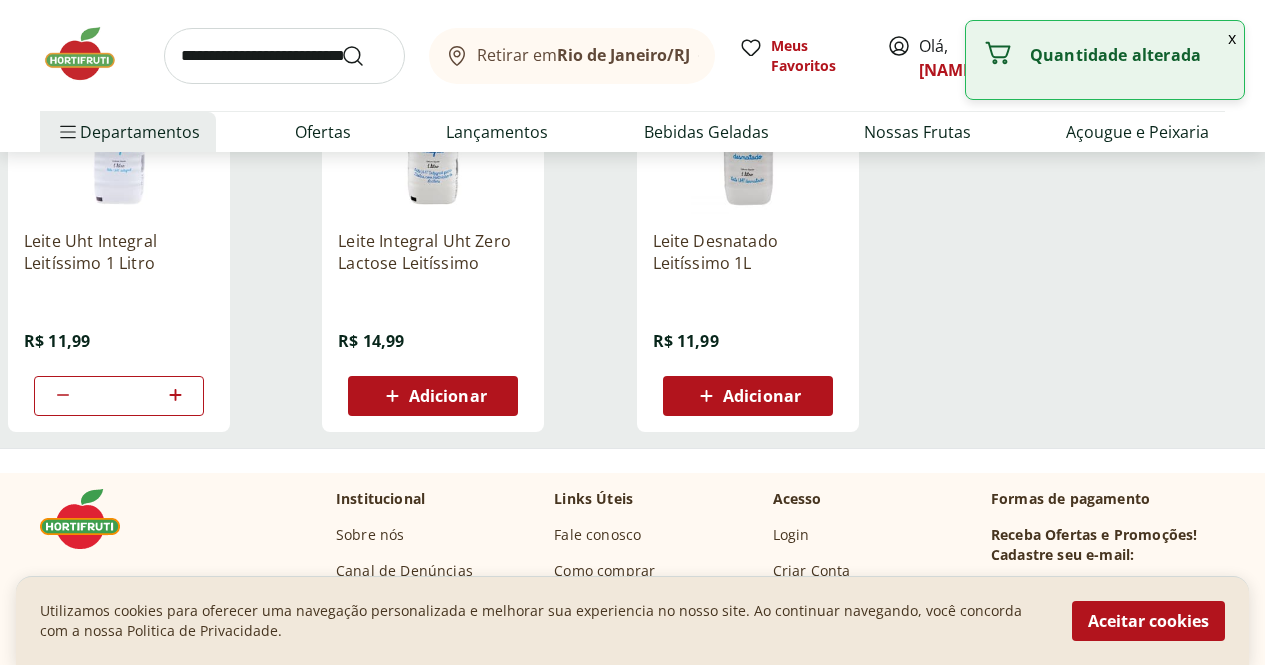 type on "**" 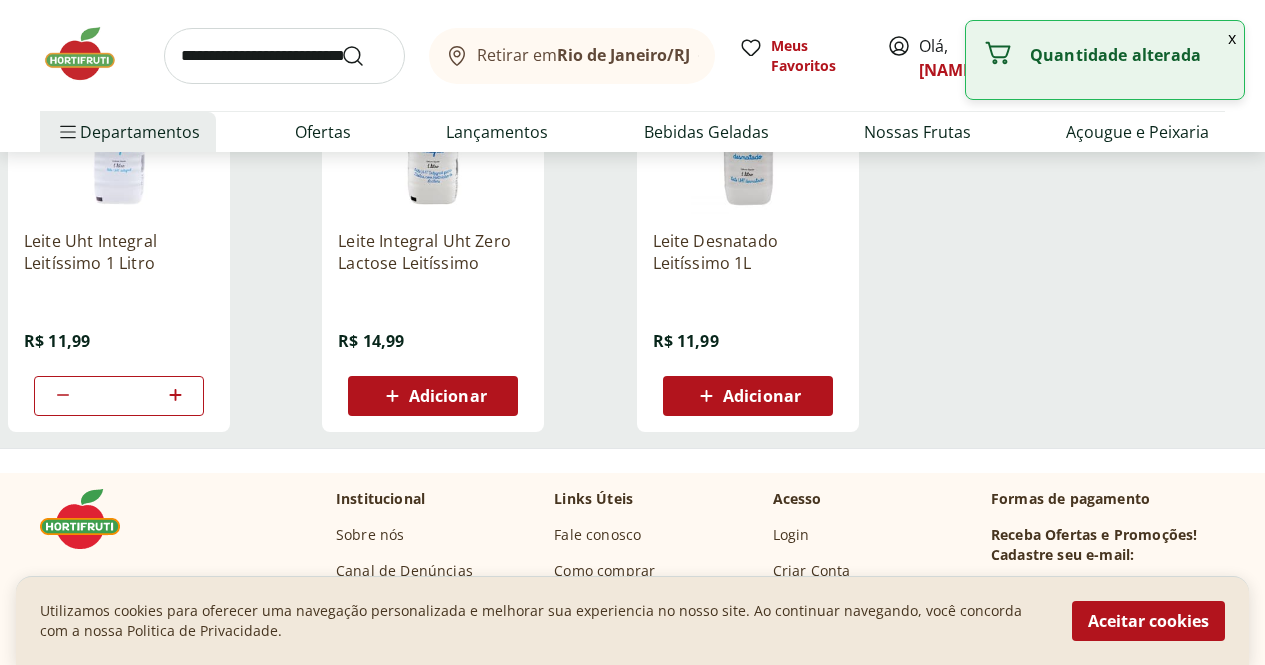 click on "x" at bounding box center (1232, 38) 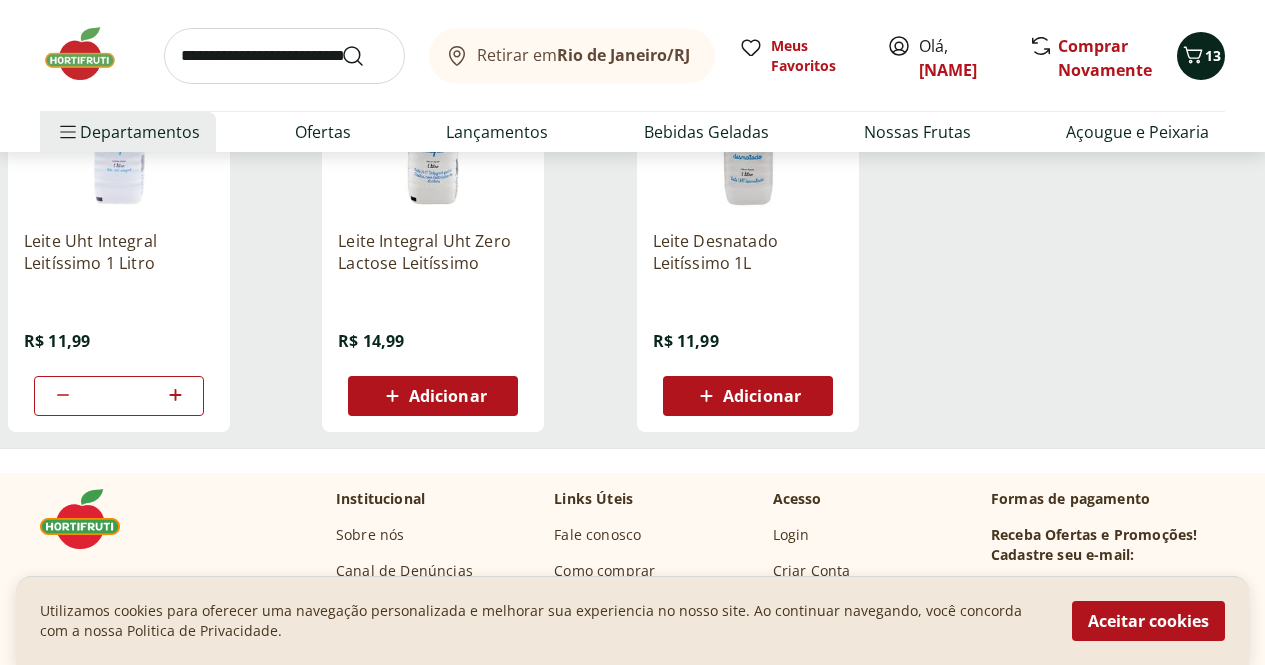 click 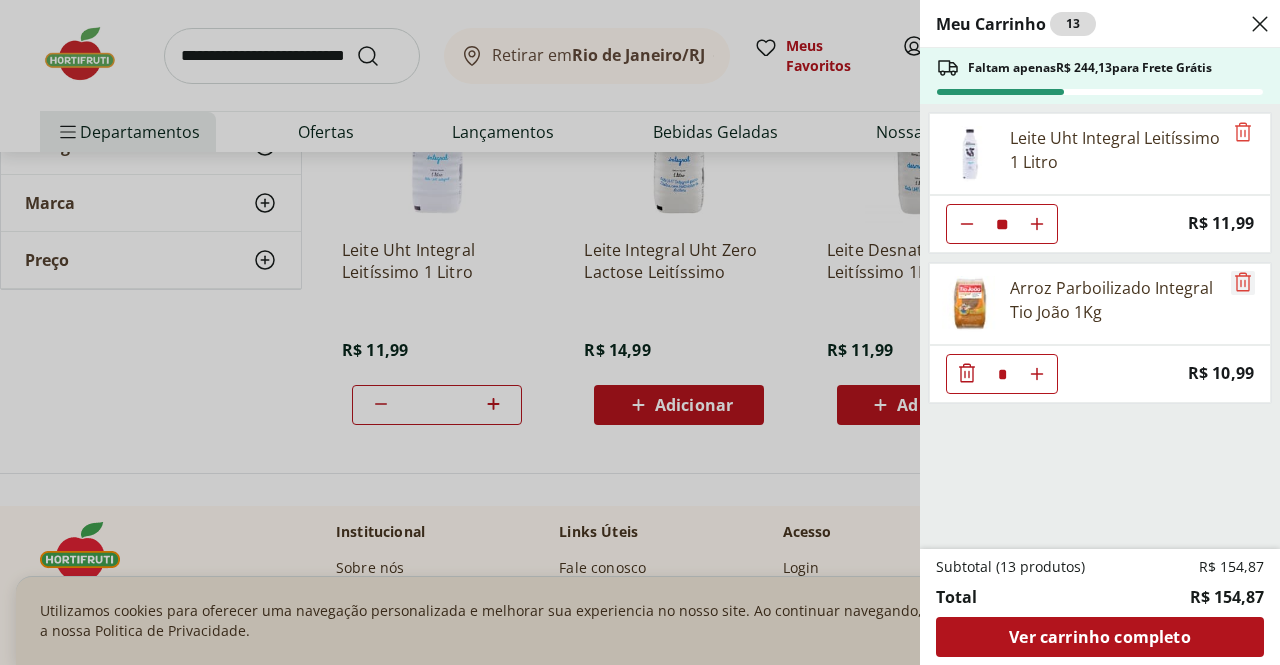 click 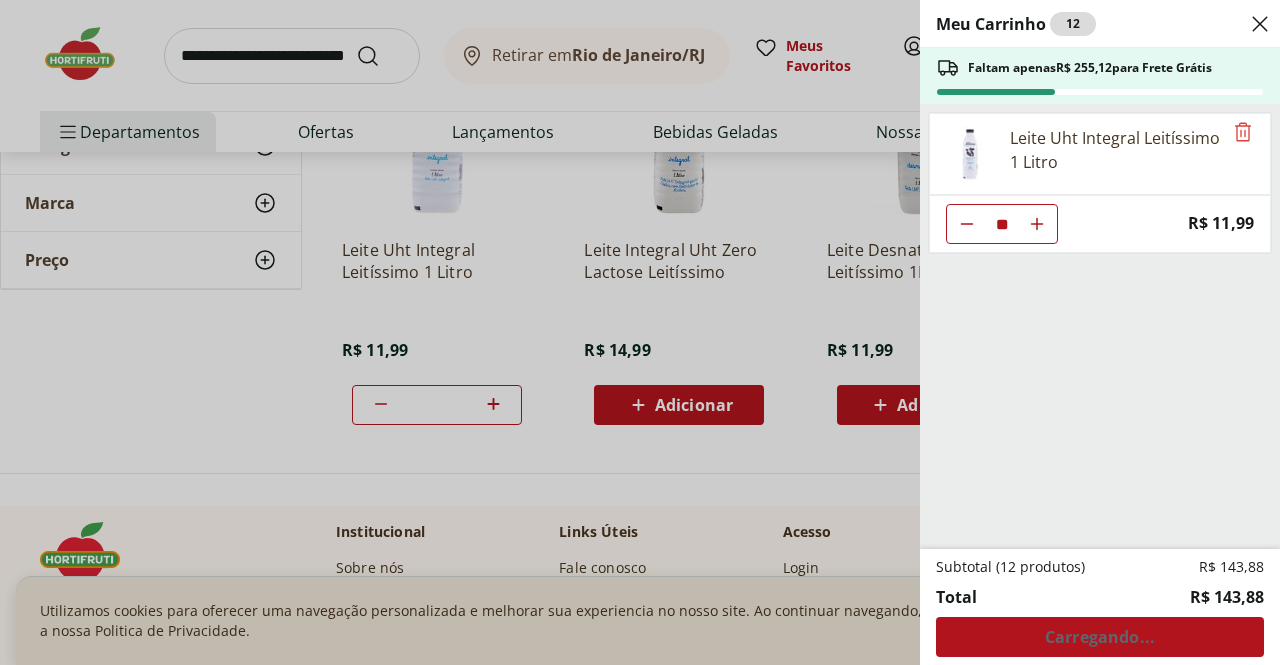 click on "Meu Carrinho 12 Faltam apenas  R$ 255,12  para Frete Grátis Leite Uht Integral Leitíssimo 1 Litro ** Price: R$ 11,99 Subtotal (12 produtos) R$ 143,88 Total R$ 143,88 Carregando..." at bounding box center [640, 332] 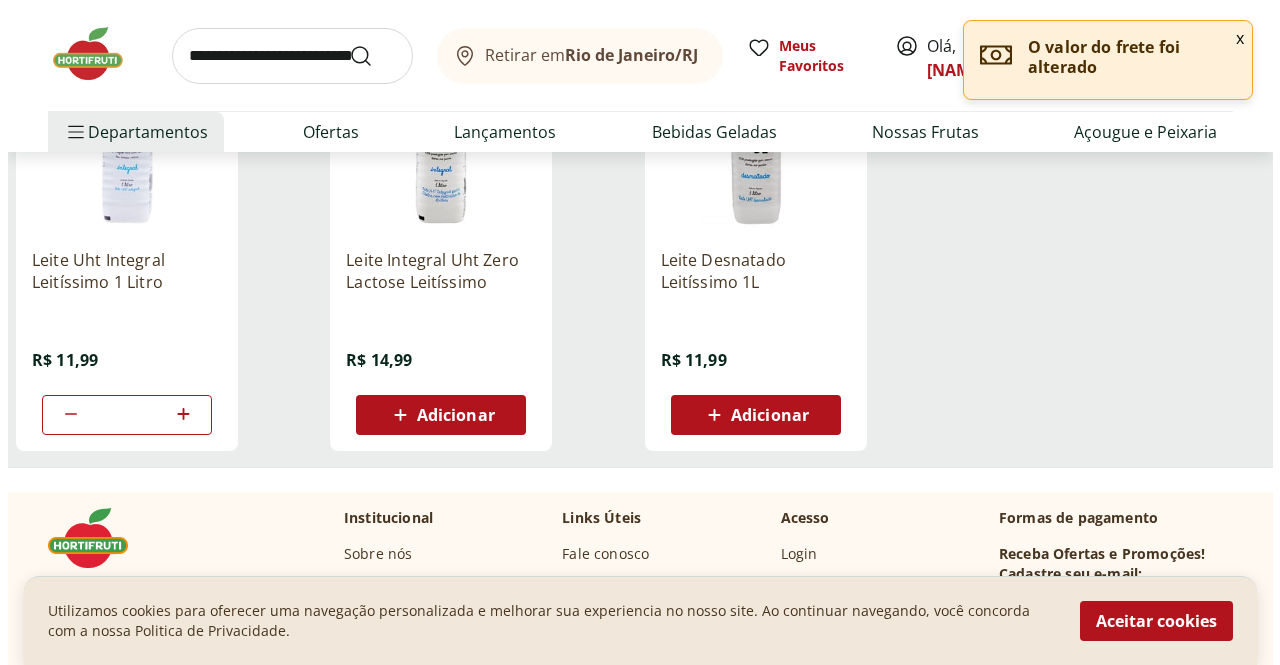 scroll, scrollTop: 370, scrollLeft: 0, axis: vertical 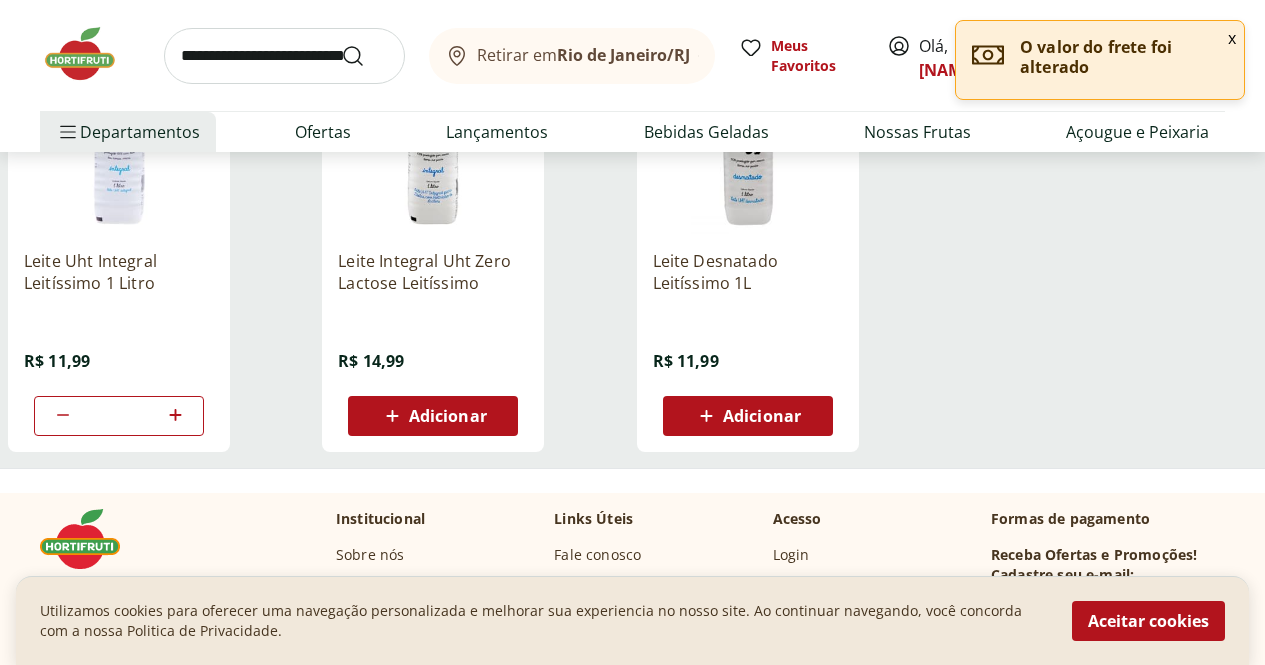 click on "Adicionar" at bounding box center (433, 416) 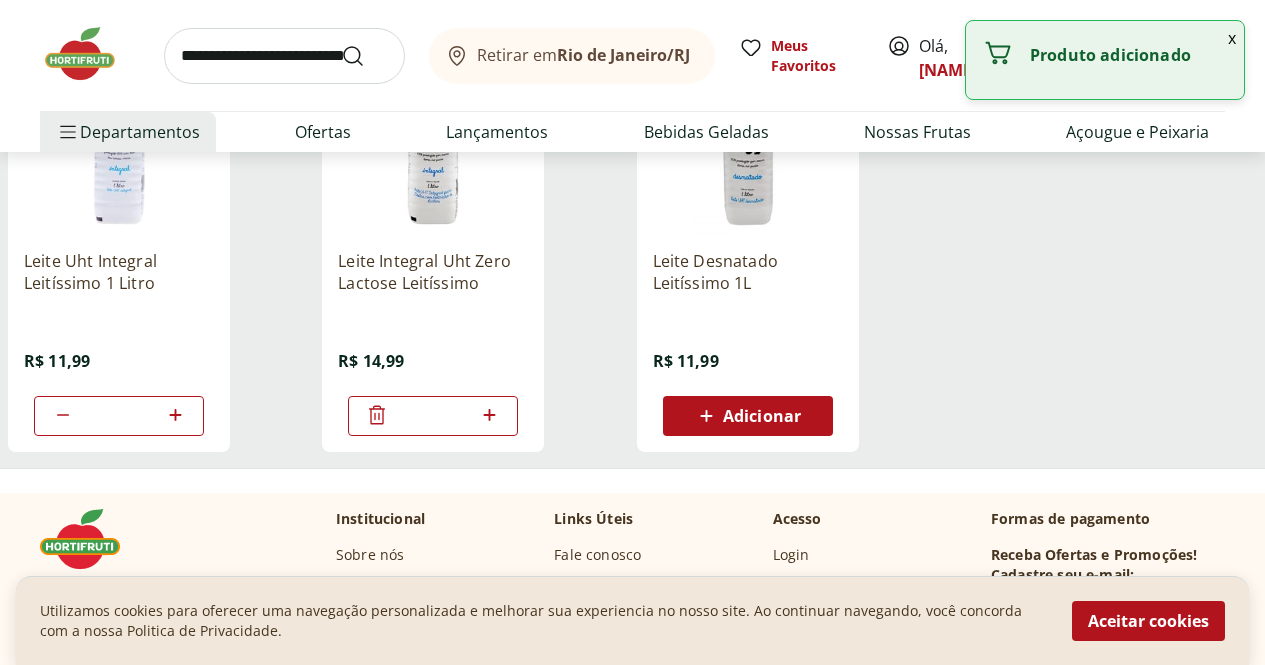 click on "*" at bounding box center (433, 416) 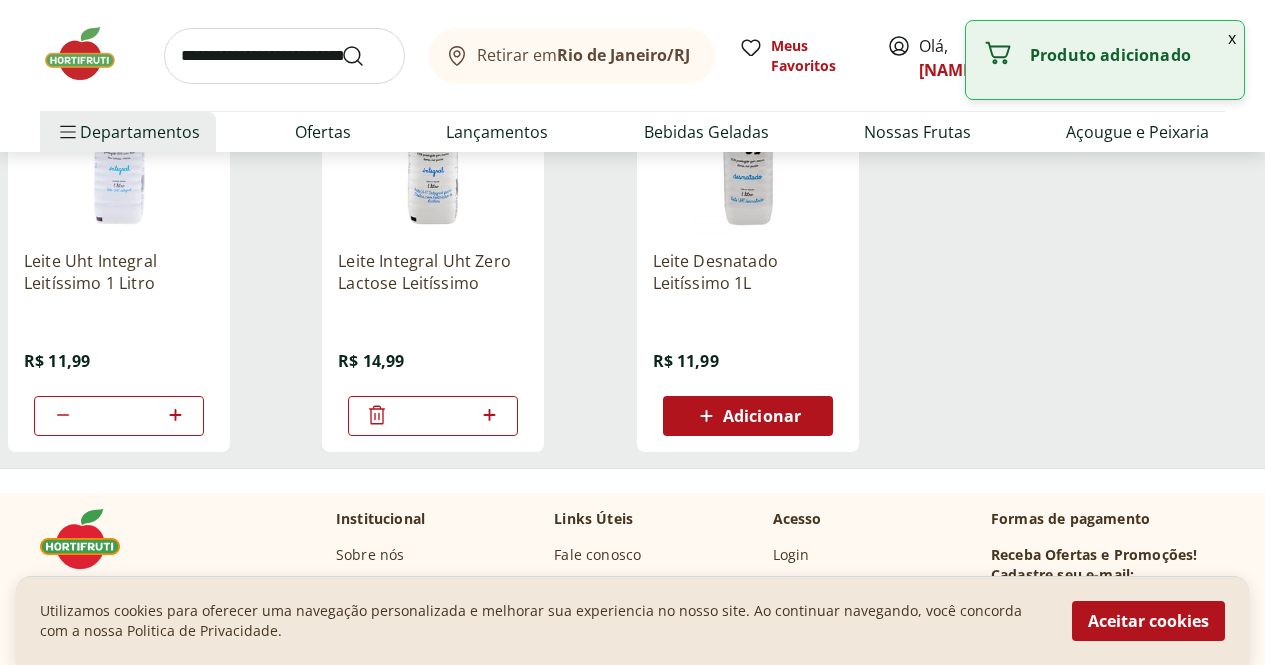 click 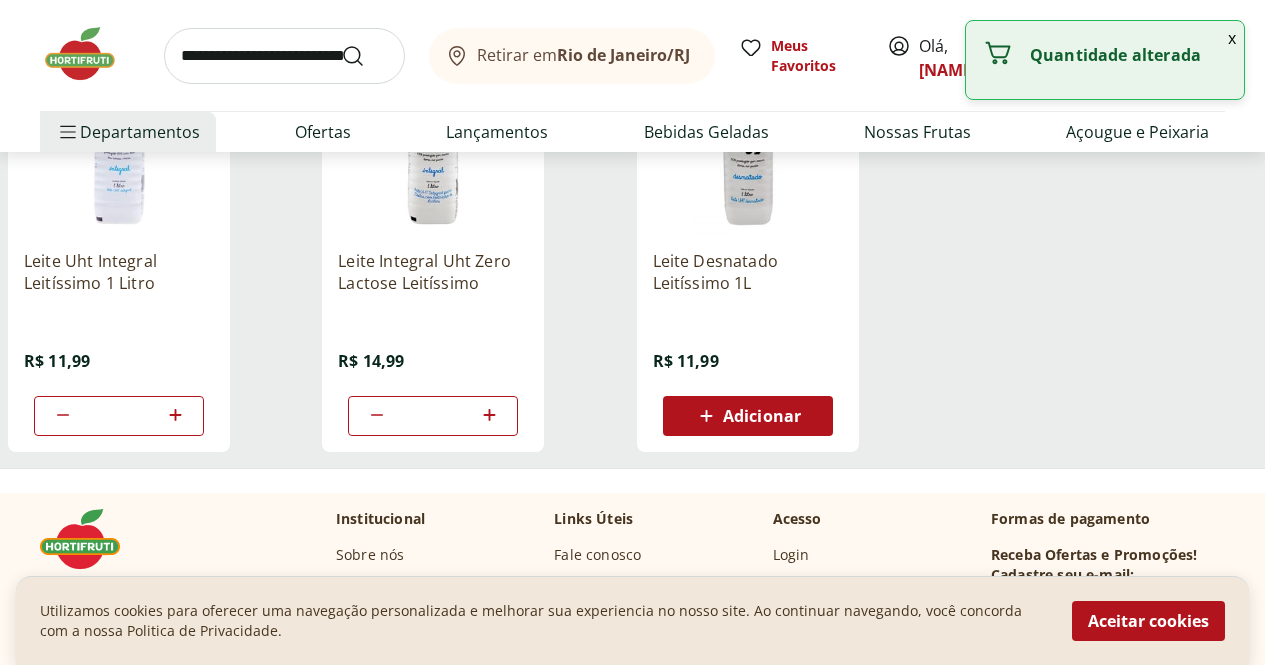 click on "Adicionar" at bounding box center [748, 416] 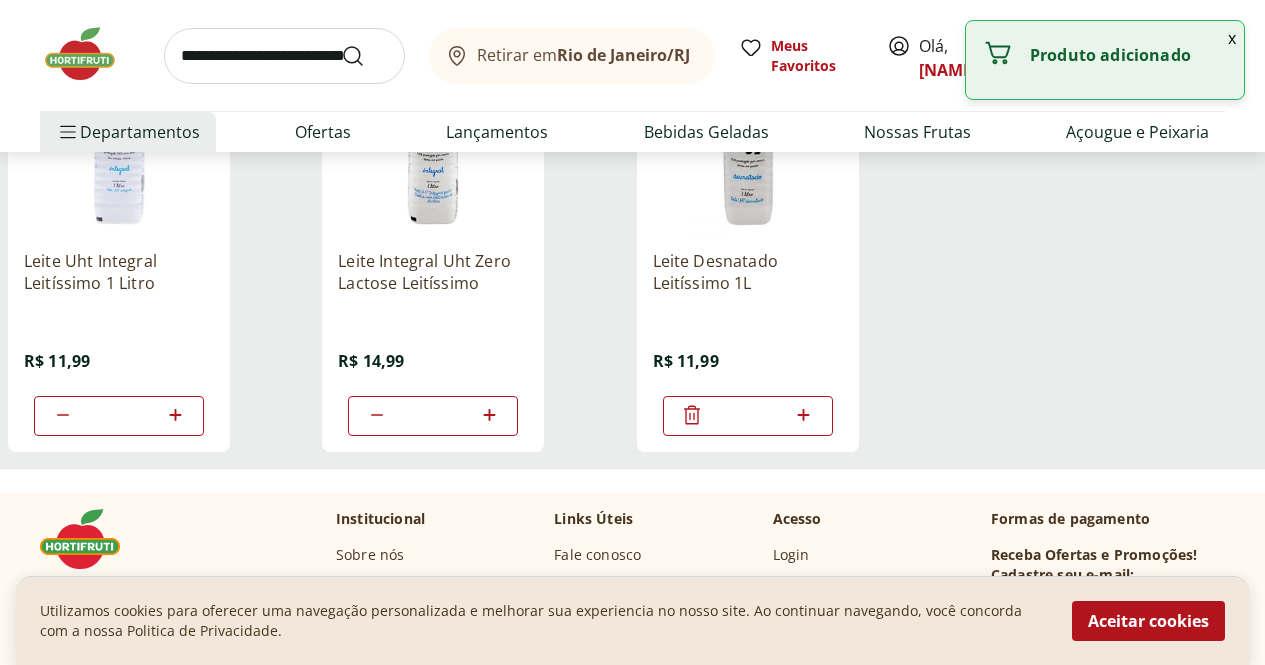 click on "x" at bounding box center (1232, 38) 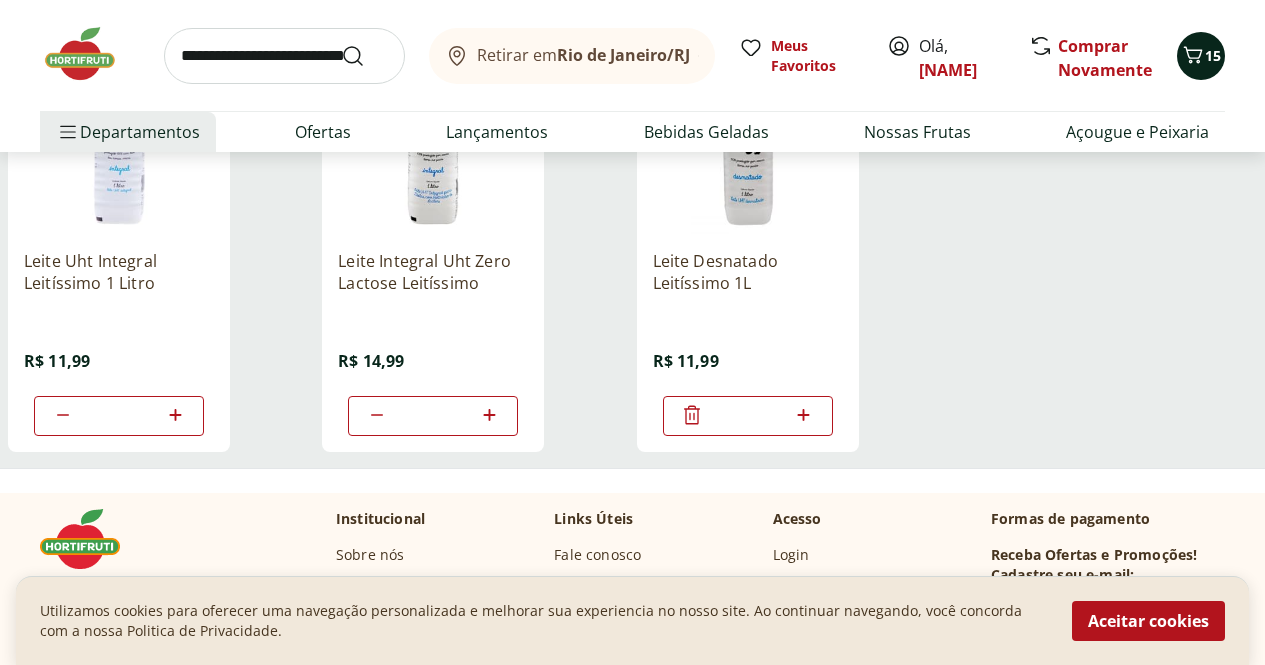 click on "15" at bounding box center (1213, 55) 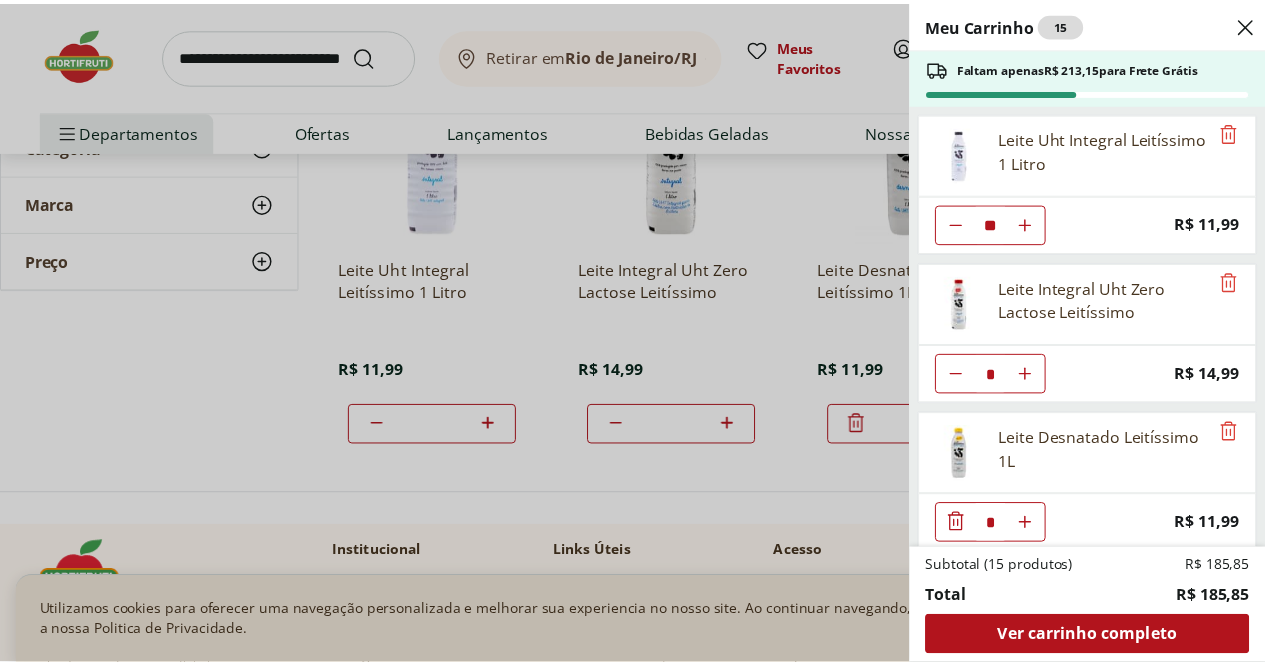 scroll, scrollTop: 13, scrollLeft: 0, axis: vertical 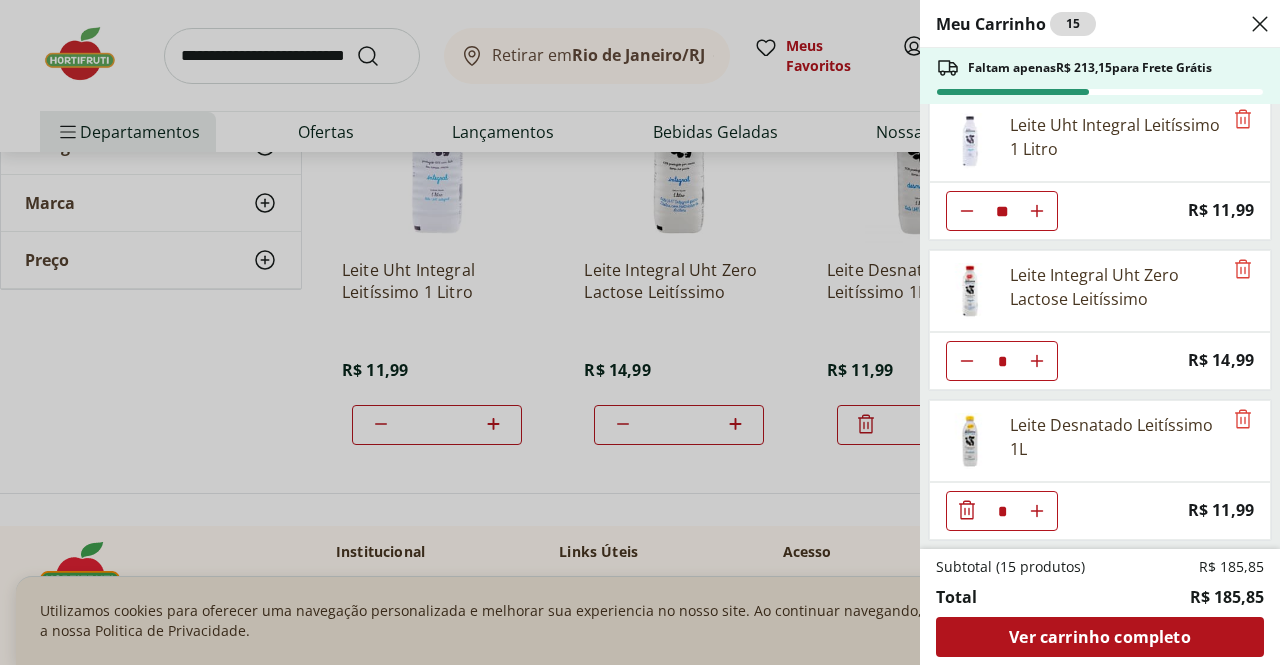 click on "Meu Carrinho 15 Faltam apenas  R$ 213,15  para Frete Grátis Leite Uht Integral Leitíssimo 1 Litro ** Price: R$ 11,99 Leite Integral Uht Zero Lactose Leitíssimo * Price: R$ 14,99 Leite Desnatado Leitíssimo 1L * Price: R$ 11,99 Subtotal (15 produtos) R$ 185,85 Total R$ 185,85 Ver carrinho completo" at bounding box center (640, 332) 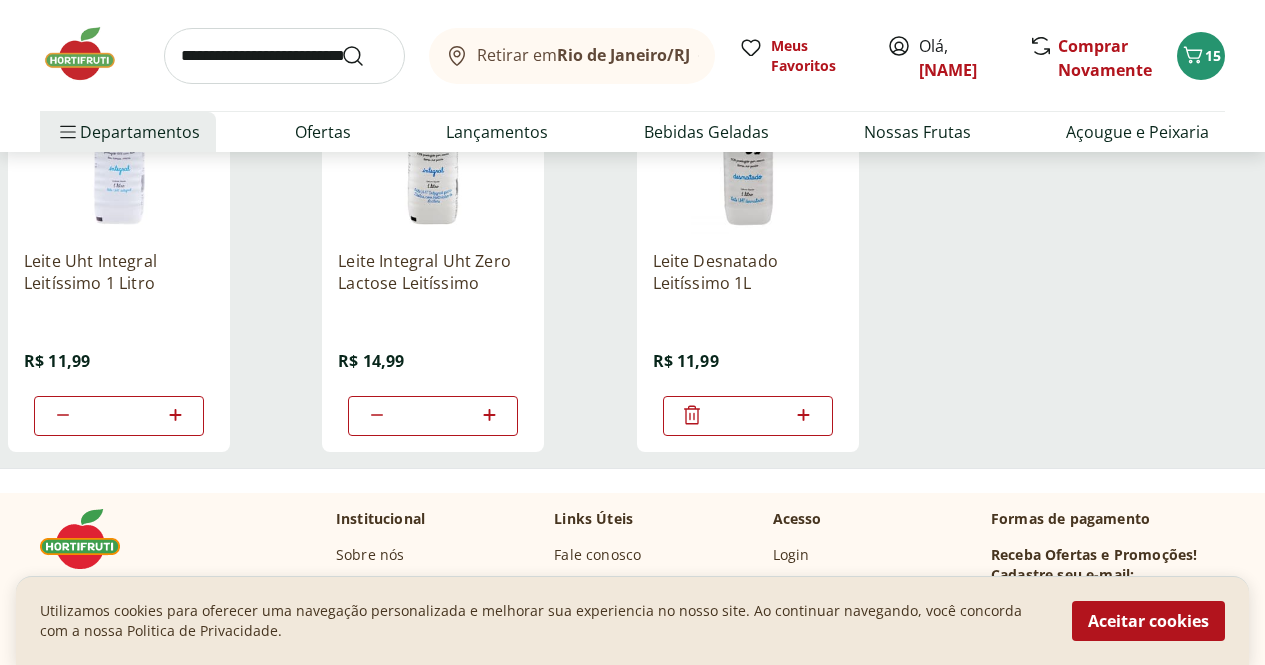 click at bounding box center [284, 56] 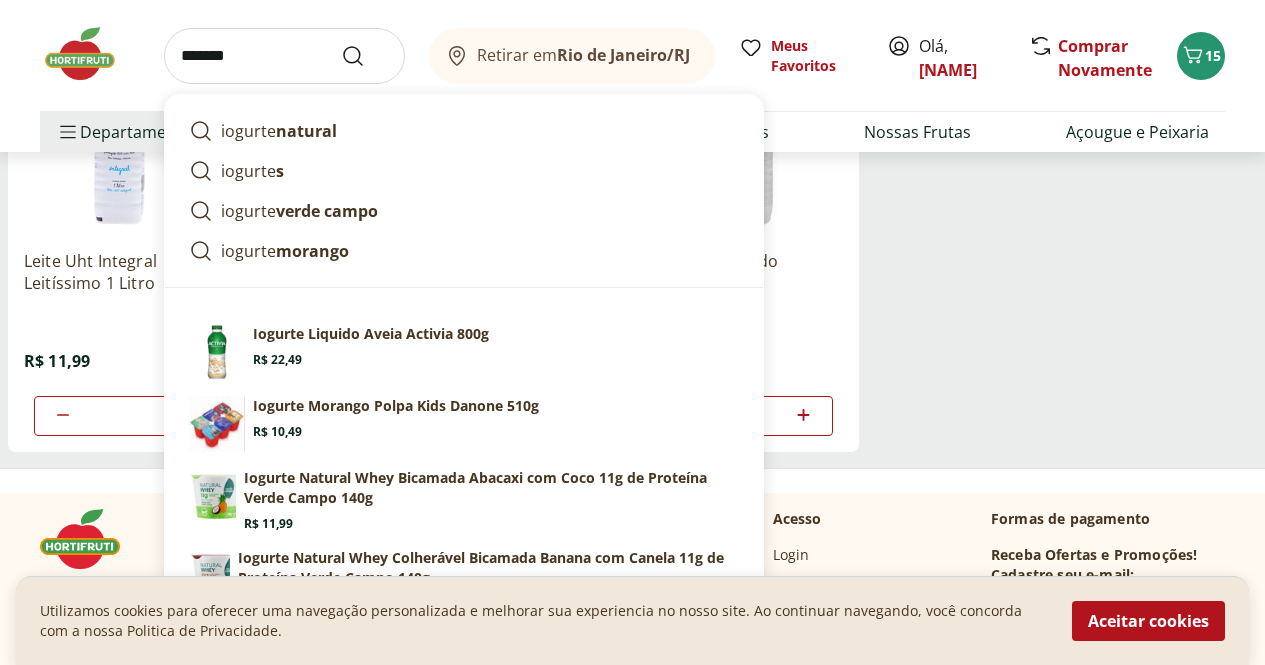 type on "*******" 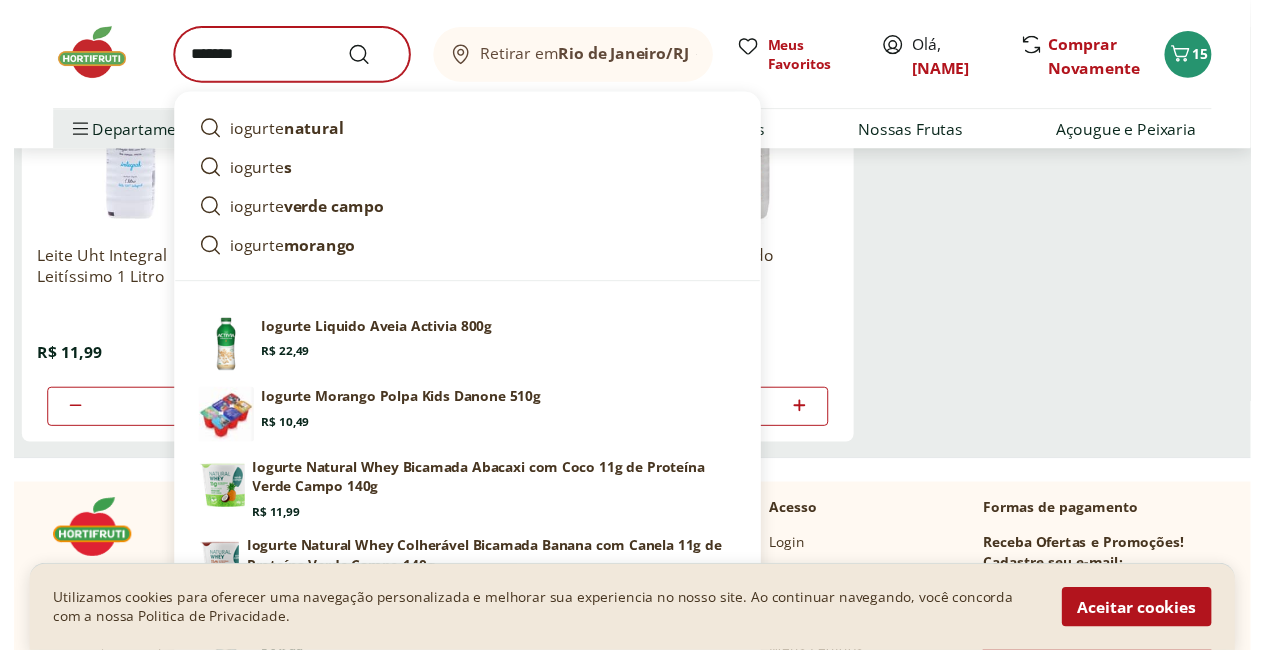 scroll, scrollTop: 0, scrollLeft: 0, axis: both 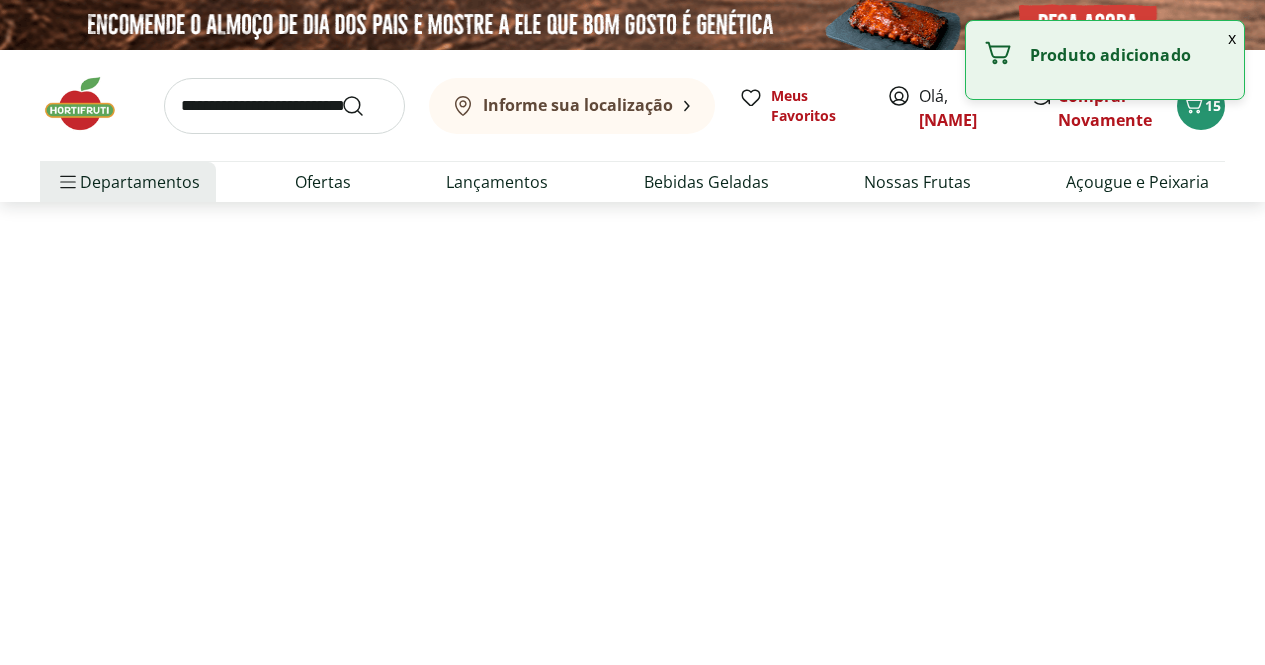 select on "**********" 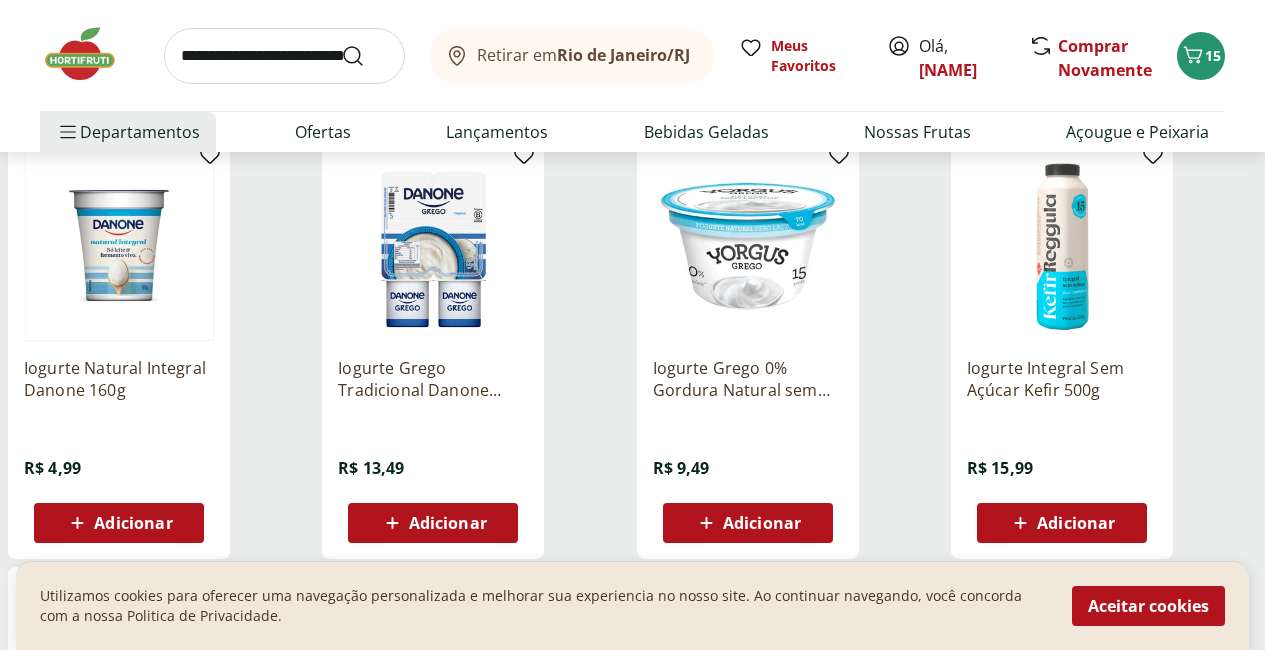 scroll, scrollTop: 696, scrollLeft: 0, axis: vertical 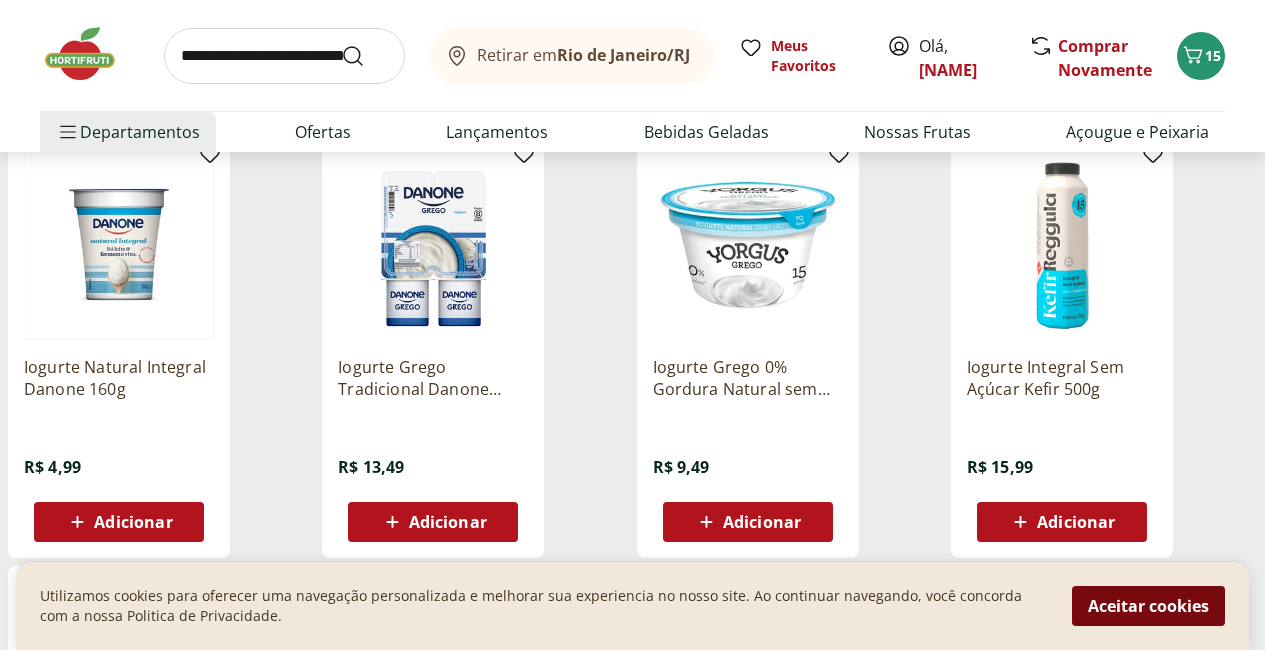 click on "Aceitar cookies" at bounding box center [1148, 606] 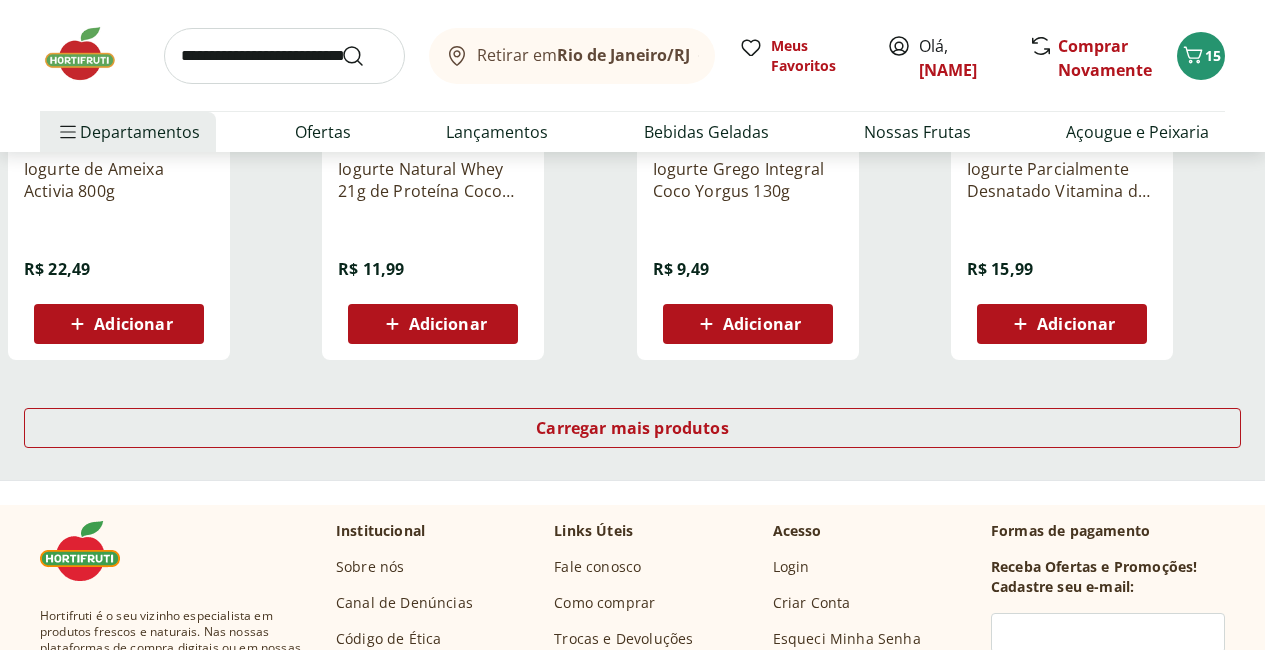 scroll, scrollTop: 1322, scrollLeft: 0, axis: vertical 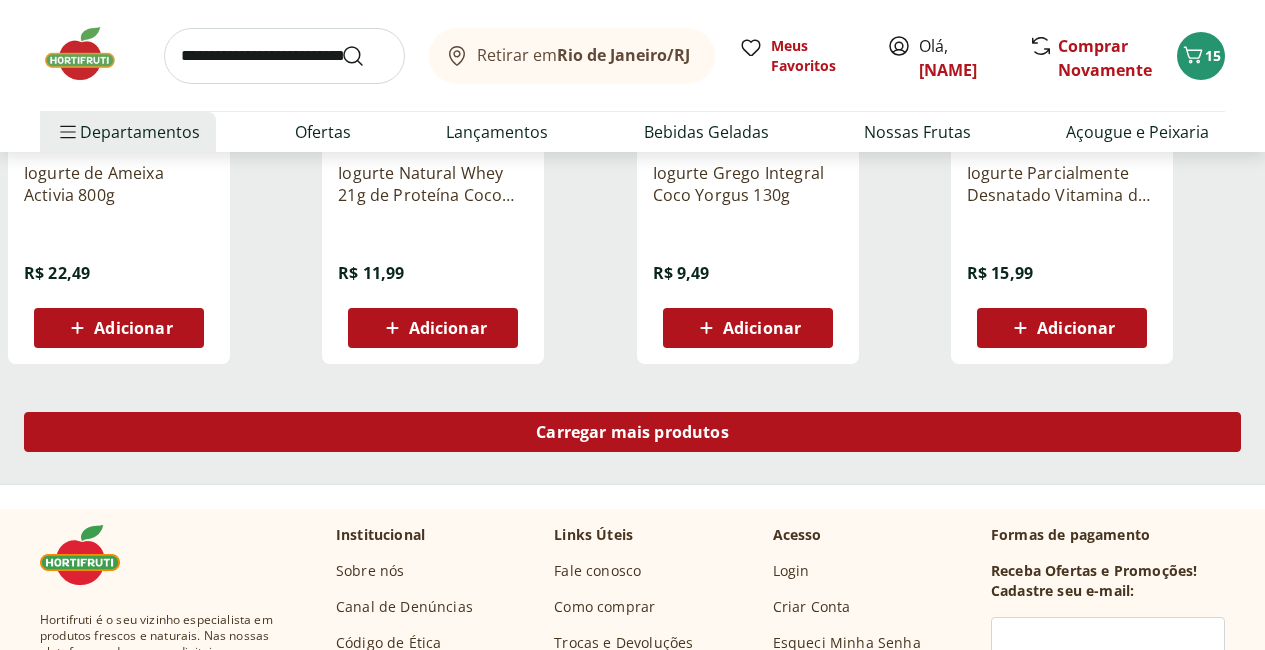 click on "Carregar mais produtos" at bounding box center [632, 432] 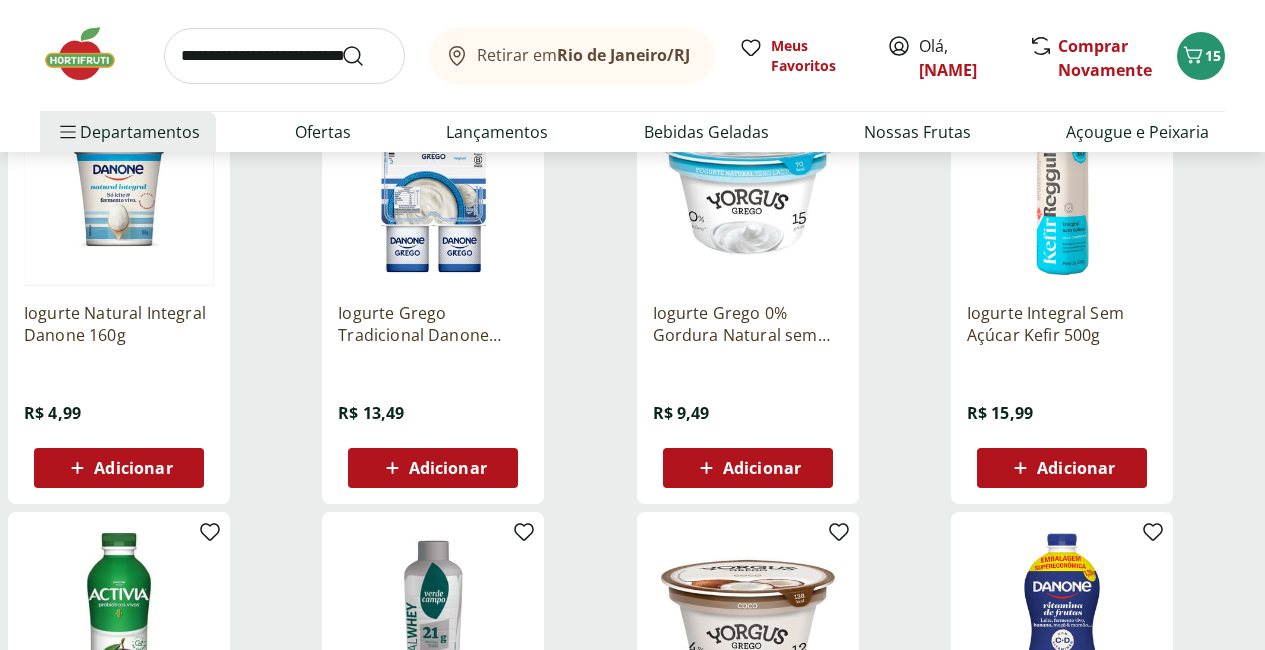 scroll, scrollTop: 749, scrollLeft: 0, axis: vertical 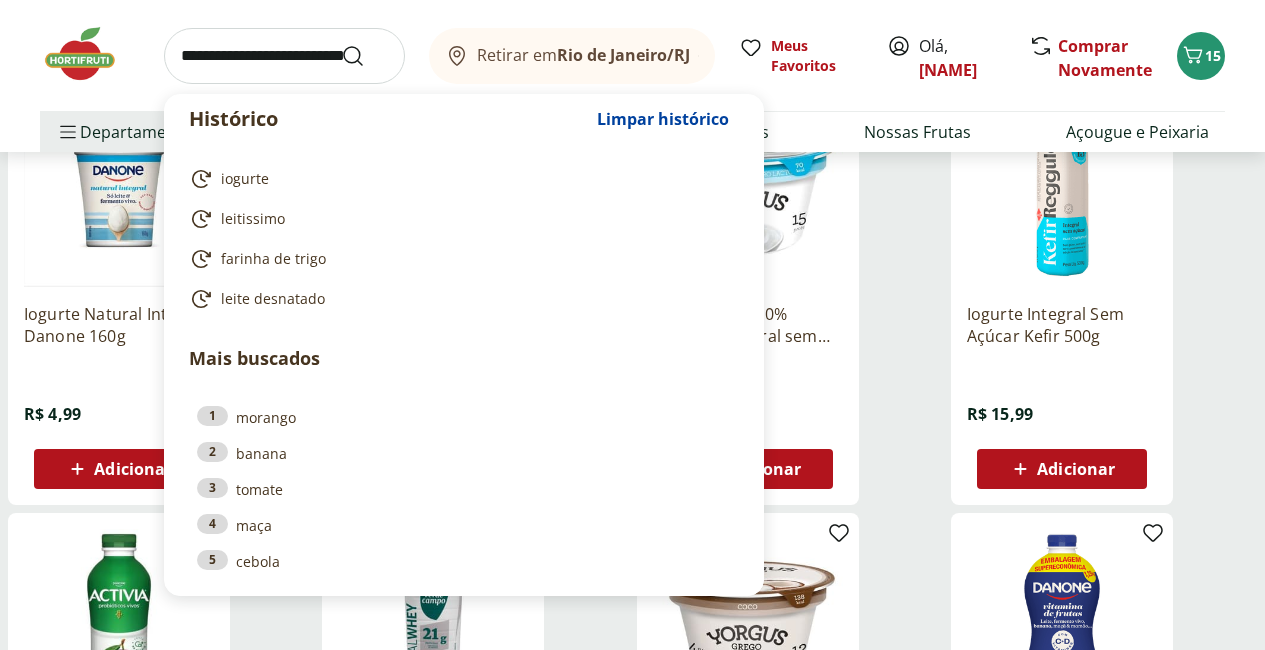 click at bounding box center (284, 56) 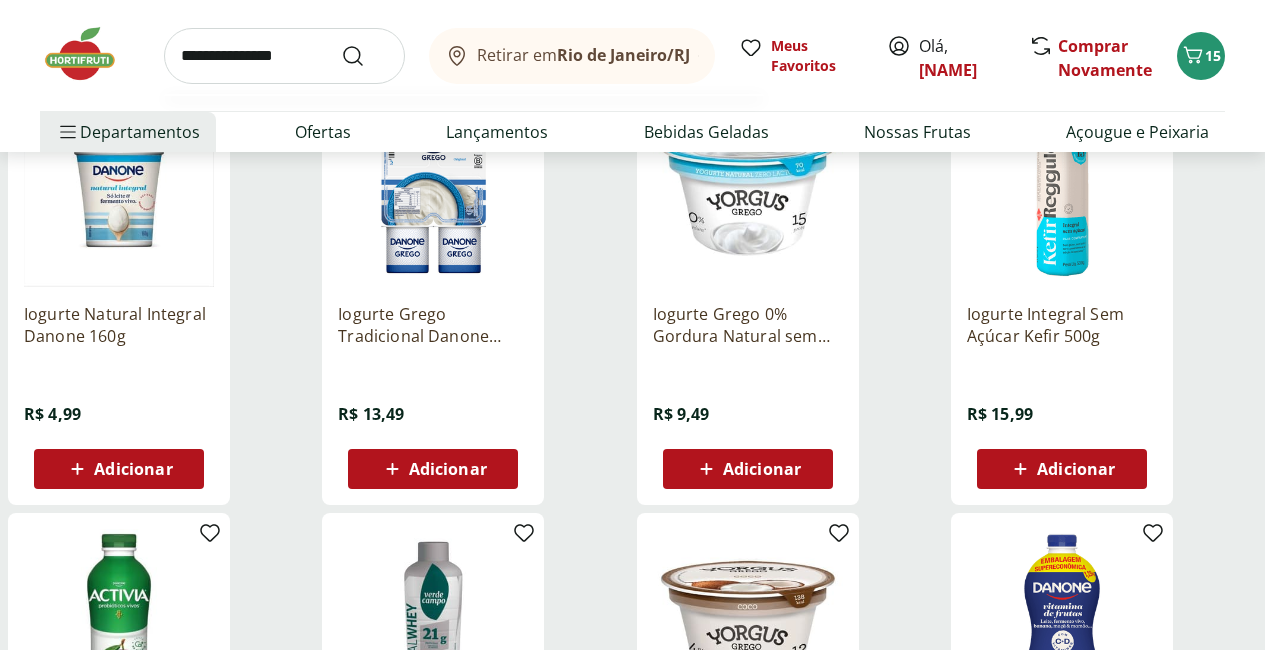 type on "**********" 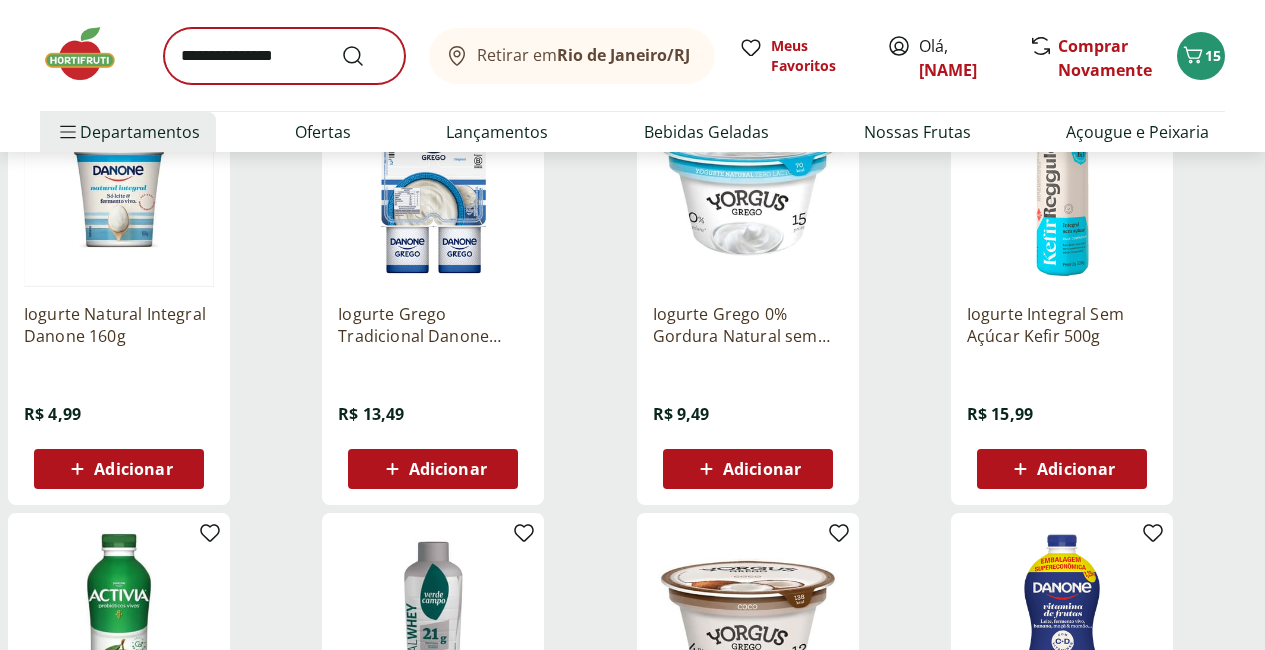 scroll, scrollTop: 0, scrollLeft: 0, axis: both 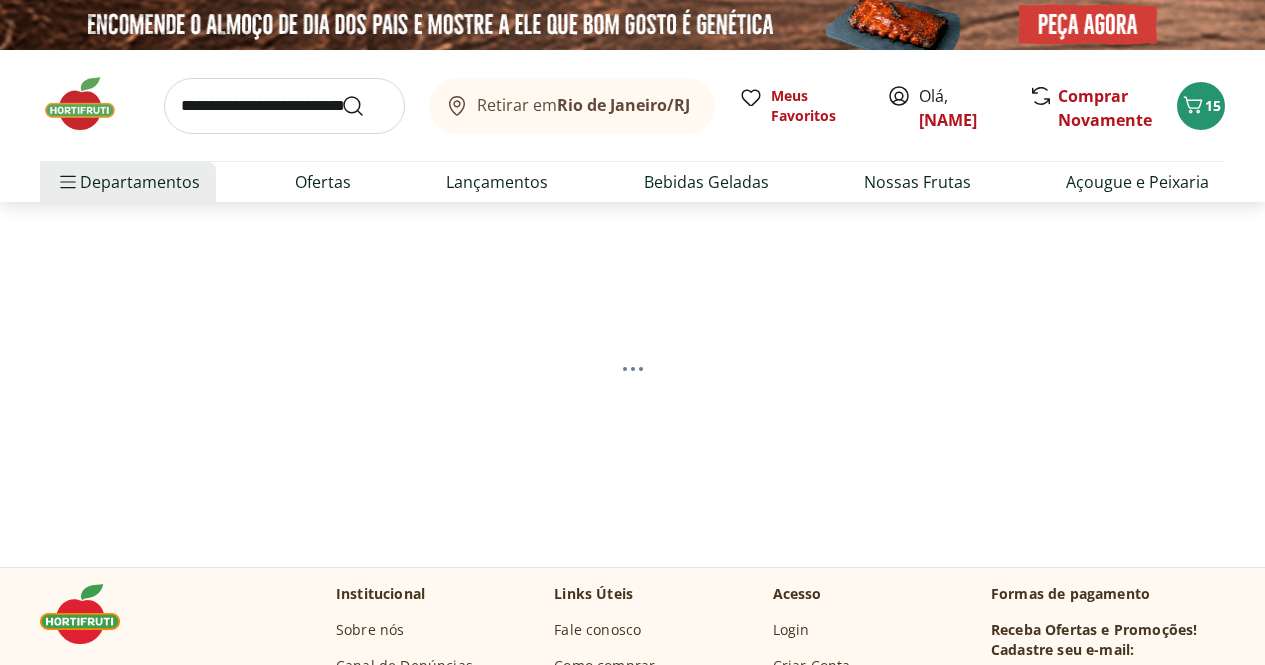 select on "**********" 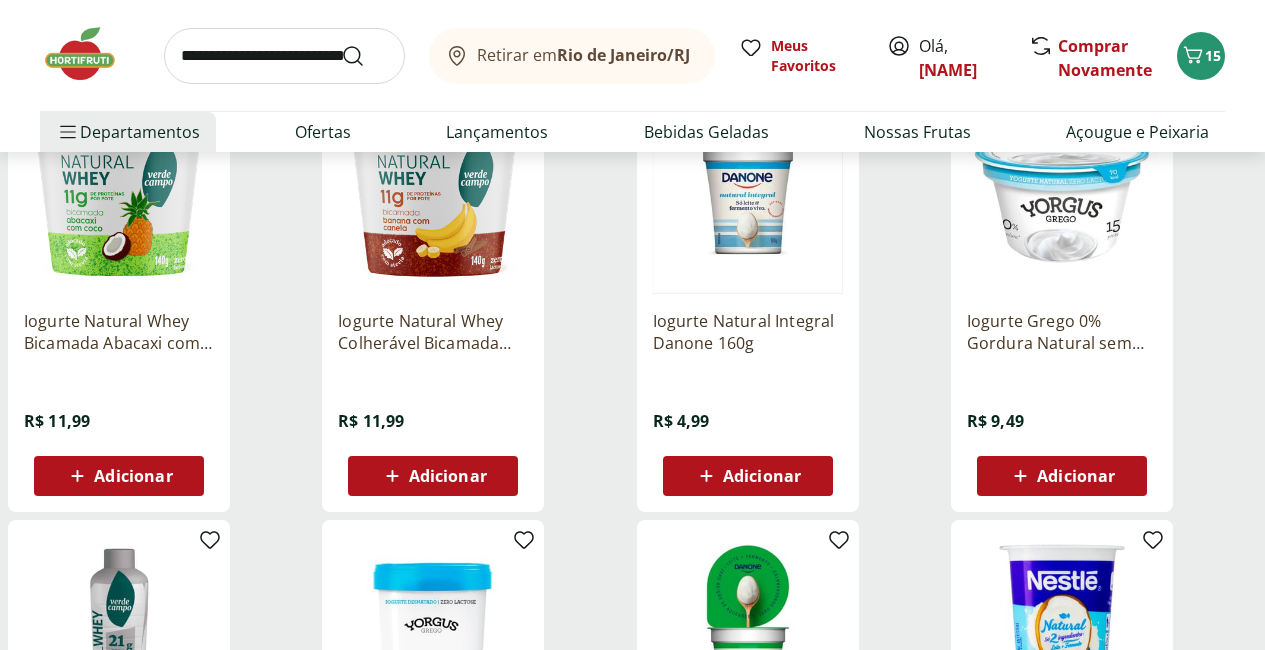 scroll, scrollTop: 309, scrollLeft: 0, axis: vertical 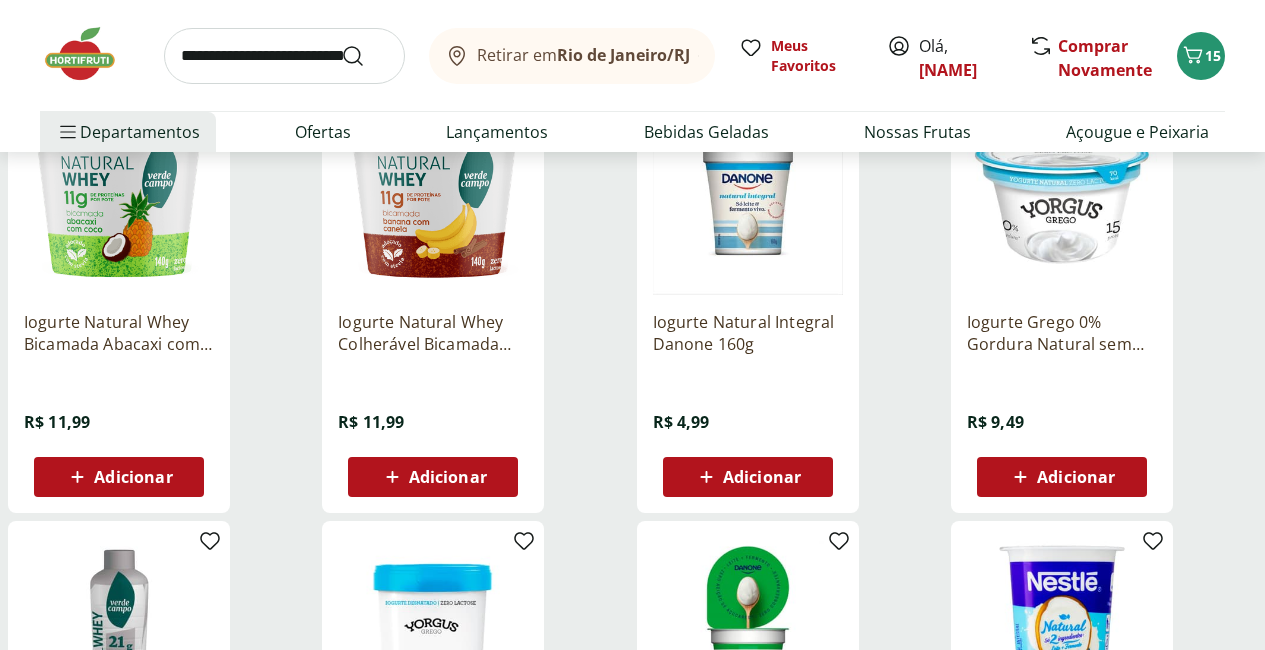click on "Adicionar" at bounding box center (748, 477) 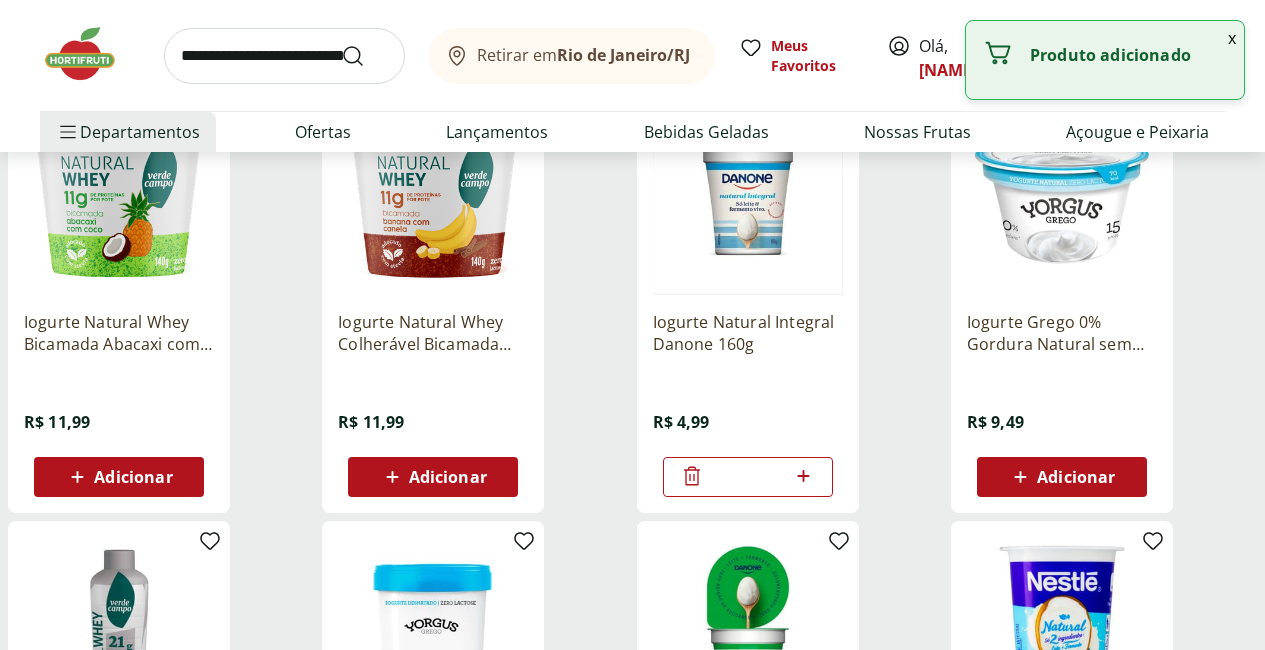 click 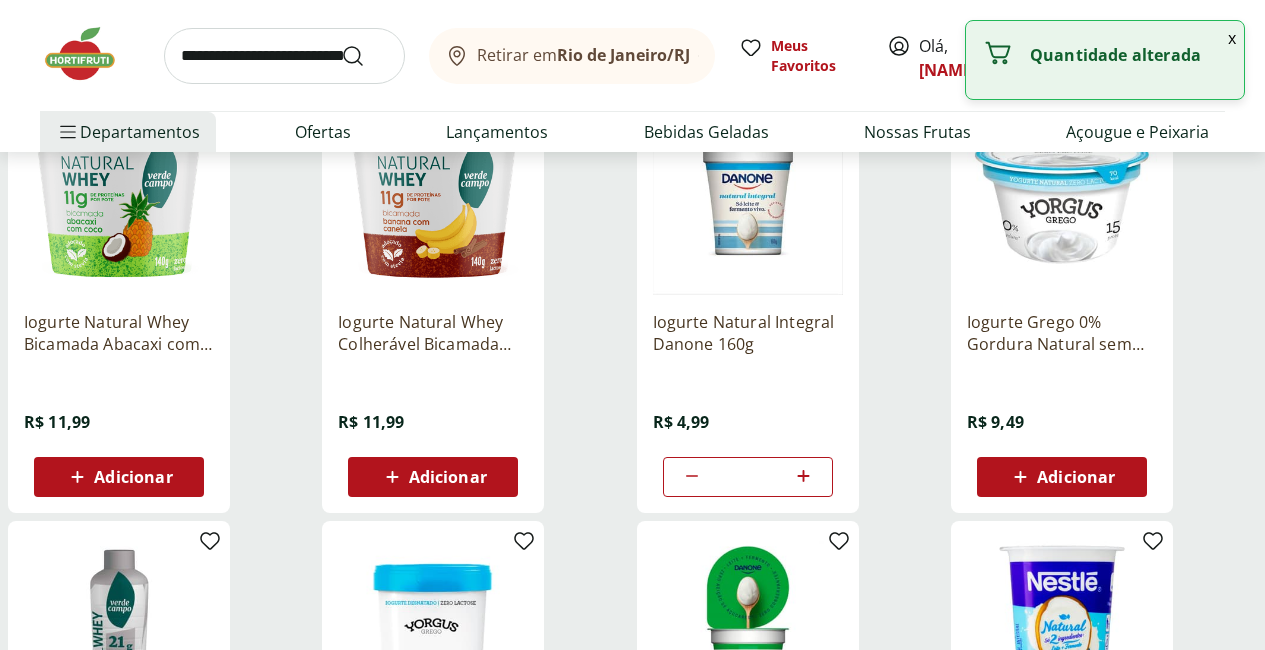 click 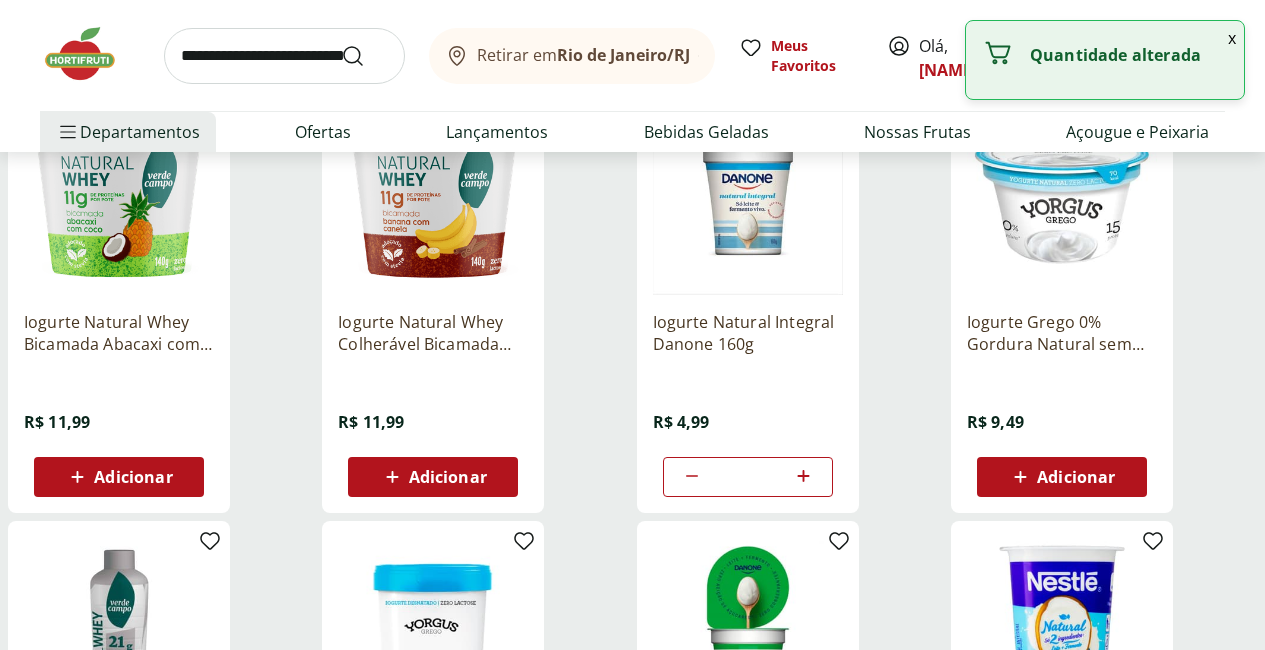 type on "*" 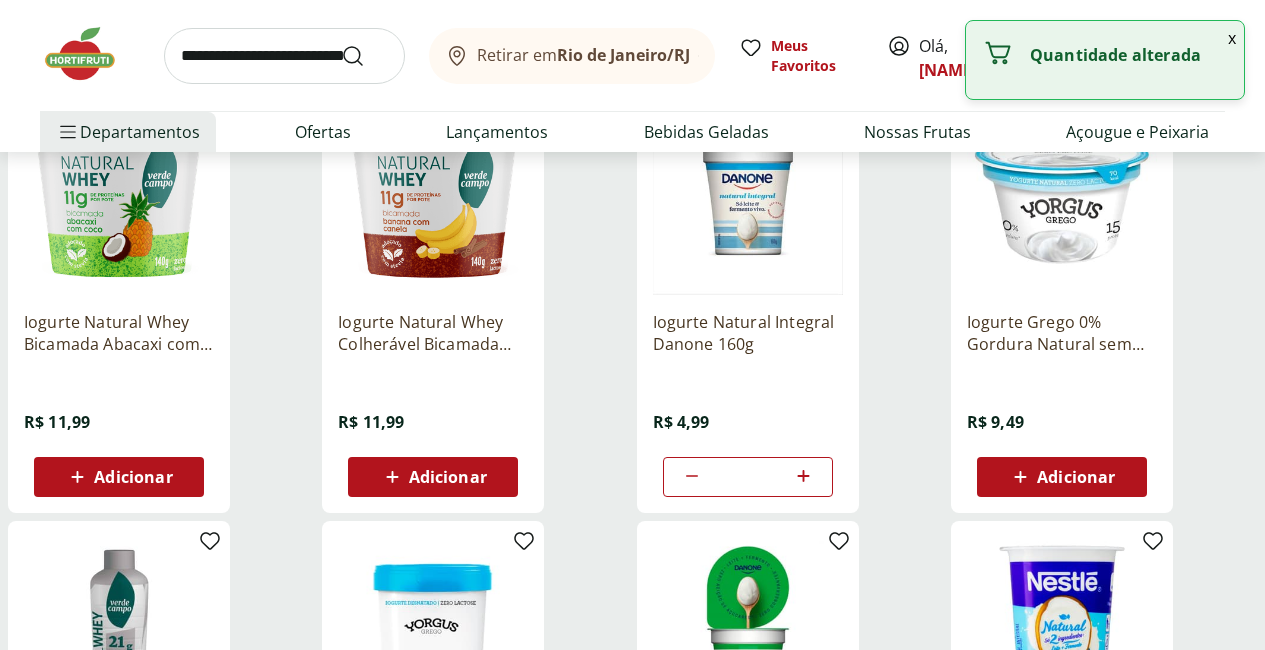 click at bounding box center [284, 56] 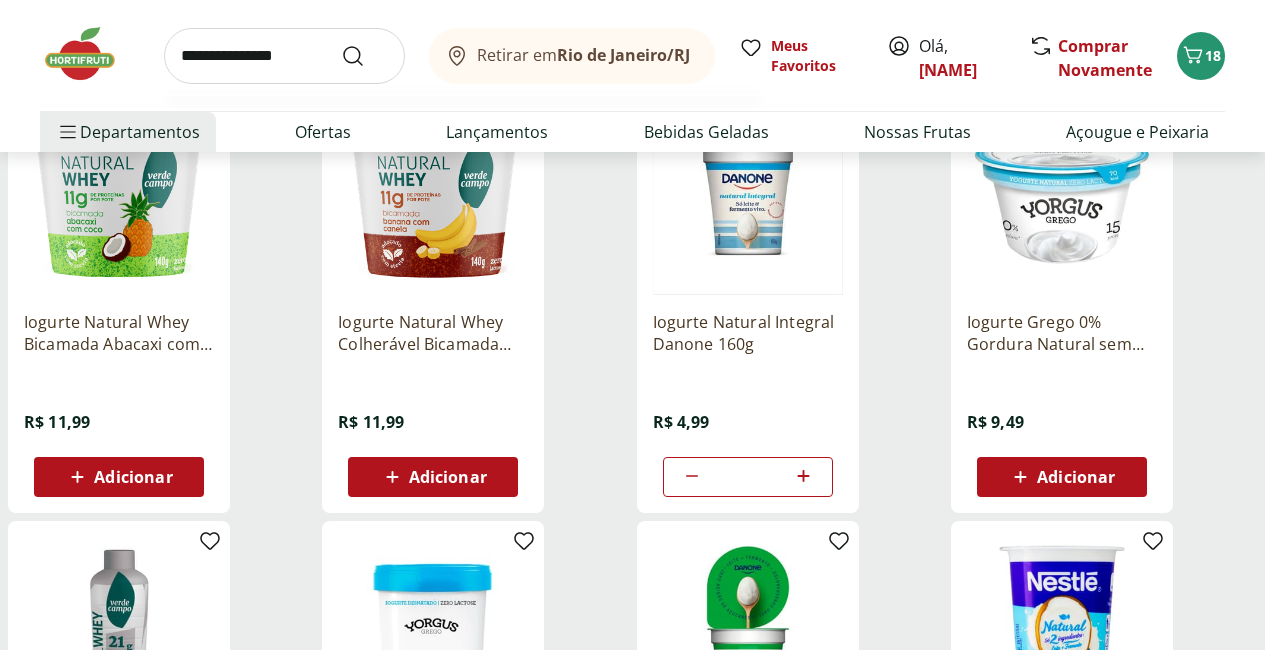 type on "**********" 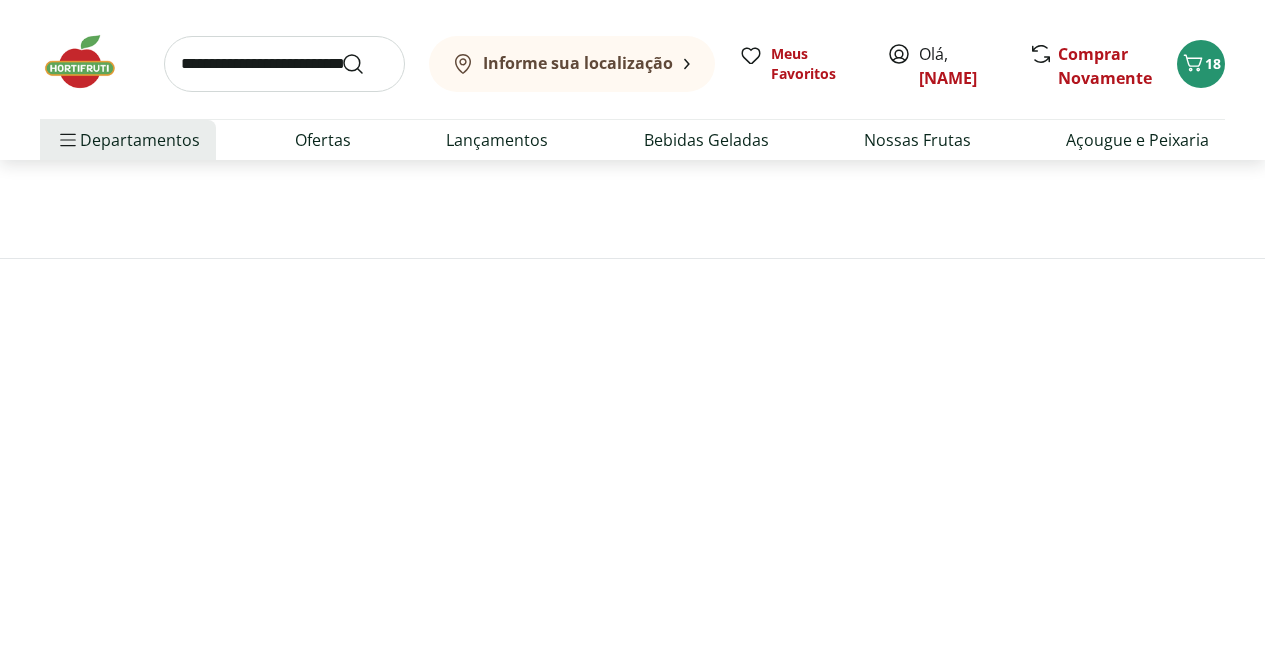 scroll, scrollTop: 0, scrollLeft: 0, axis: both 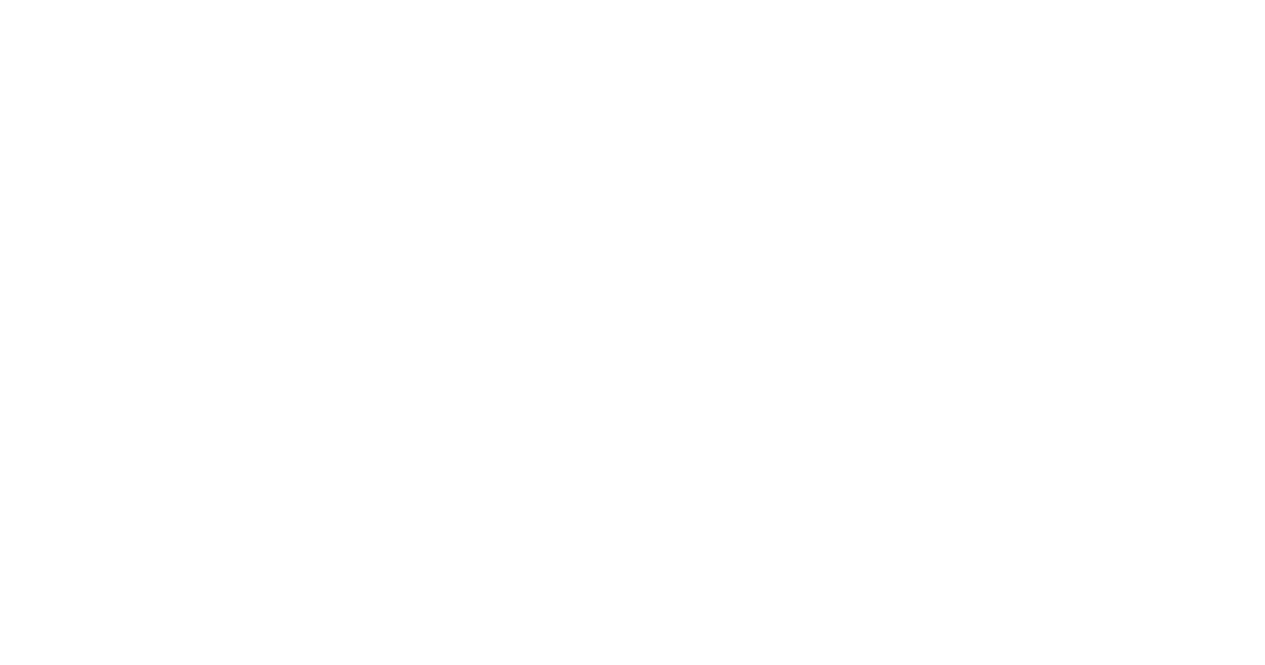 select on "**********" 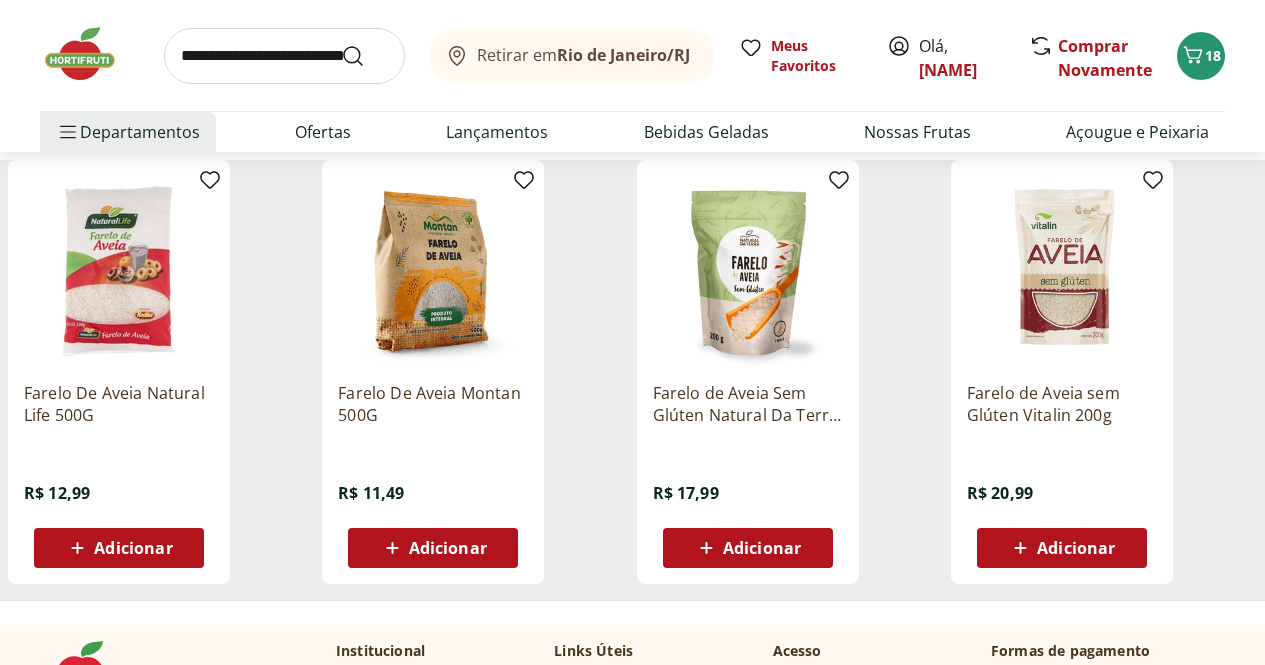 scroll, scrollTop: 237, scrollLeft: 0, axis: vertical 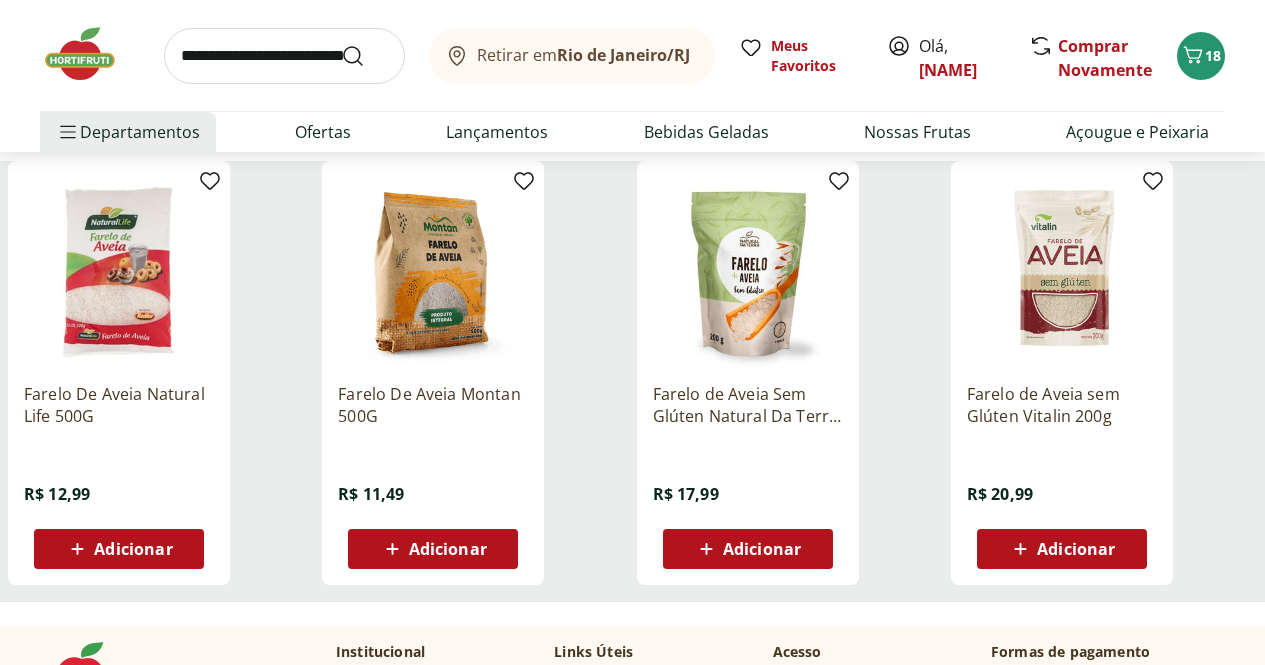 click at bounding box center (119, 272) 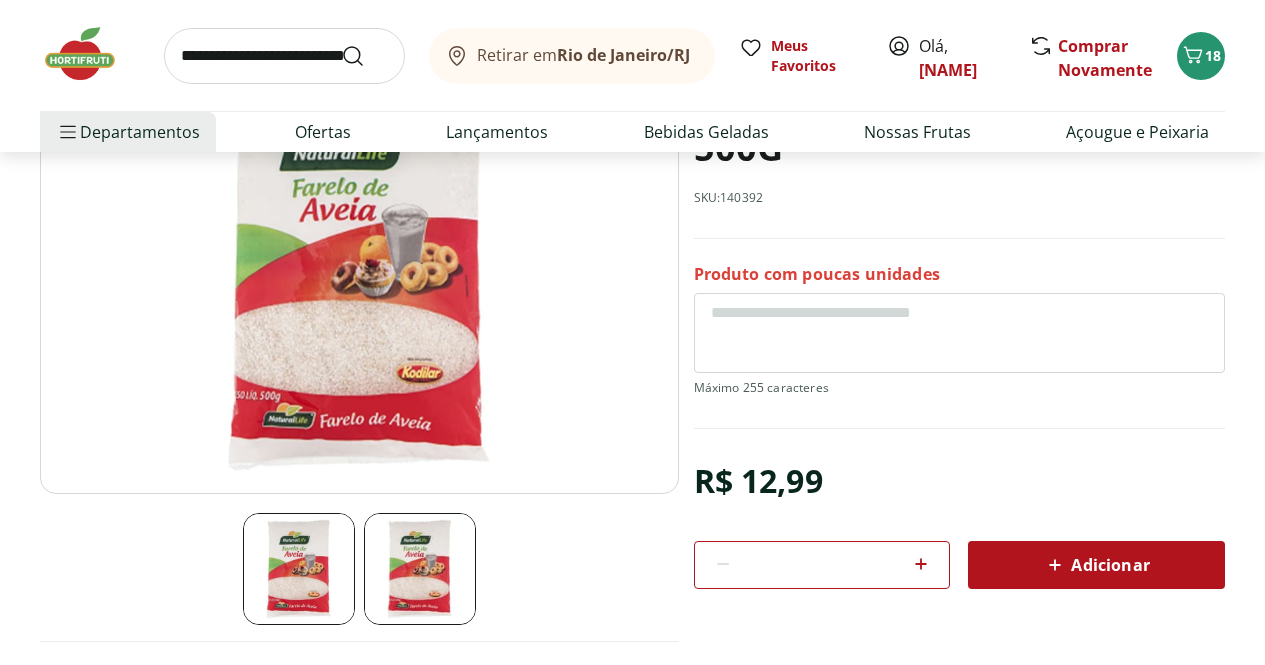 scroll, scrollTop: 213, scrollLeft: 0, axis: vertical 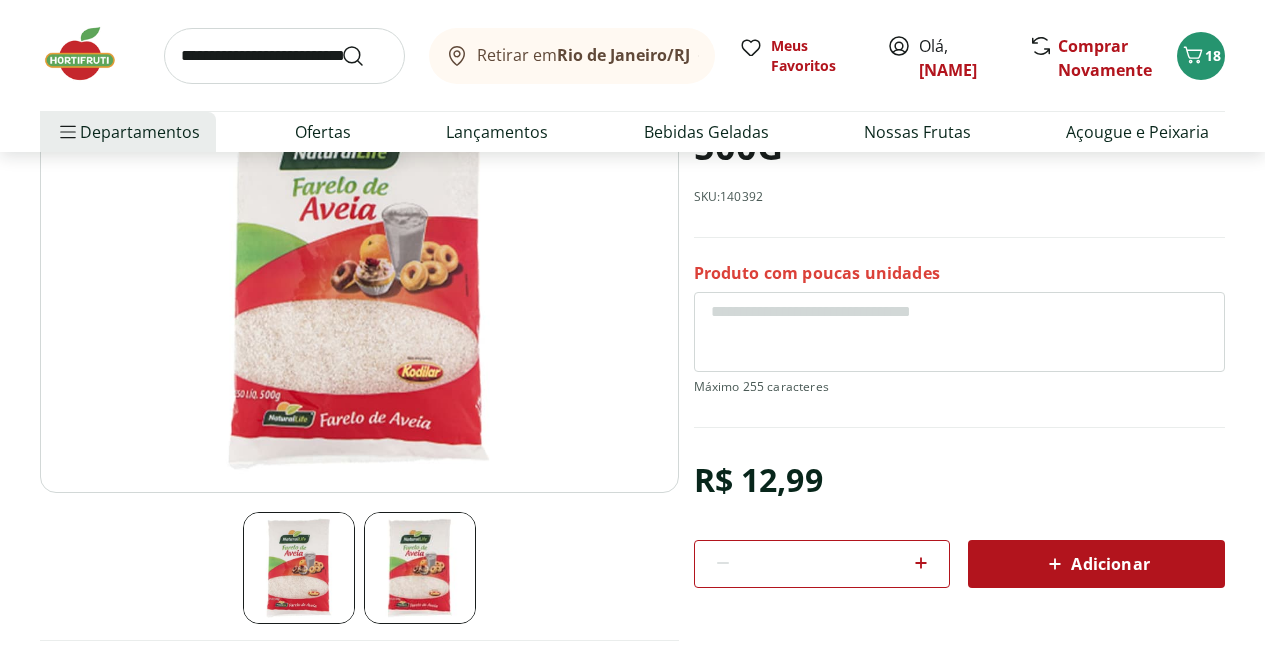 click at bounding box center (420, 568) 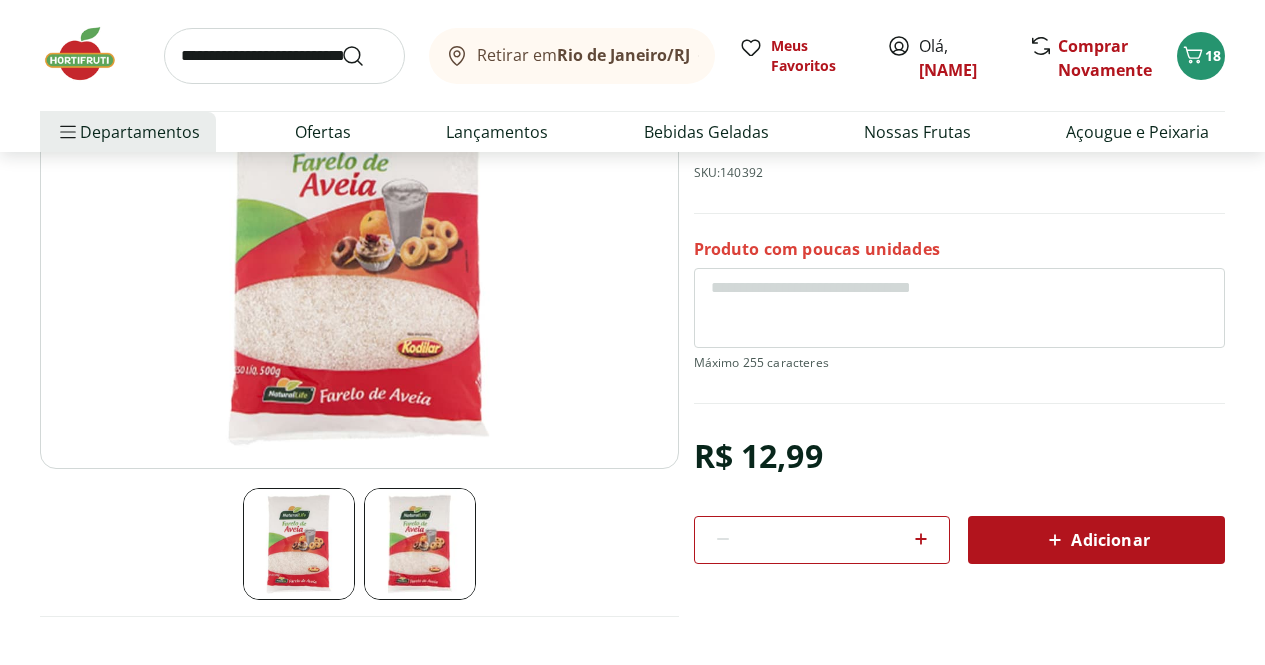 select on "**********" 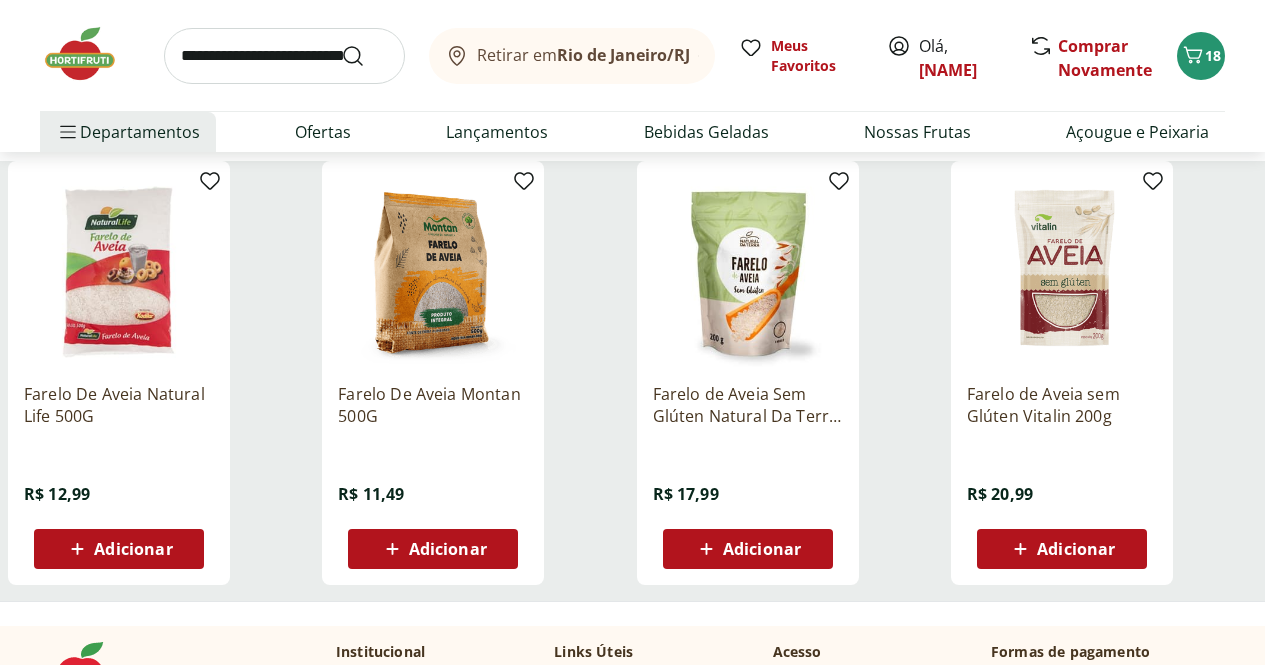 click on "Farelo de Aveia Sem Glúten Natural Da Terra 200g" at bounding box center [748, 405] 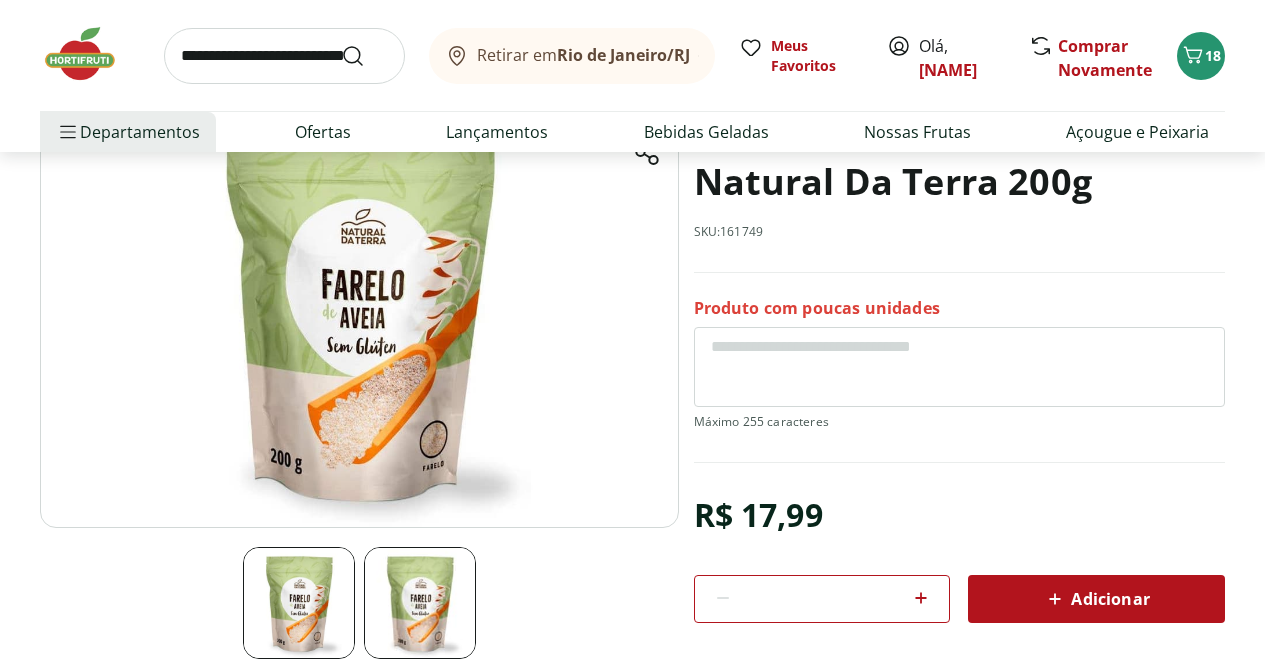 scroll, scrollTop: 179, scrollLeft: 0, axis: vertical 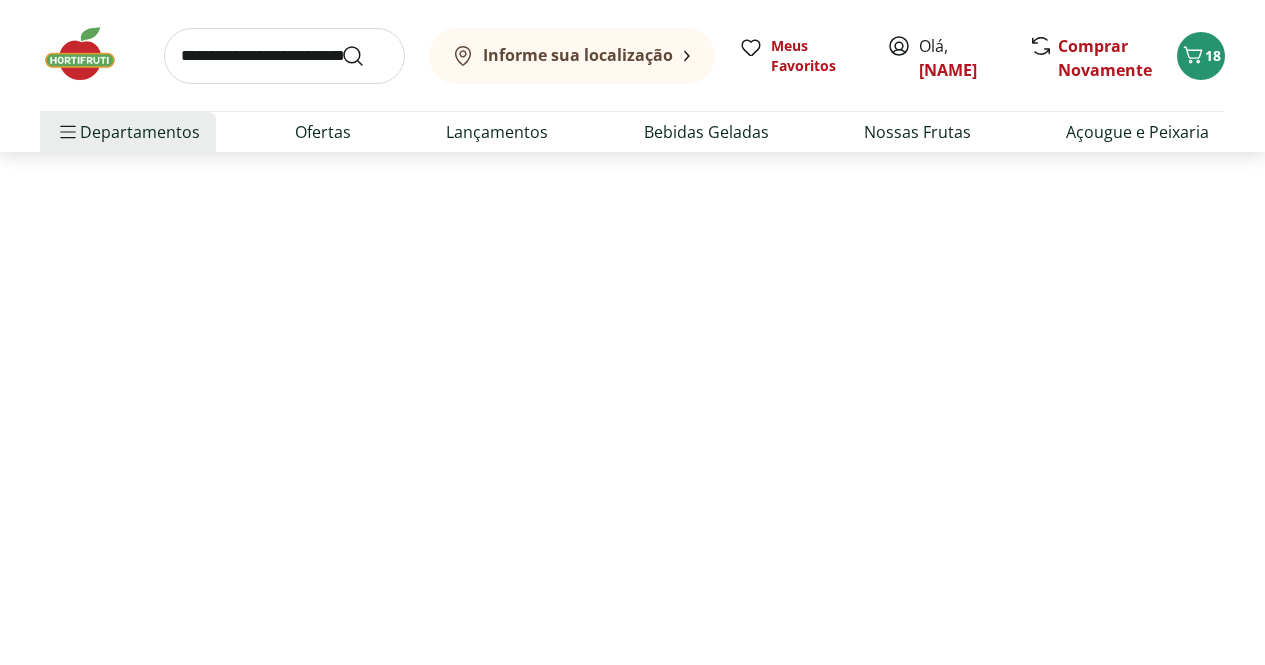 select on "**********" 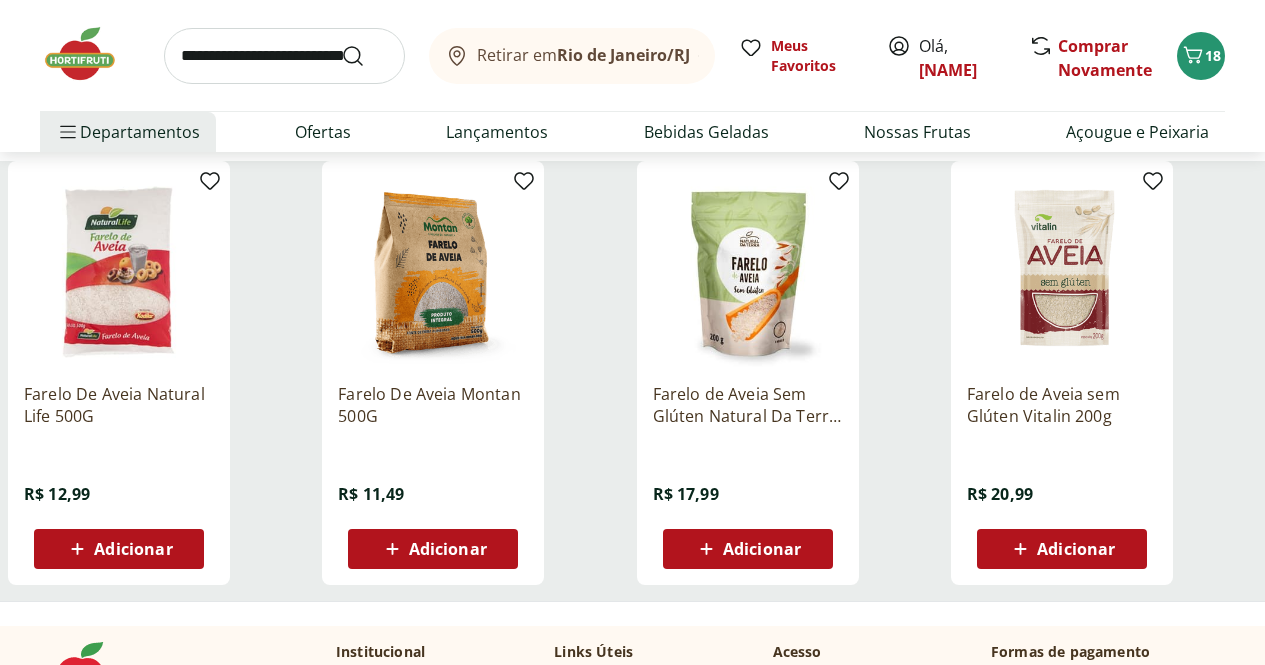 click on "Adicionar" at bounding box center [748, 549] 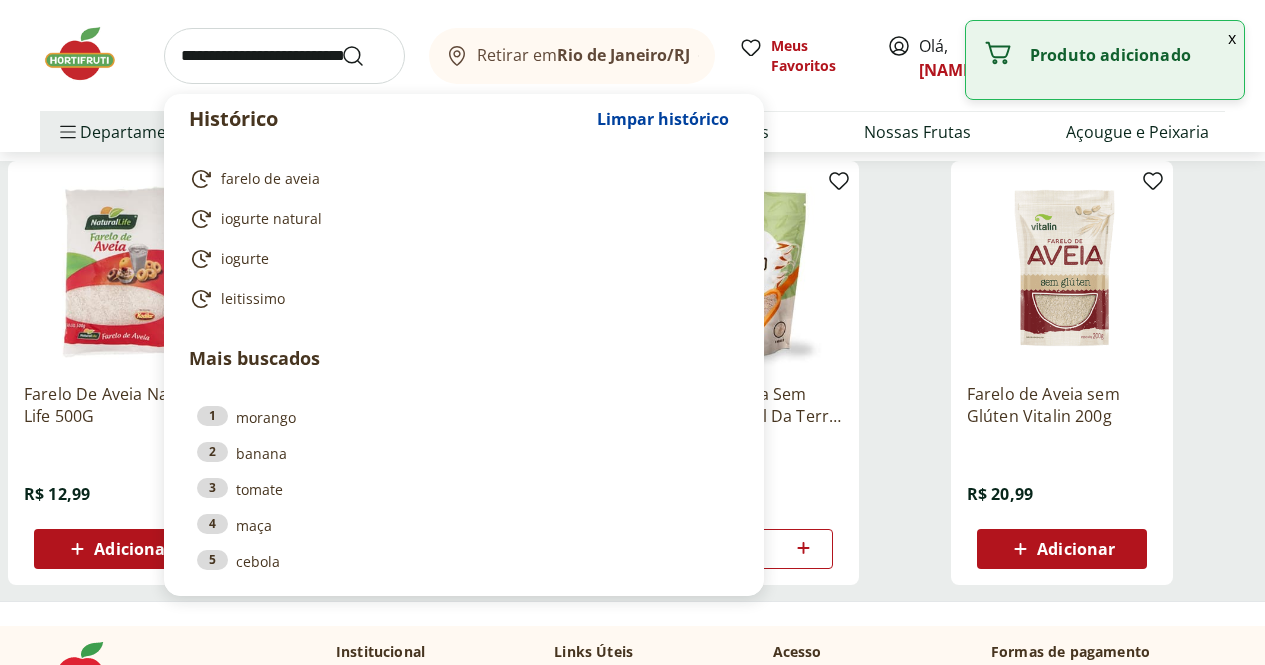 click at bounding box center [284, 56] 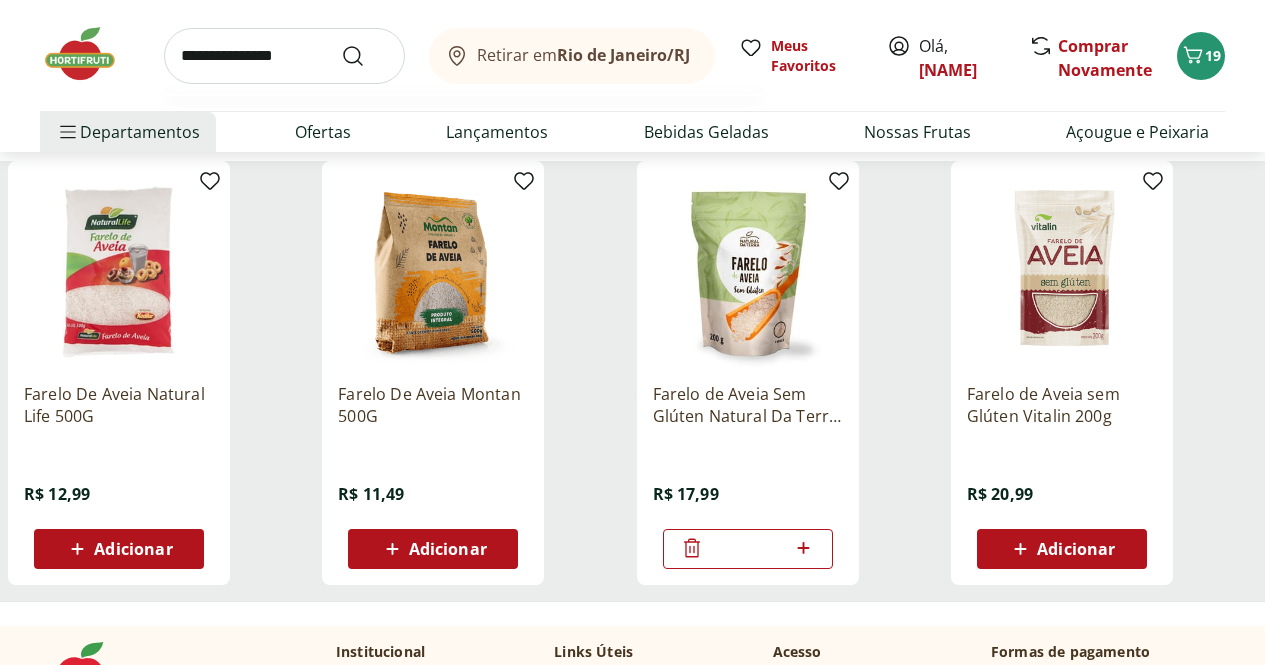 type on "**********" 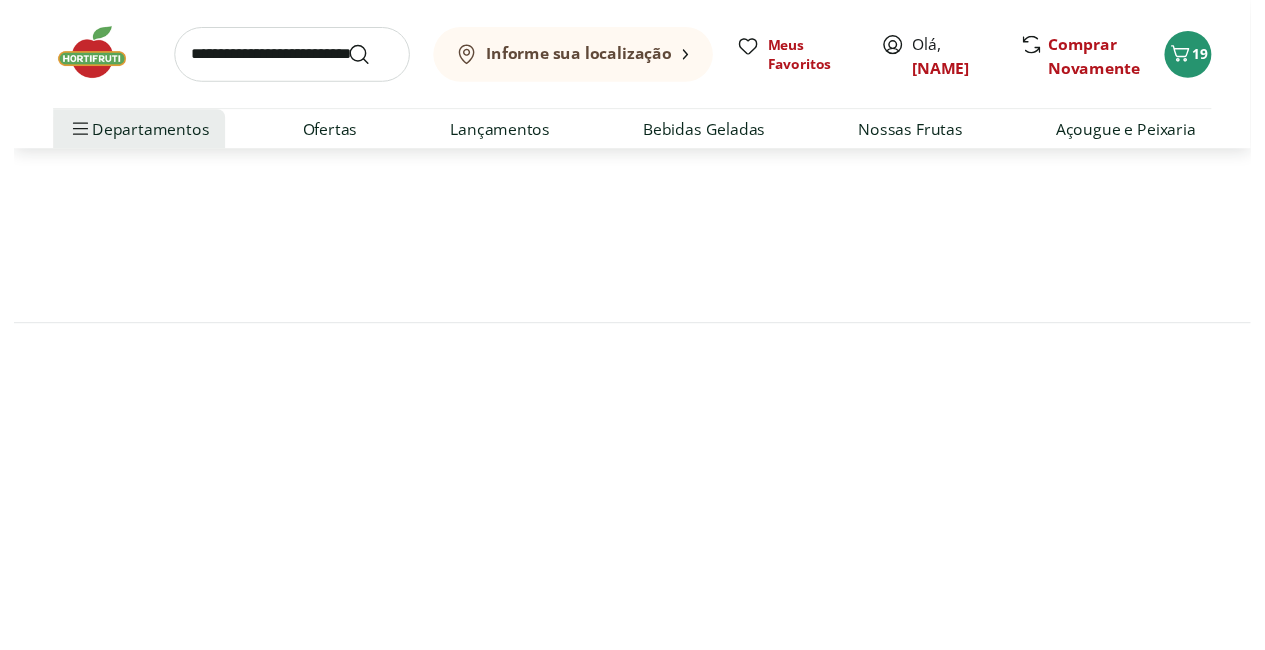 scroll, scrollTop: 0, scrollLeft: 0, axis: both 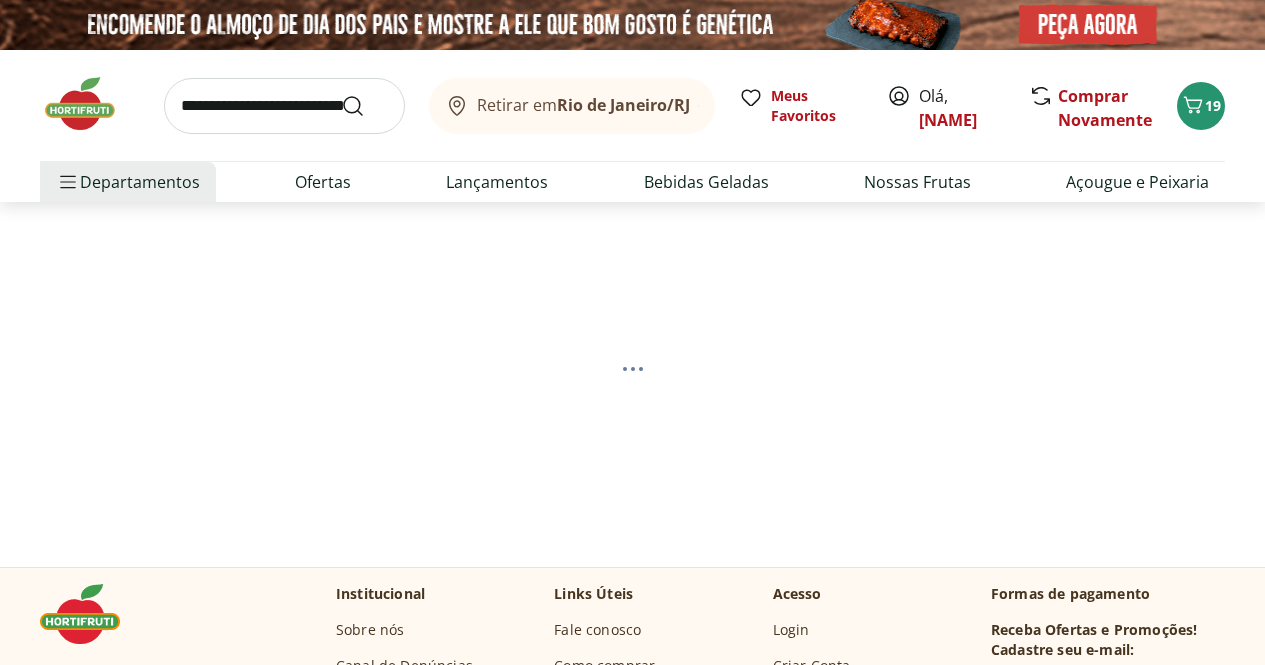 select on "**********" 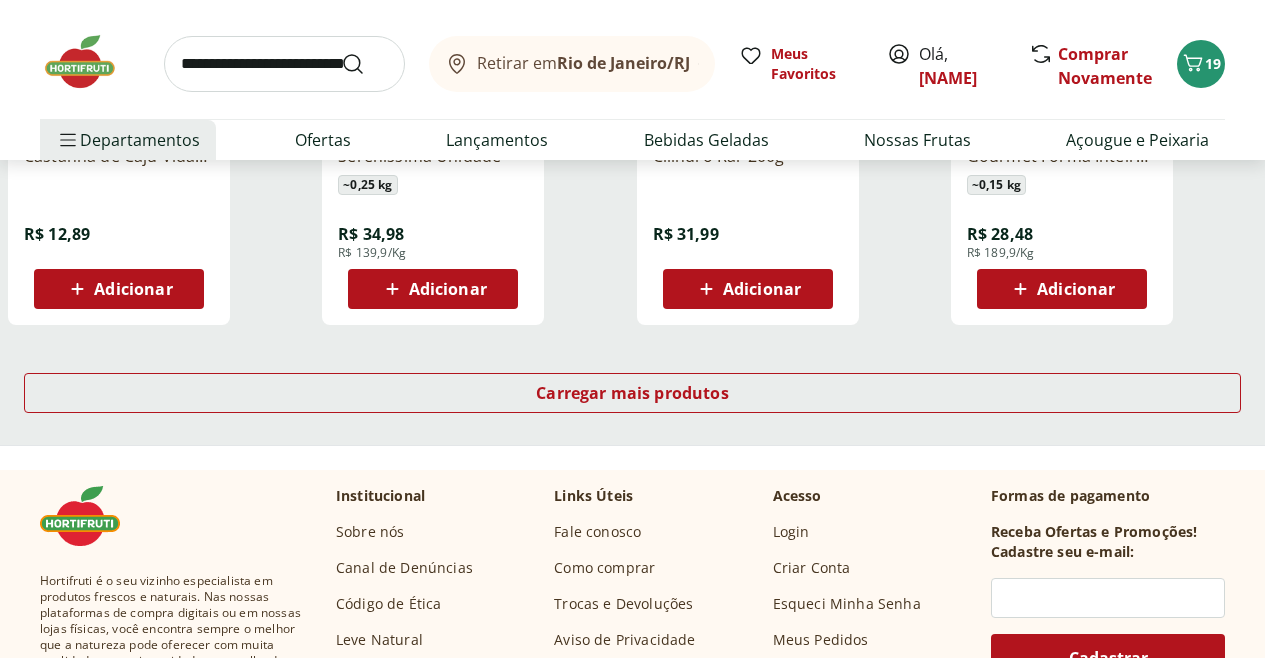 scroll, scrollTop: 1370, scrollLeft: 0, axis: vertical 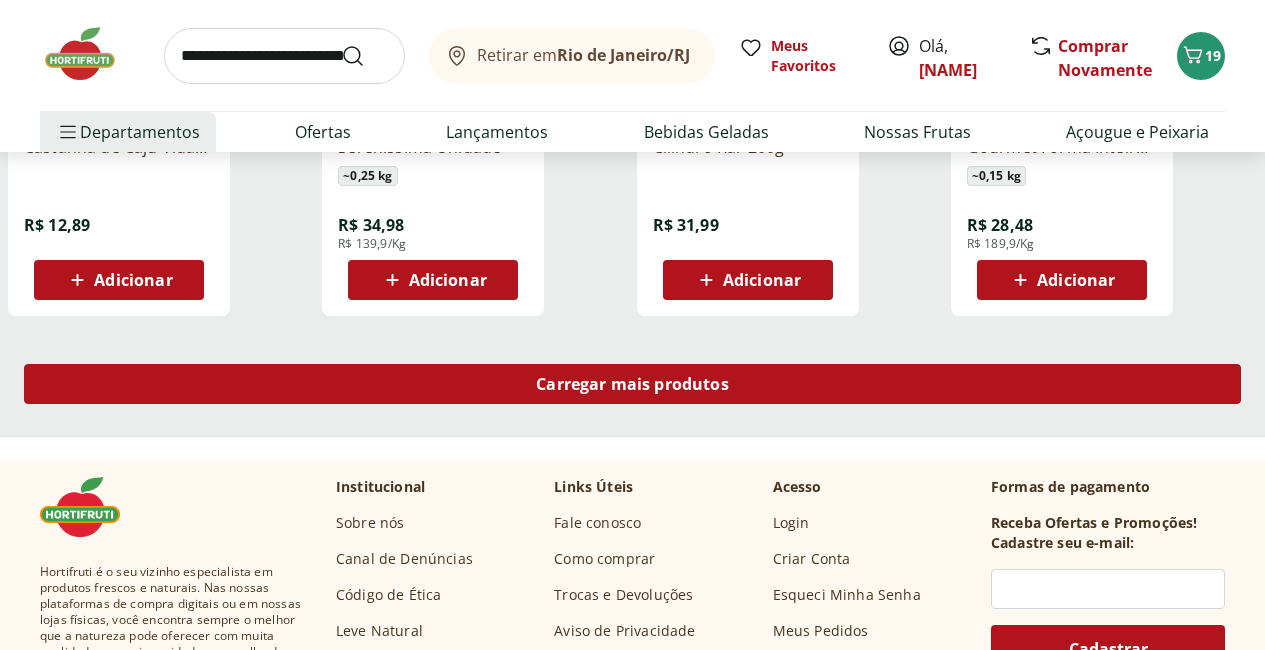 click on "Carregar mais produtos" at bounding box center [632, 384] 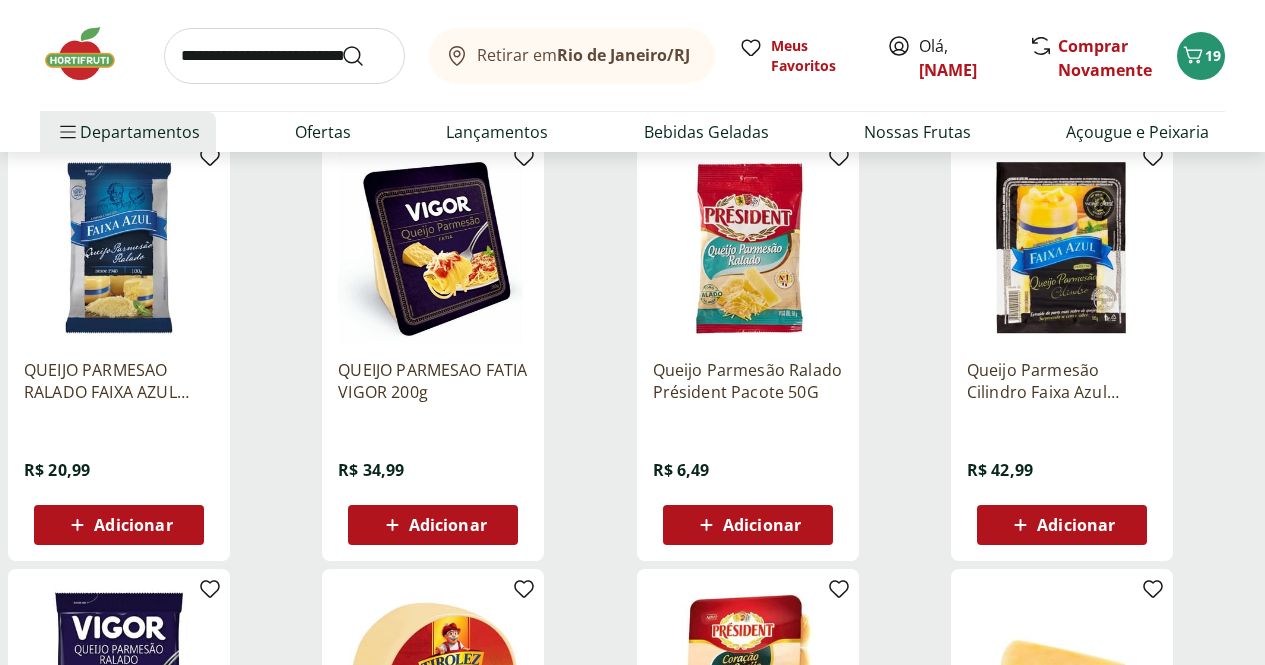 scroll, scrollTop: 274, scrollLeft: 0, axis: vertical 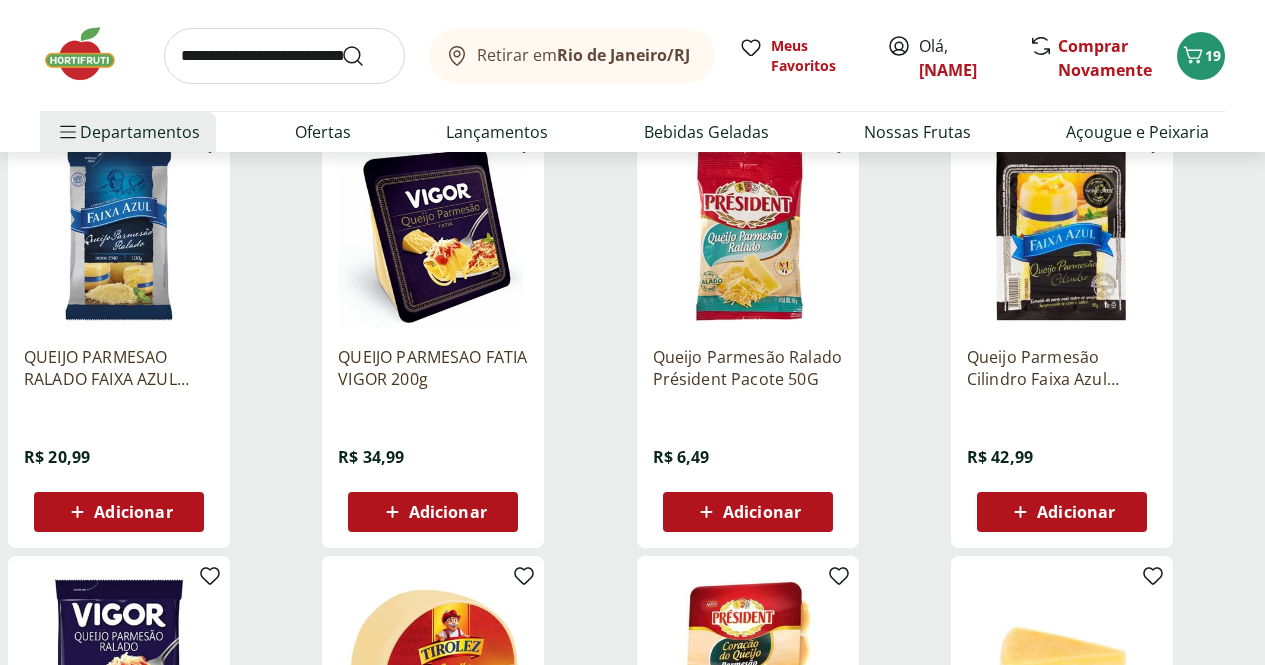 click on "QUEIJO PARMESAO RALADO FAIXA AZUL 100GR" at bounding box center (119, 368) 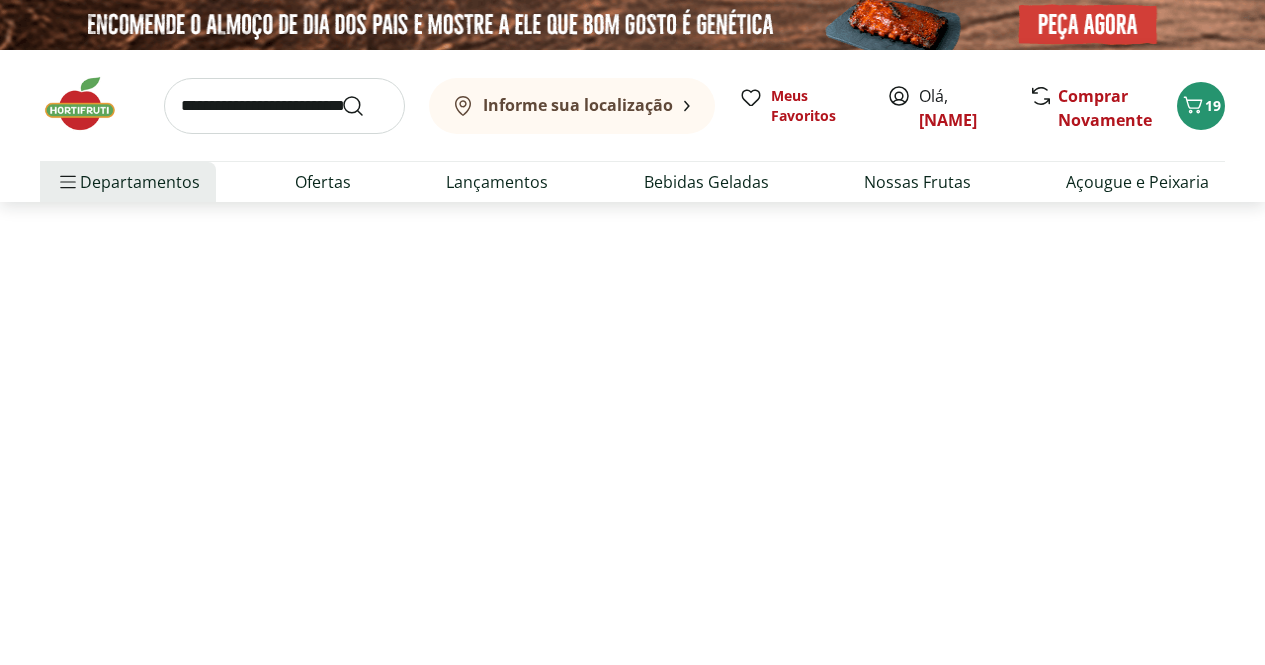 scroll, scrollTop: 274, scrollLeft: 0, axis: vertical 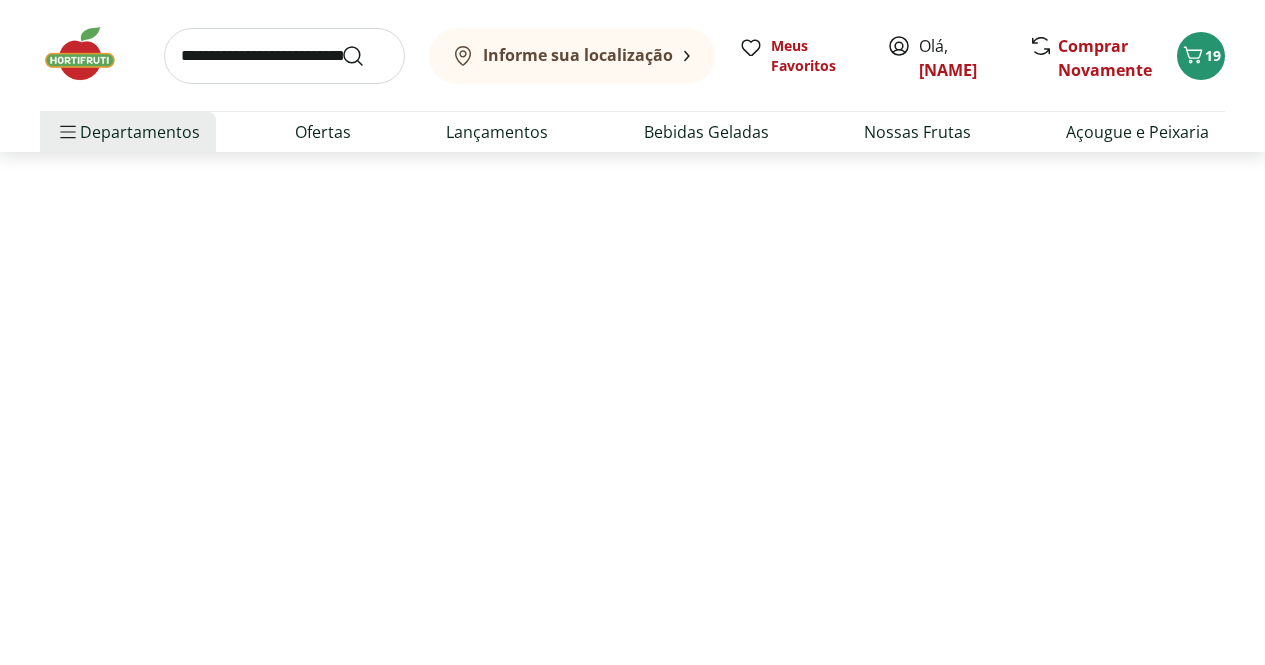 select on "**********" 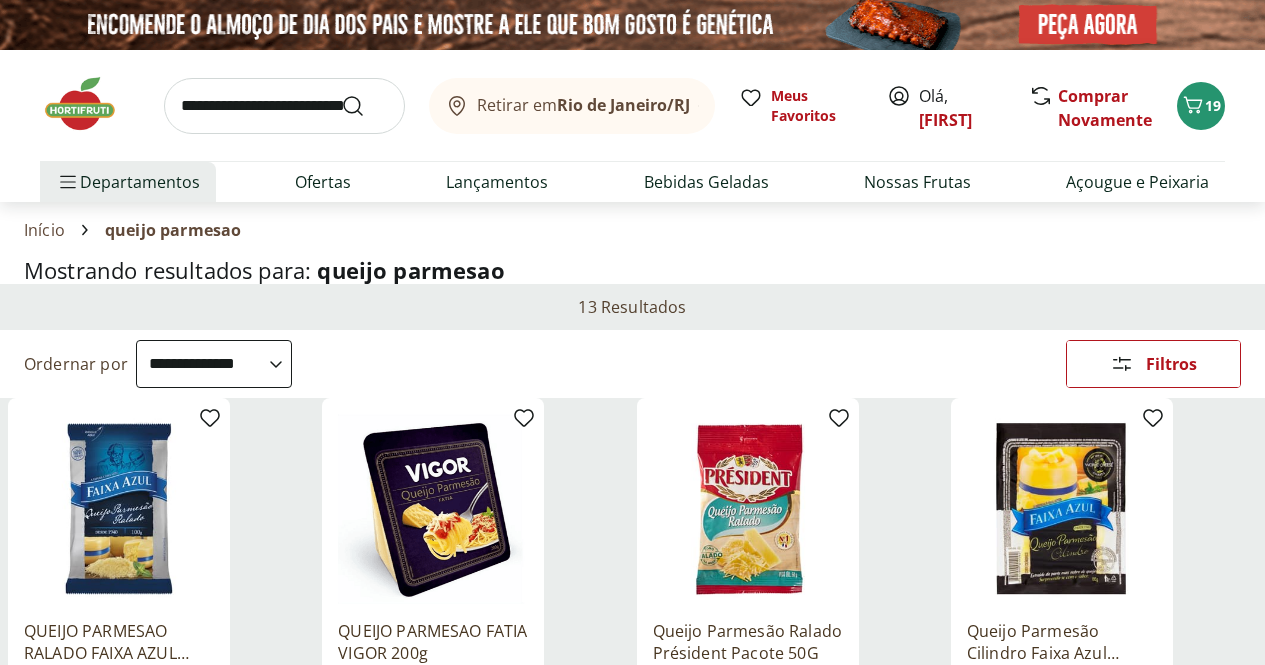 select on "**********" 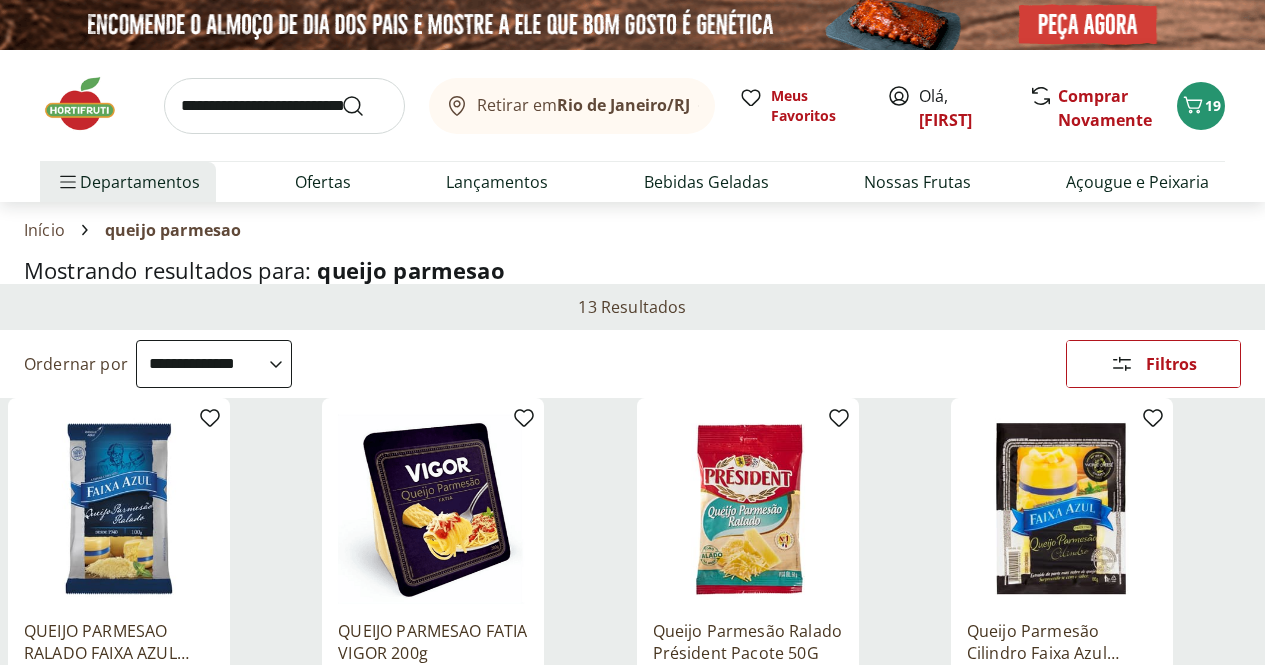 scroll, scrollTop: 274, scrollLeft: 0, axis: vertical 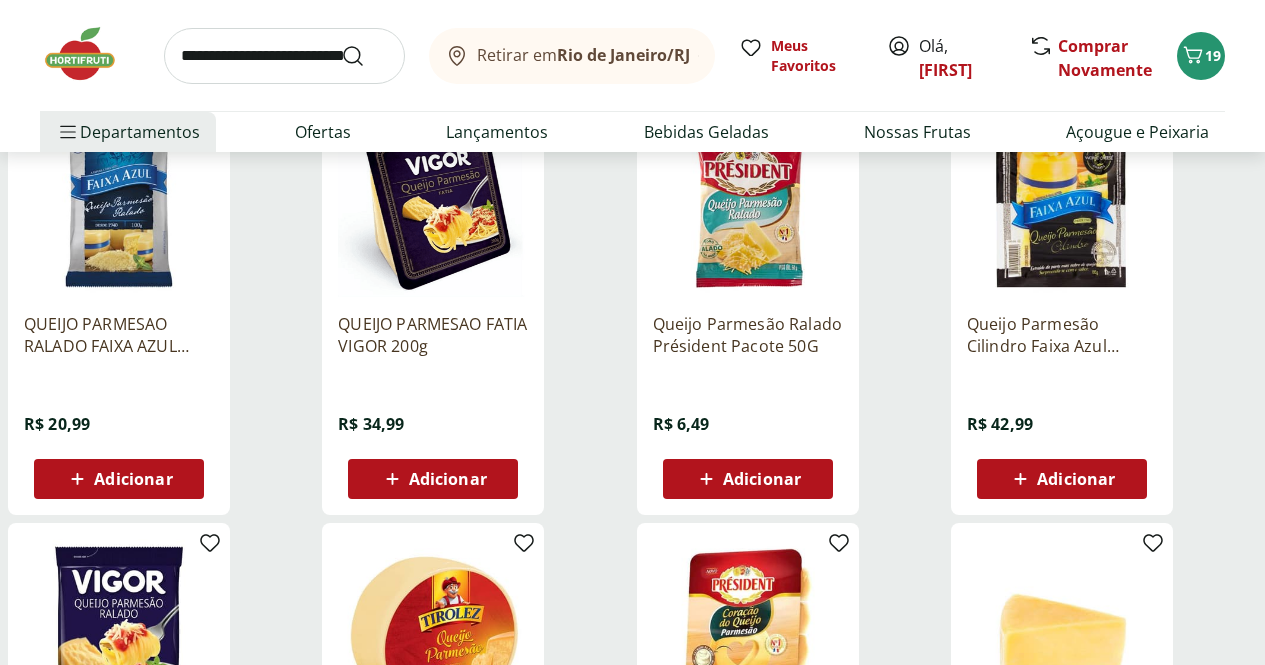 click on "Adicionar" at bounding box center (748, 479) 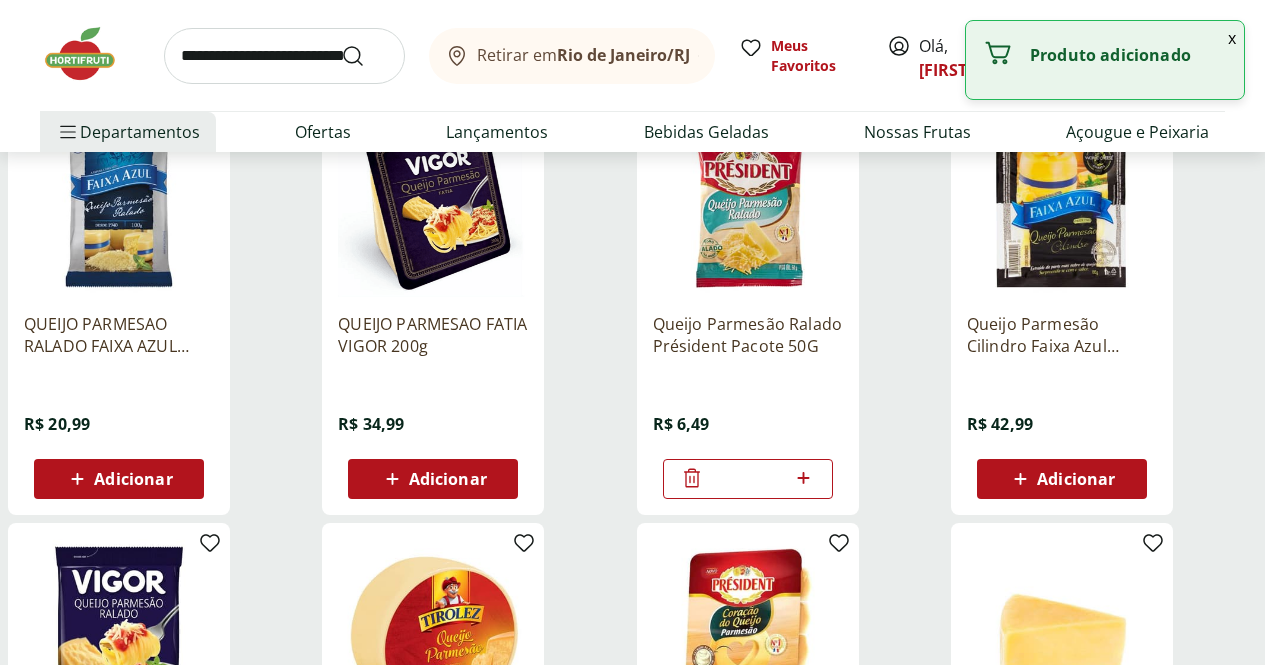 click 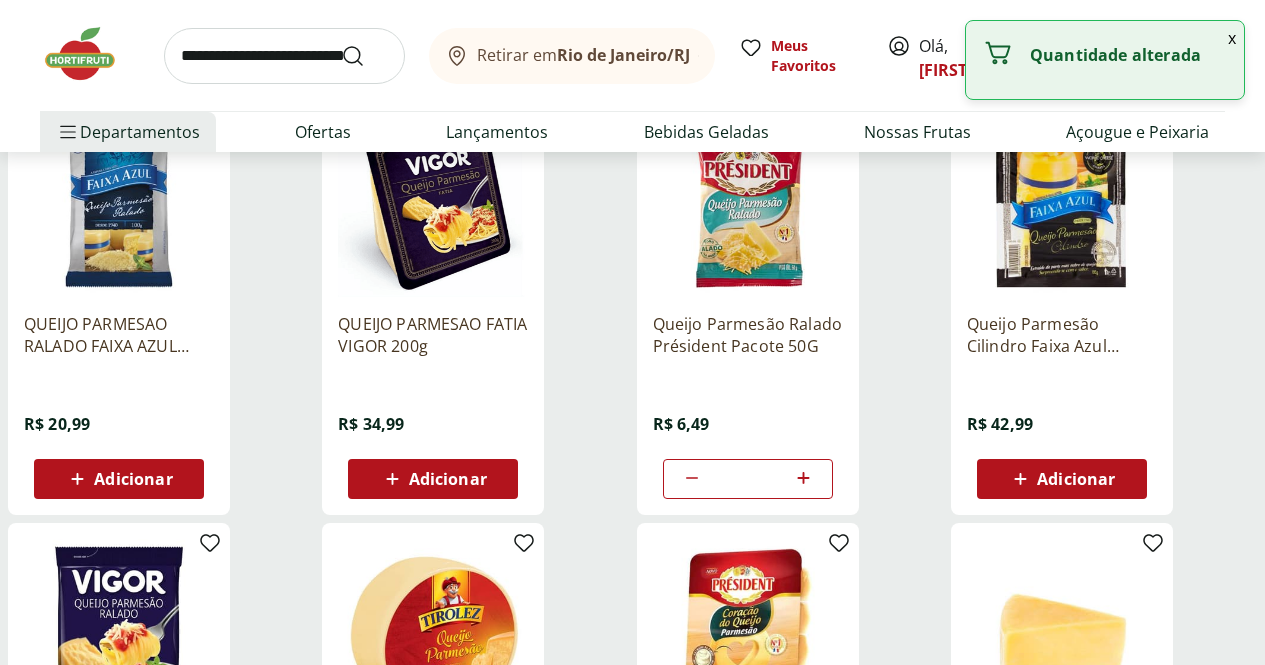 click 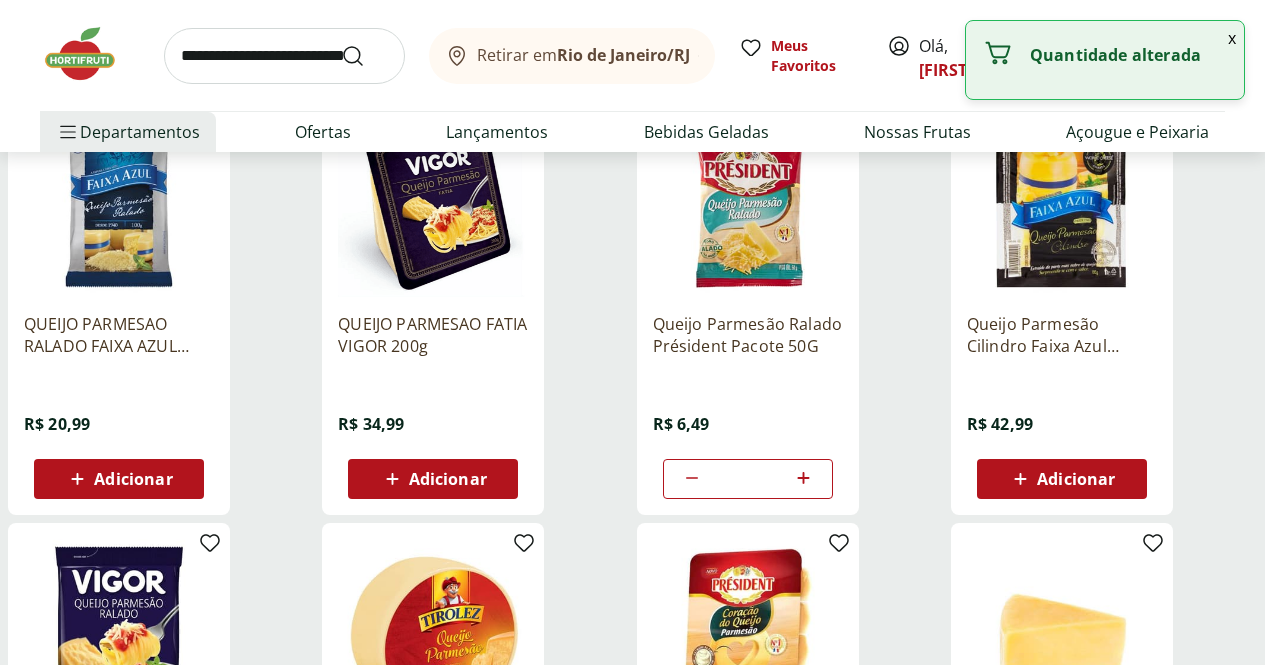 scroll, scrollTop: 0, scrollLeft: 0, axis: both 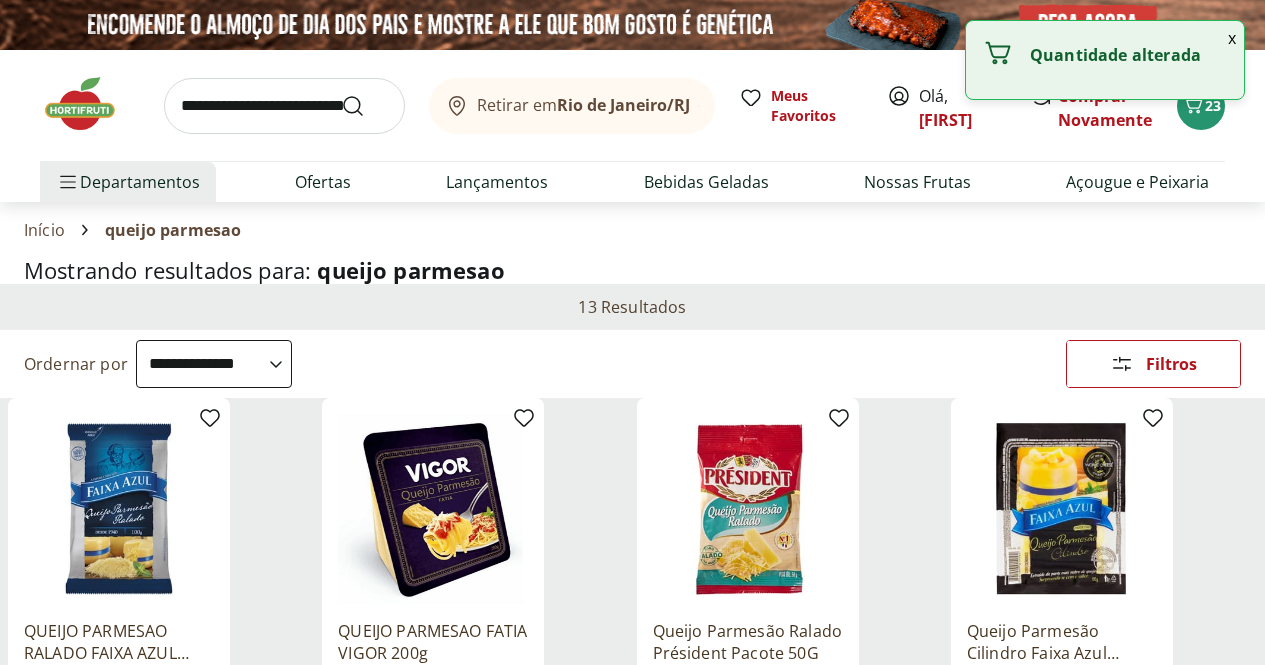 click at bounding box center [284, 106] 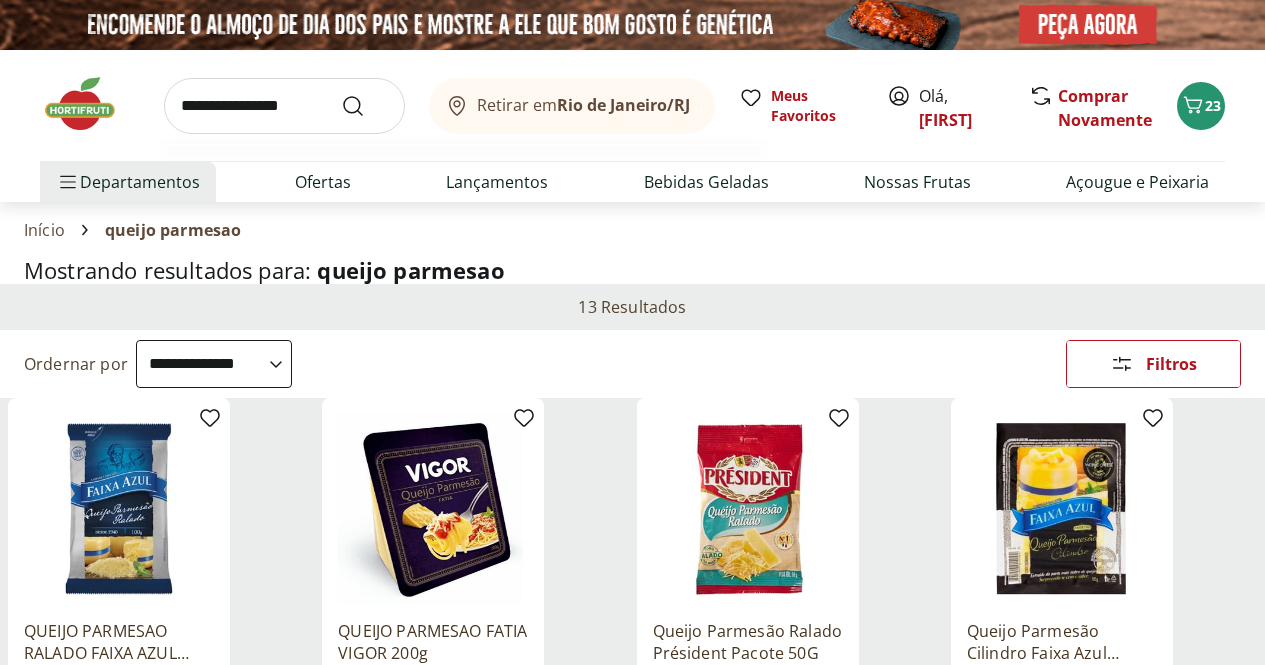 type on "**********" 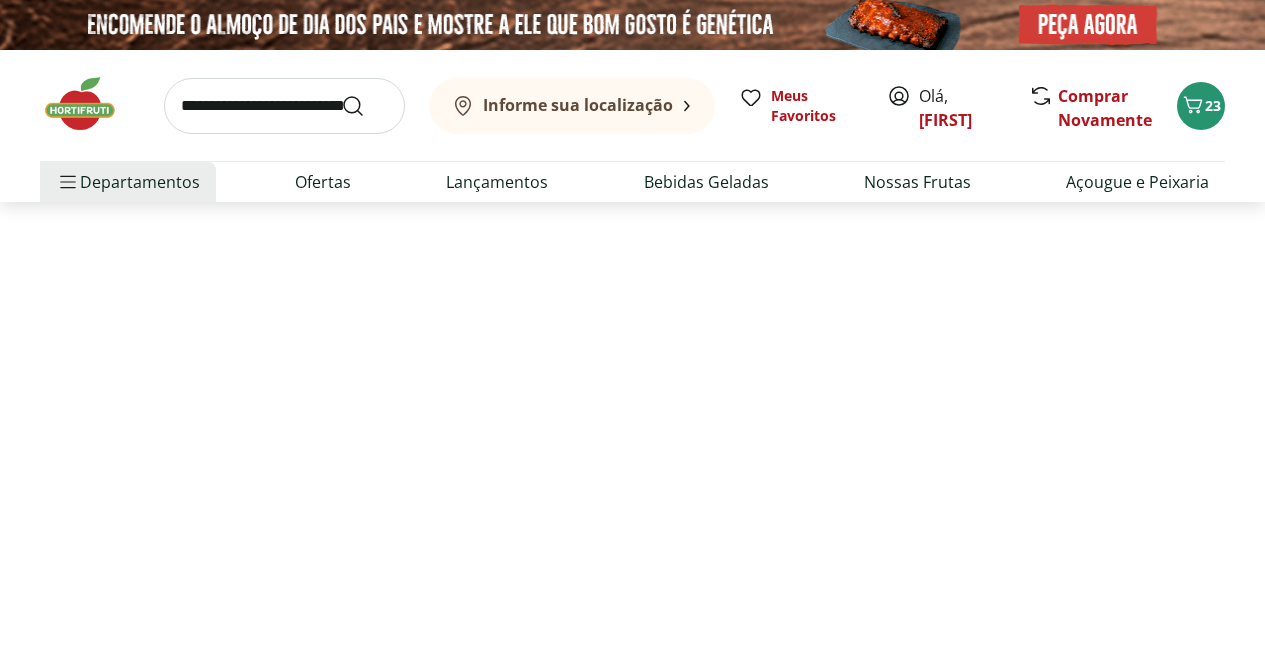 select on "**********" 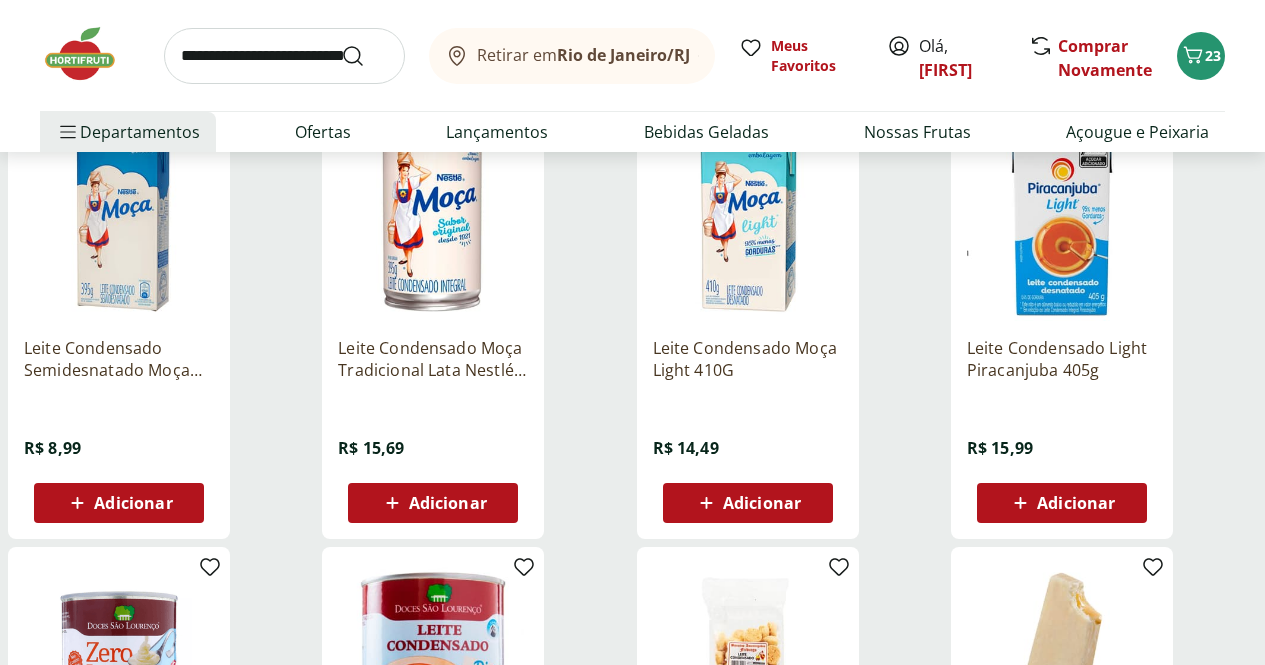 scroll, scrollTop: 282, scrollLeft: 0, axis: vertical 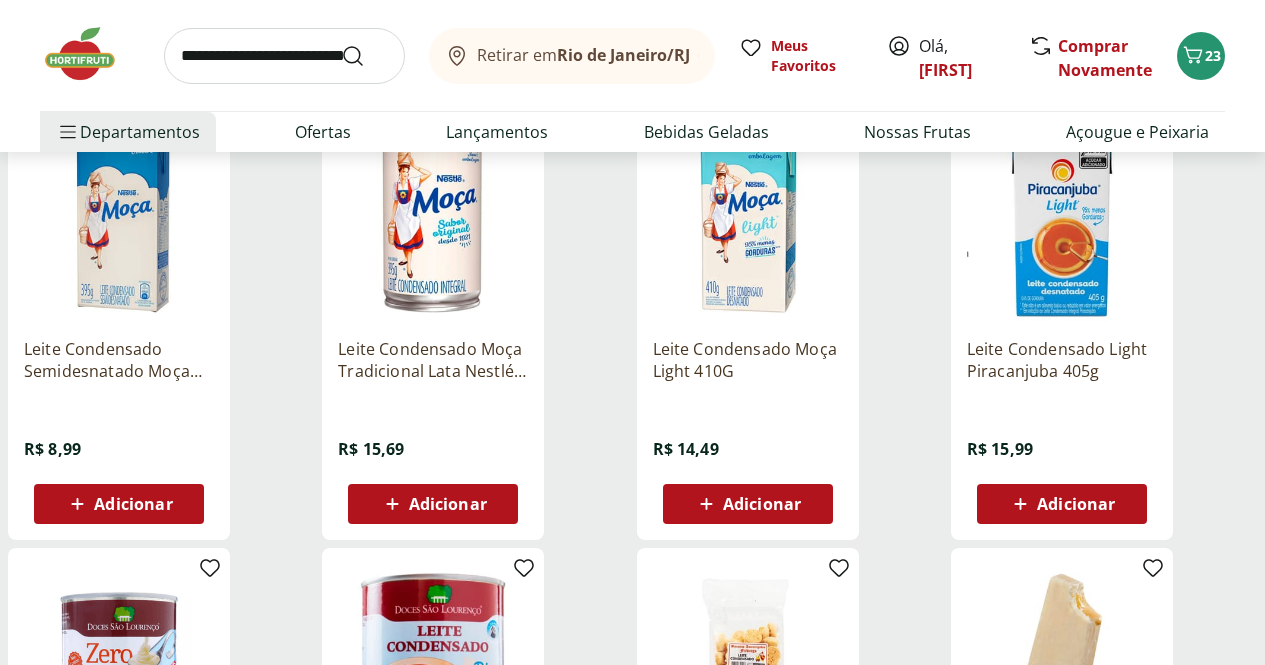 click on "Adicionar" at bounding box center (433, 504) 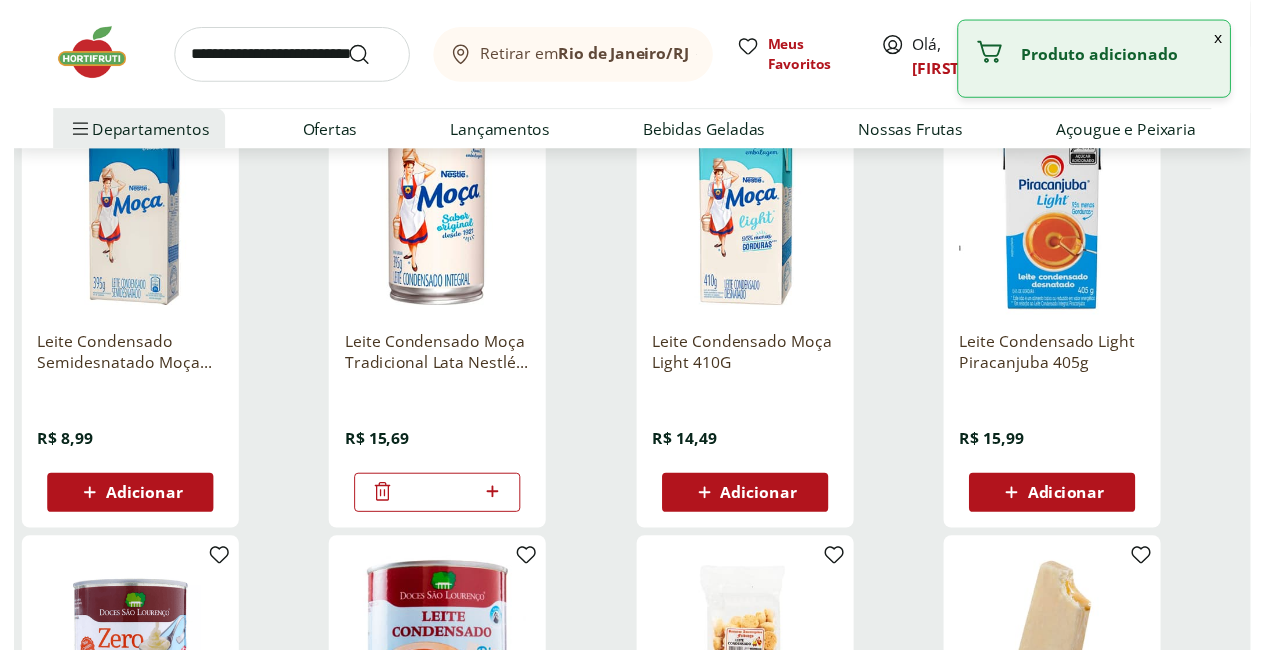 scroll, scrollTop: 0, scrollLeft: 0, axis: both 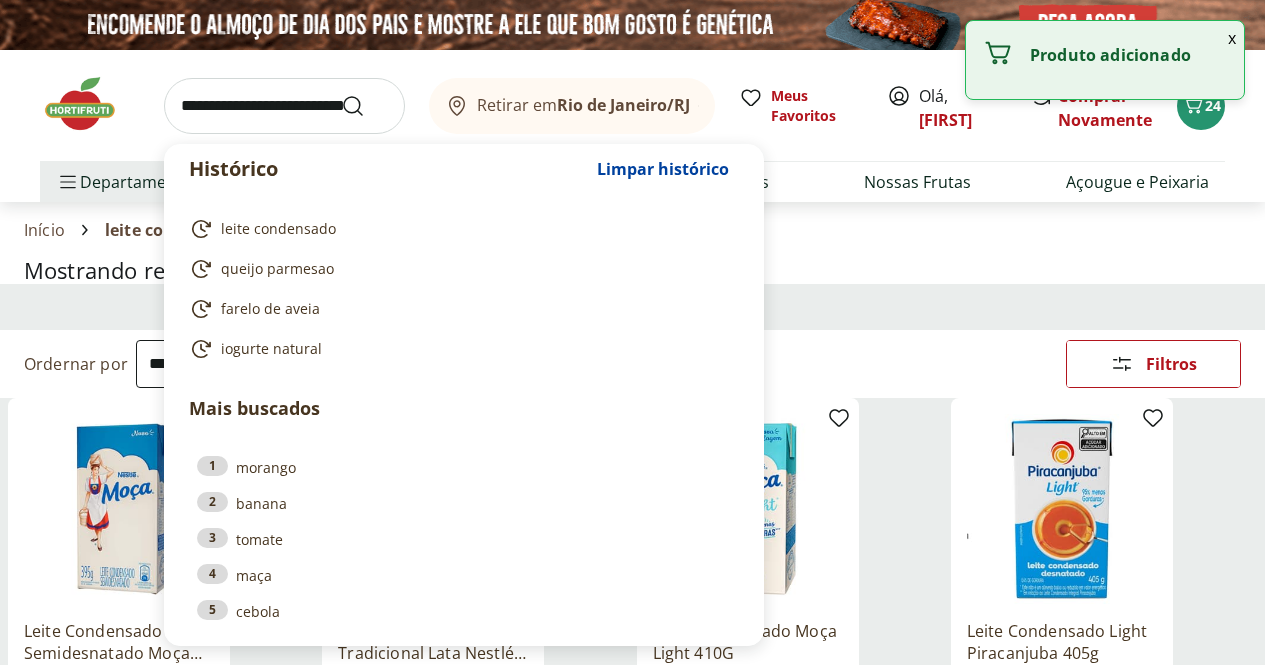click at bounding box center [284, 106] 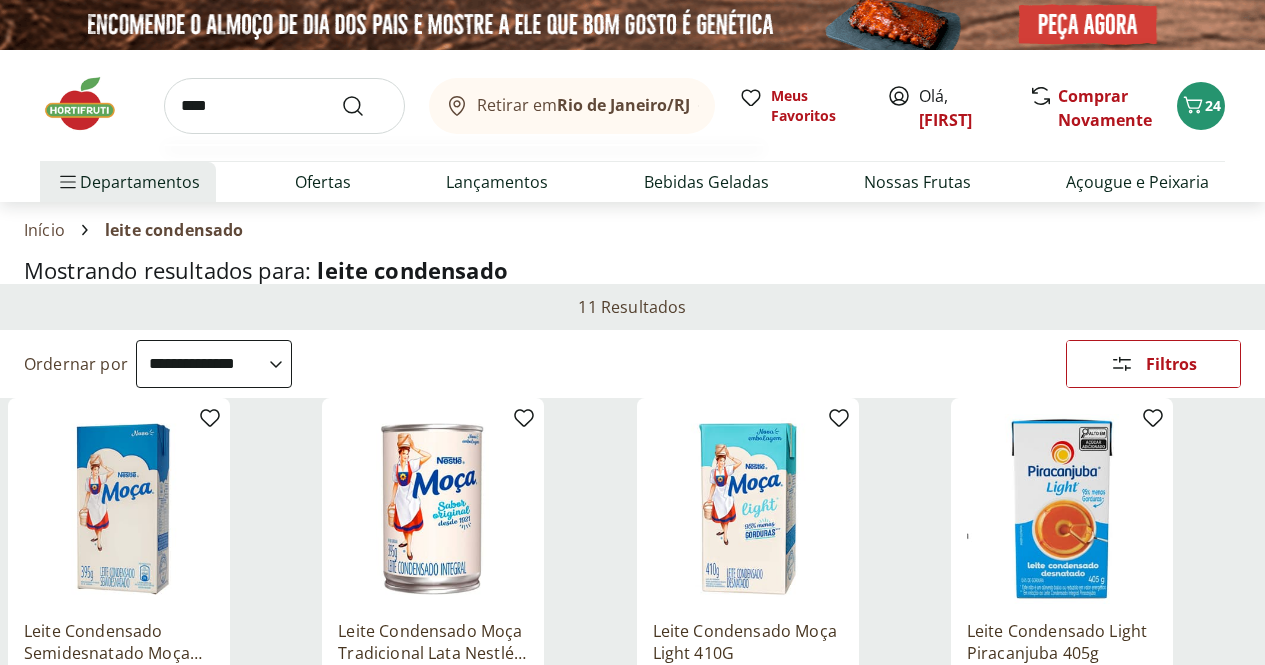 type on "****" 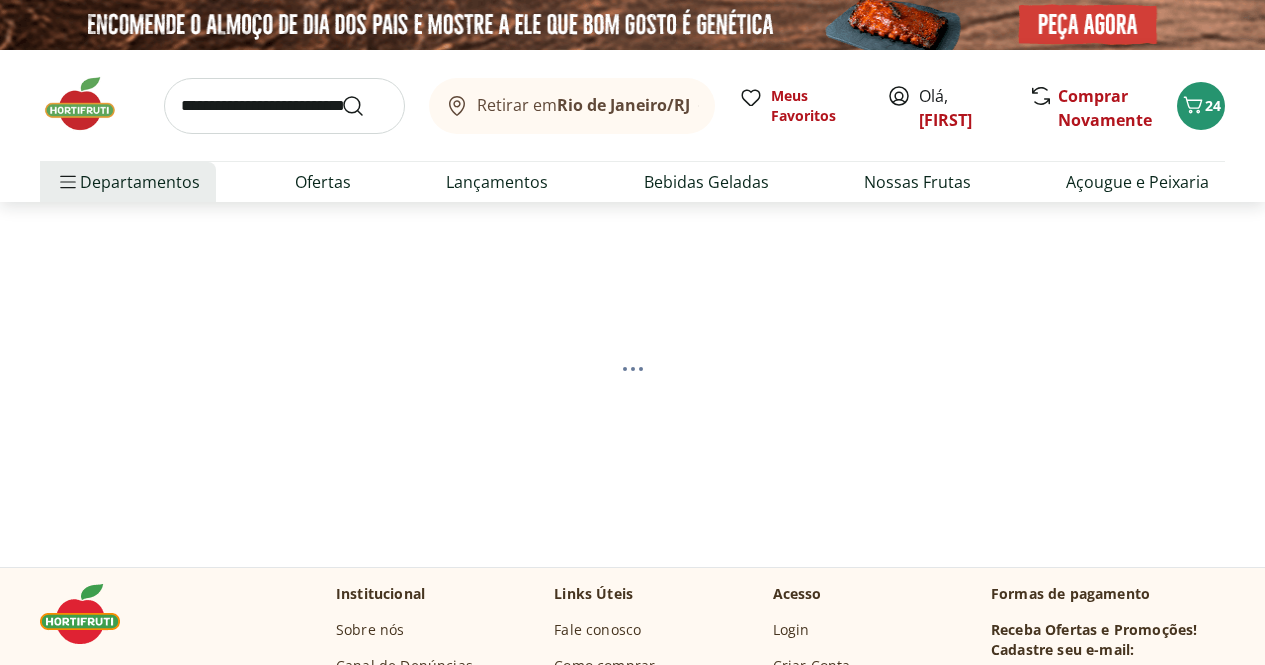 select on "**********" 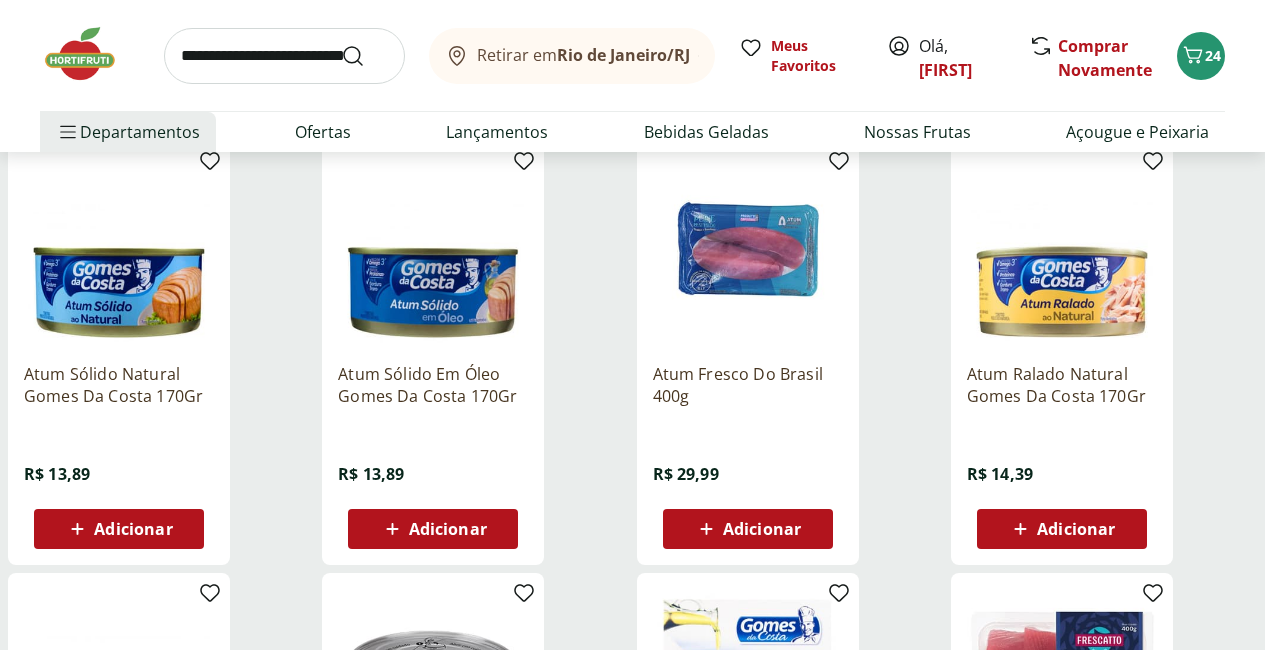 scroll, scrollTop: 256, scrollLeft: 0, axis: vertical 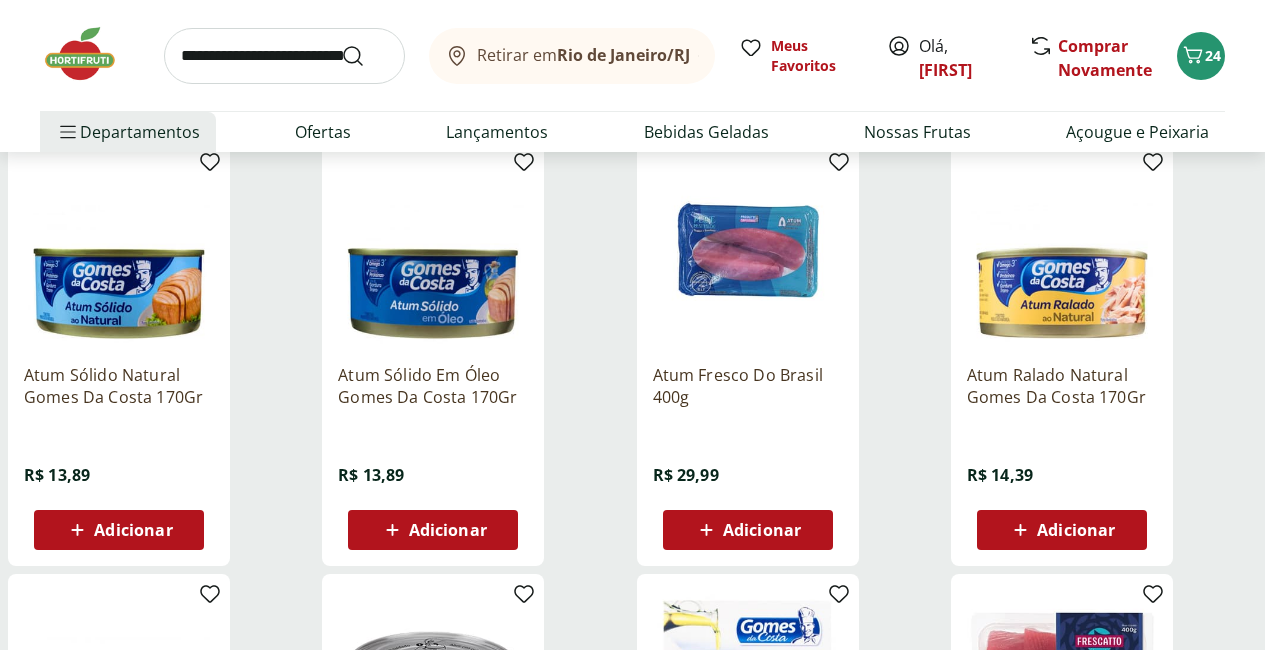 click on "Adicionar" at bounding box center (433, 530) 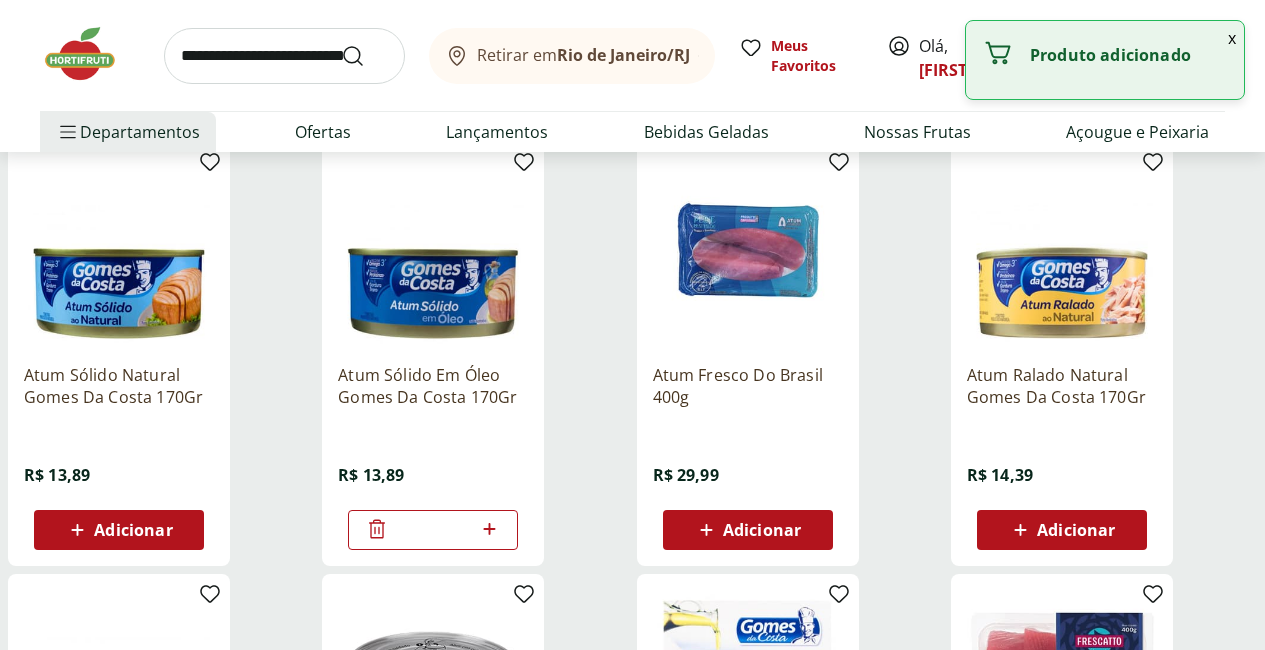 click 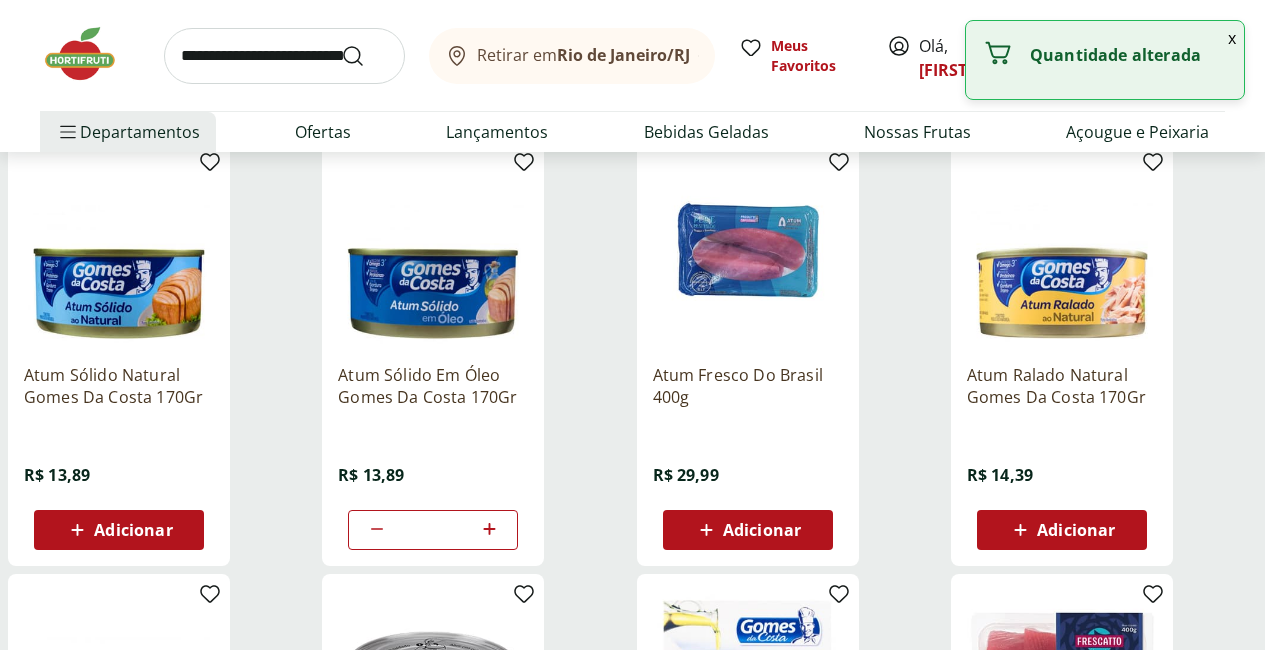 click 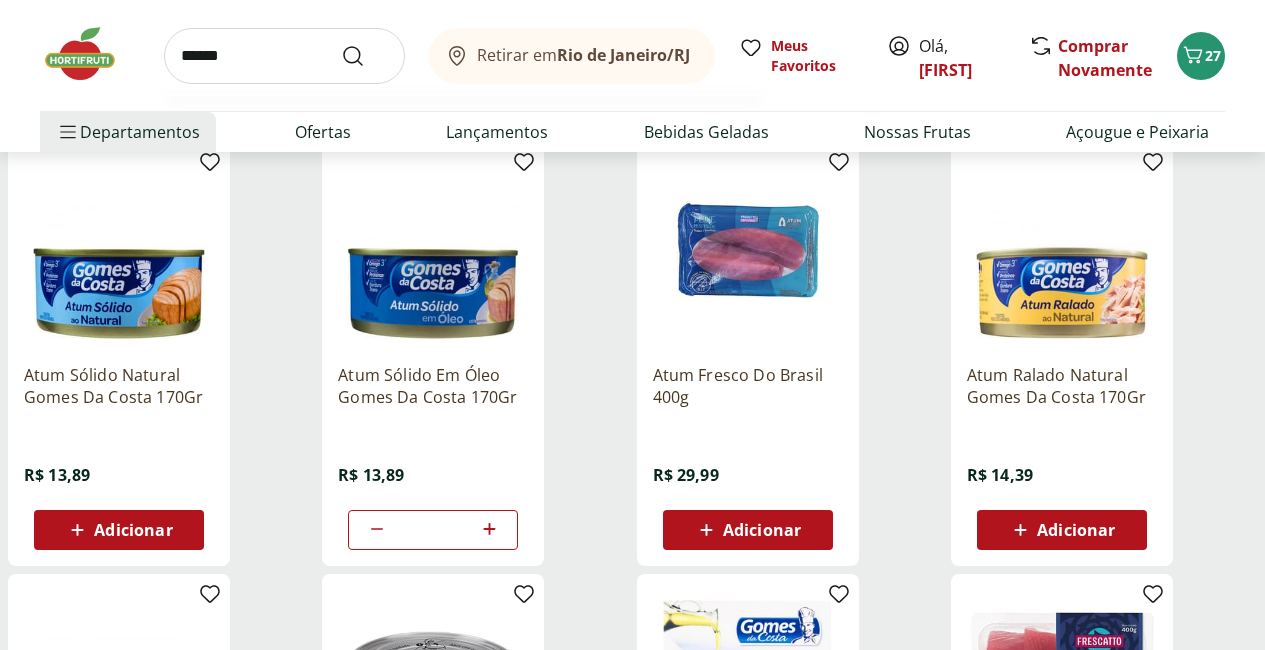 type on "******" 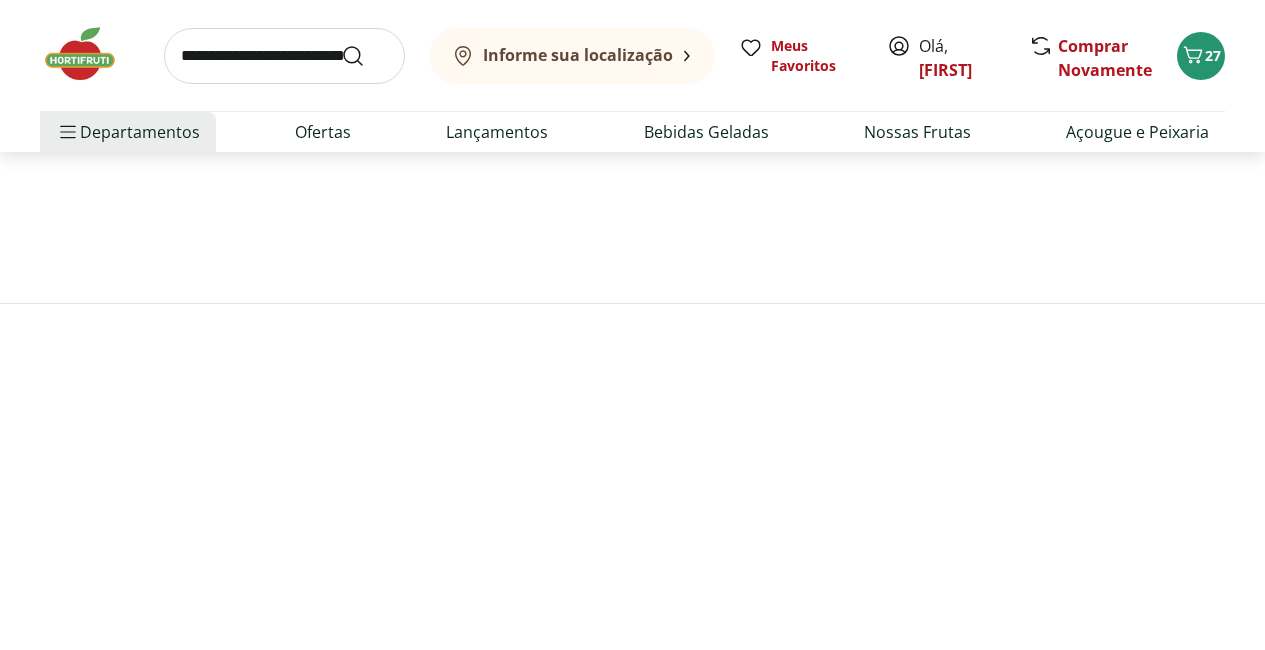 scroll, scrollTop: 0, scrollLeft: 0, axis: both 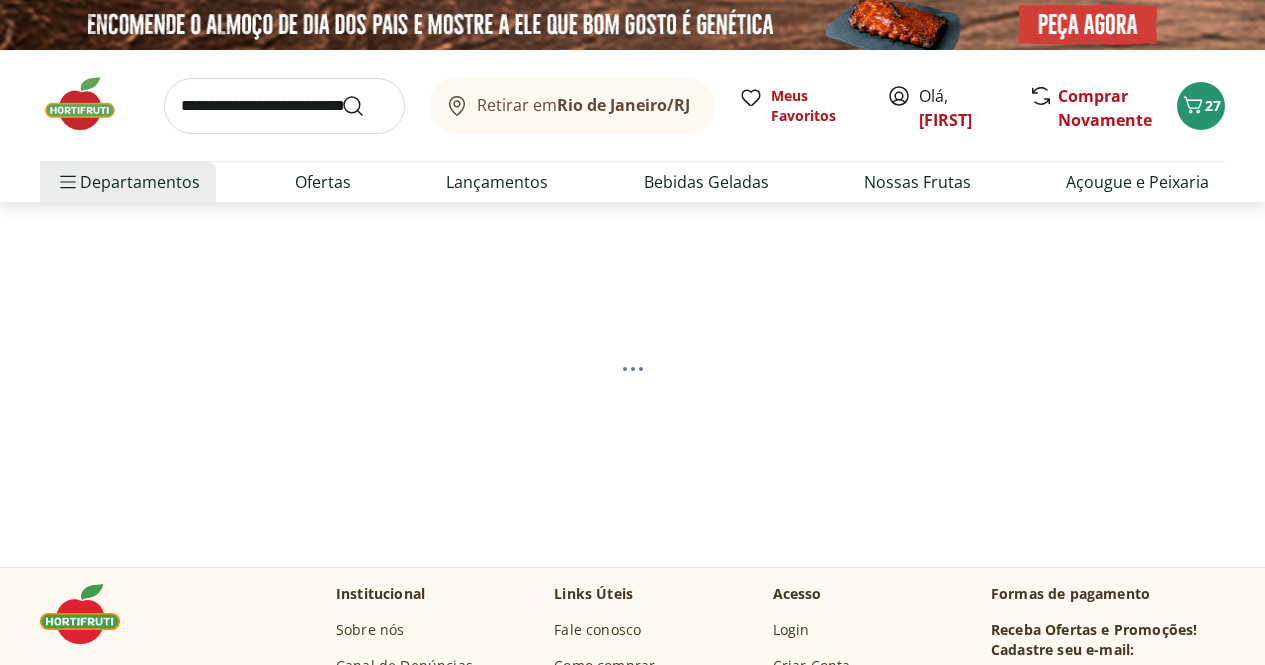 select on "**********" 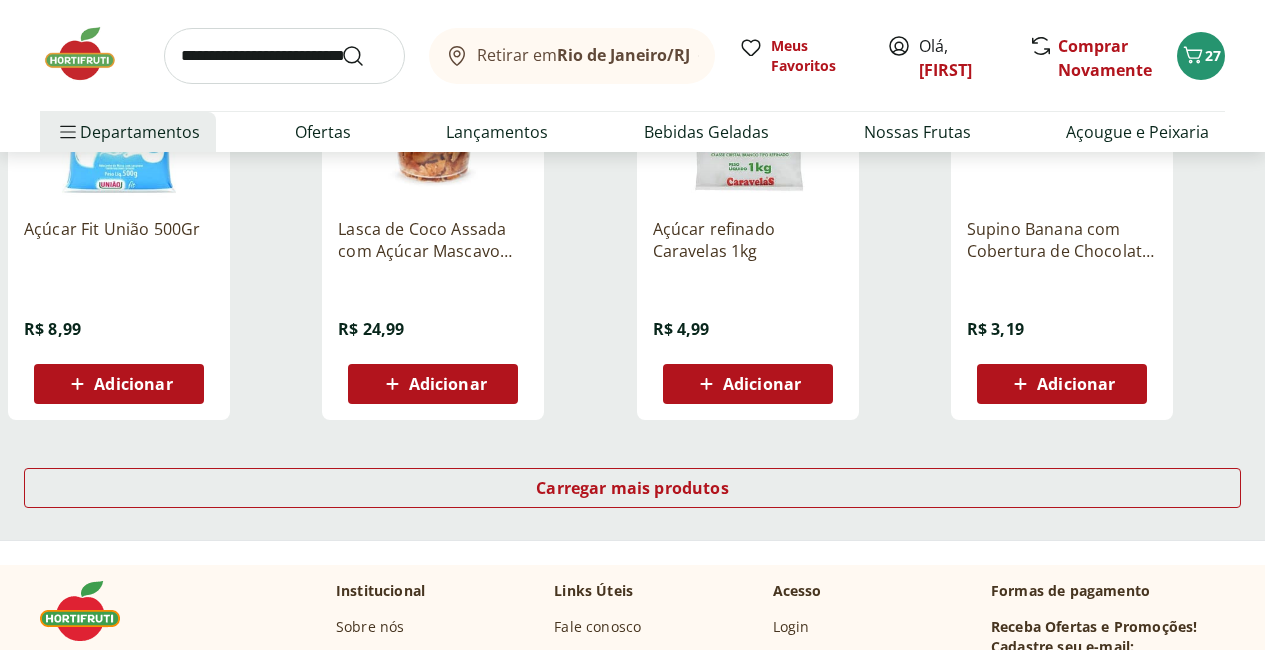 scroll, scrollTop: 1267, scrollLeft: 0, axis: vertical 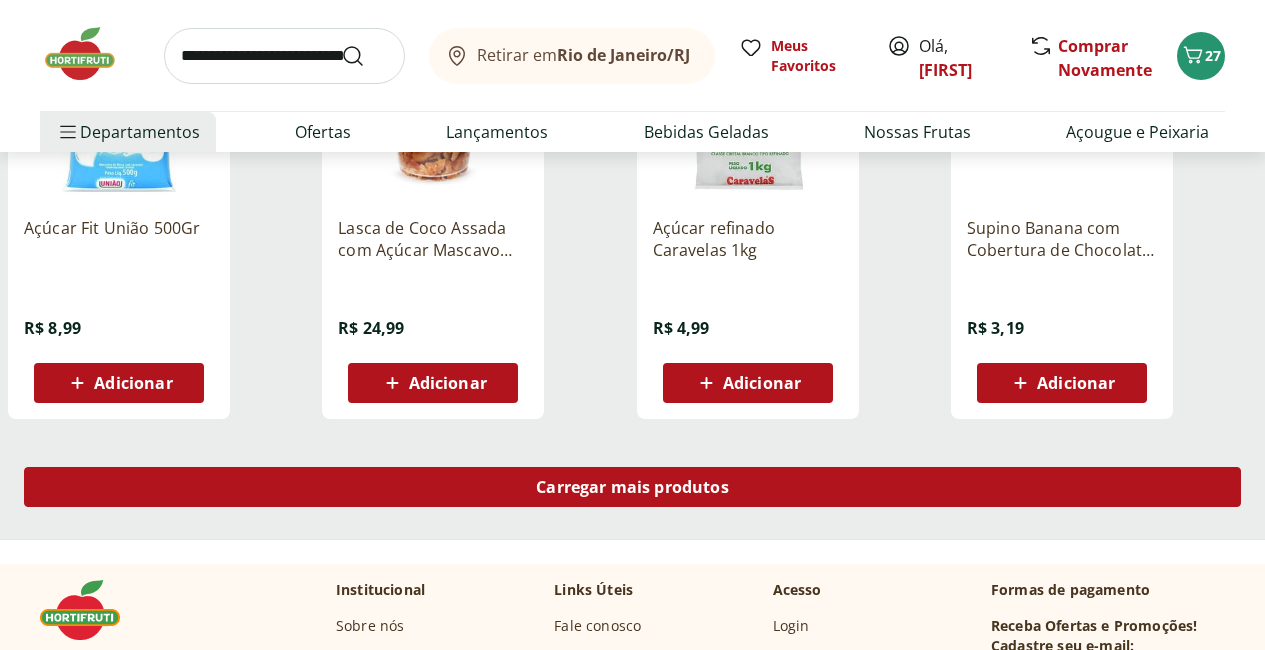 click on "Carregar mais produtos" at bounding box center (632, 487) 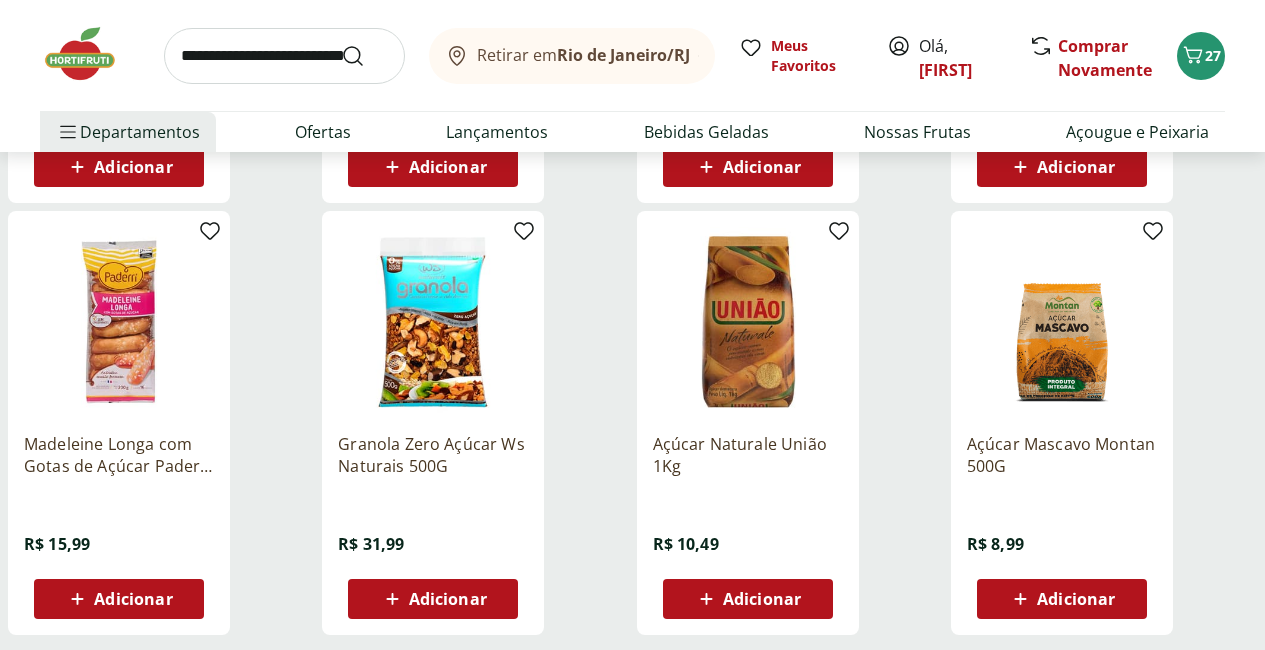 scroll, scrollTop: 2569, scrollLeft: 0, axis: vertical 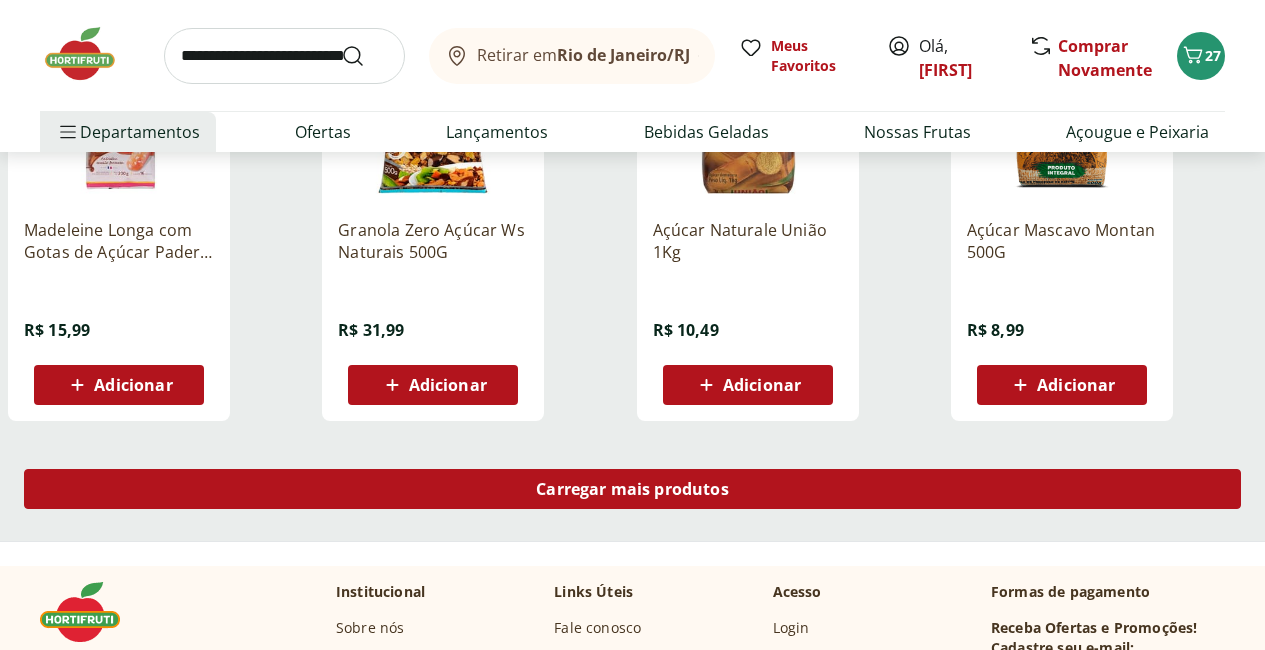 click on "Carregar mais produtos" at bounding box center [632, 489] 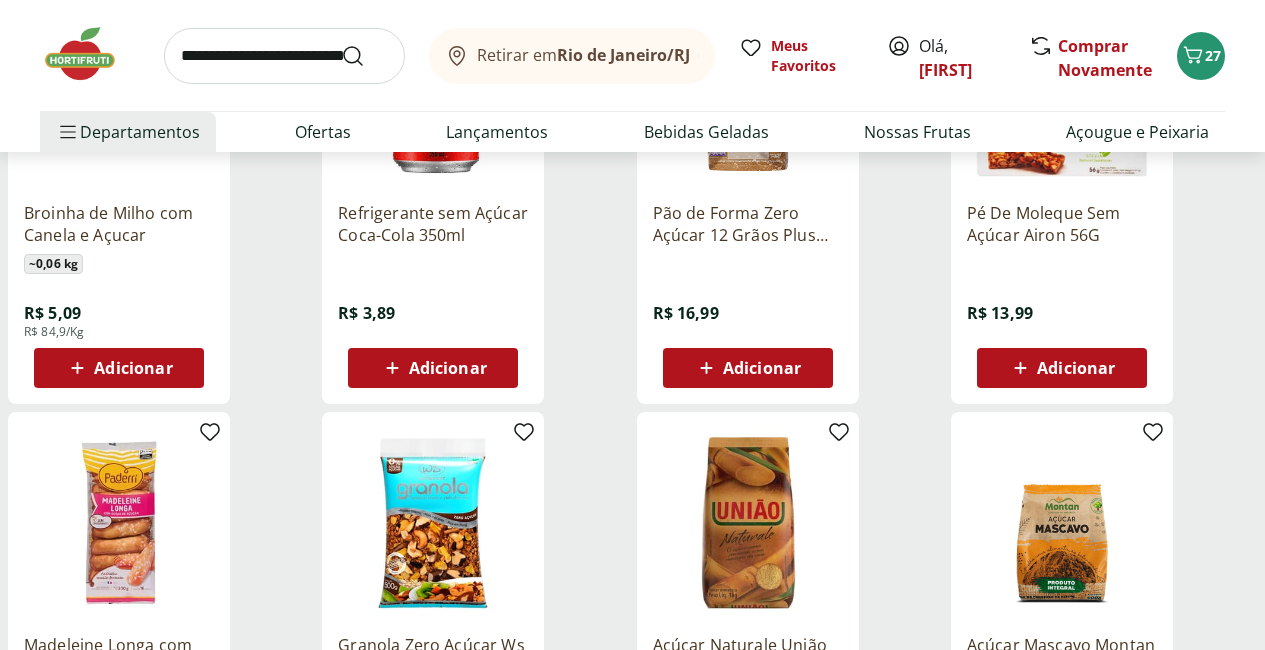 scroll, scrollTop: 2037, scrollLeft: 0, axis: vertical 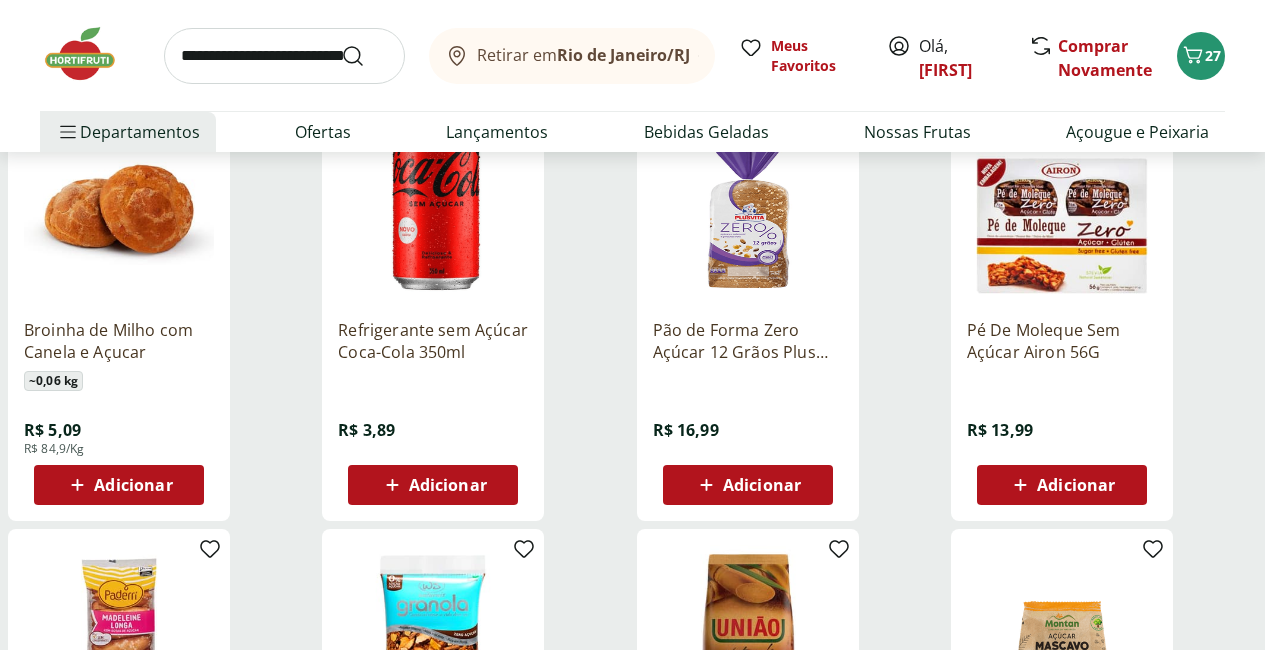 click at bounding box center [284, 56] 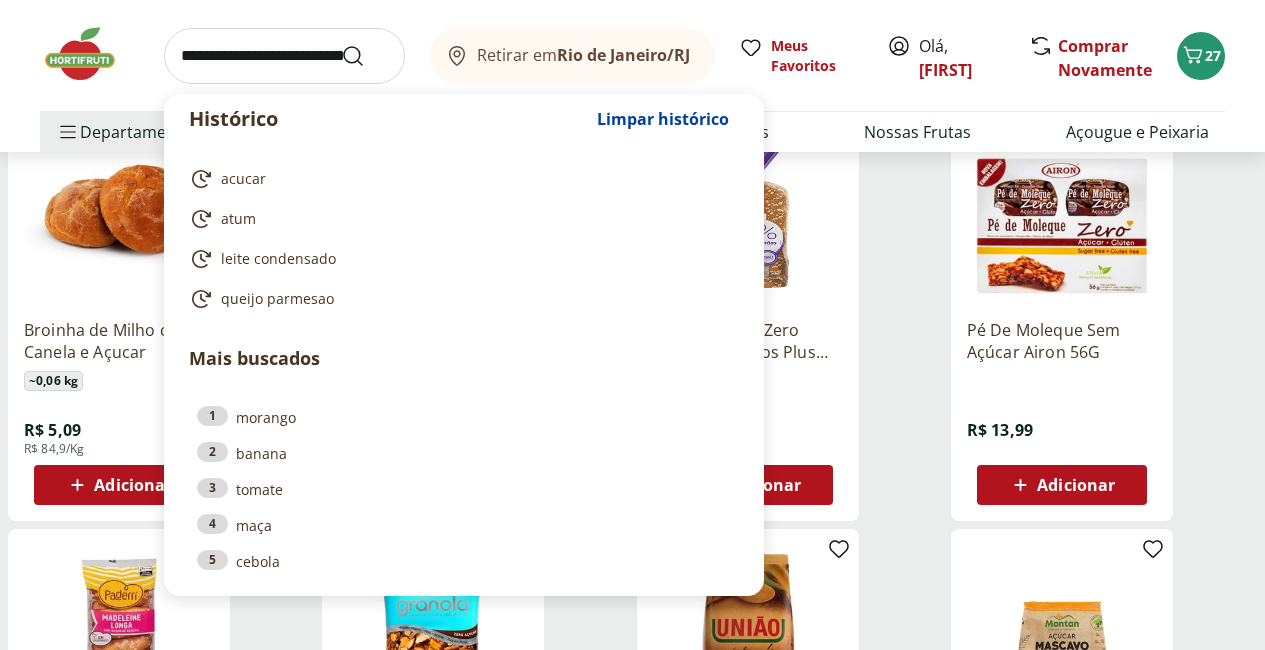 type on "*" 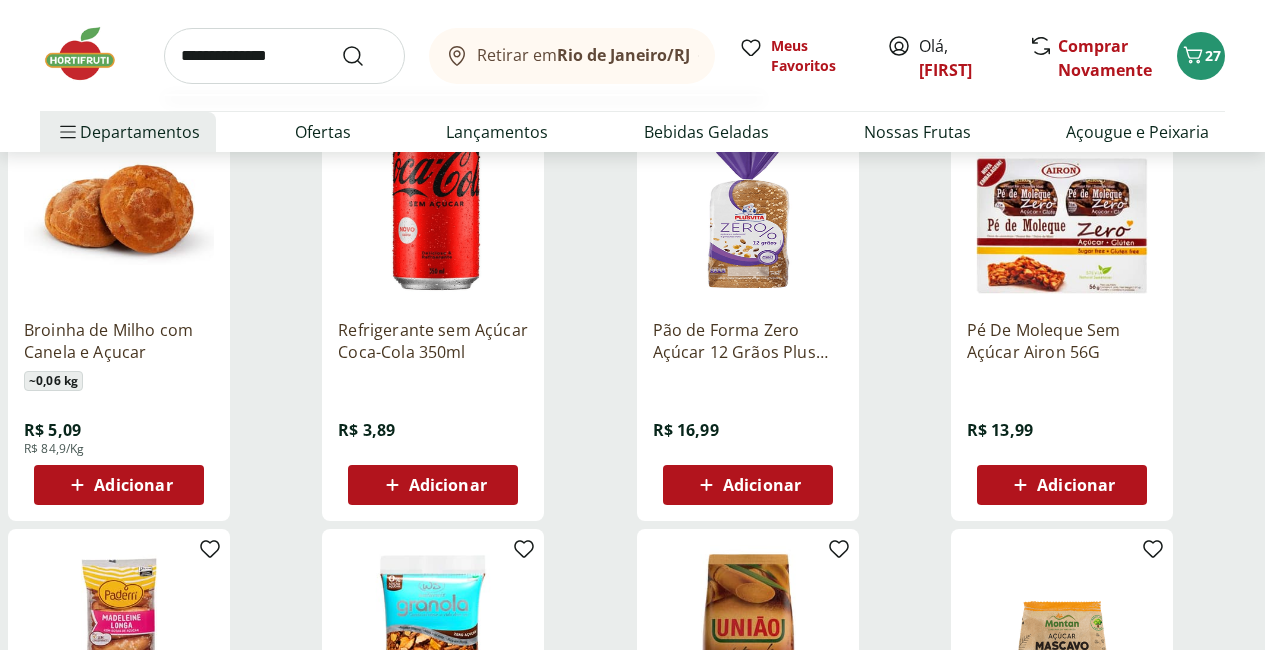 type on "**********" 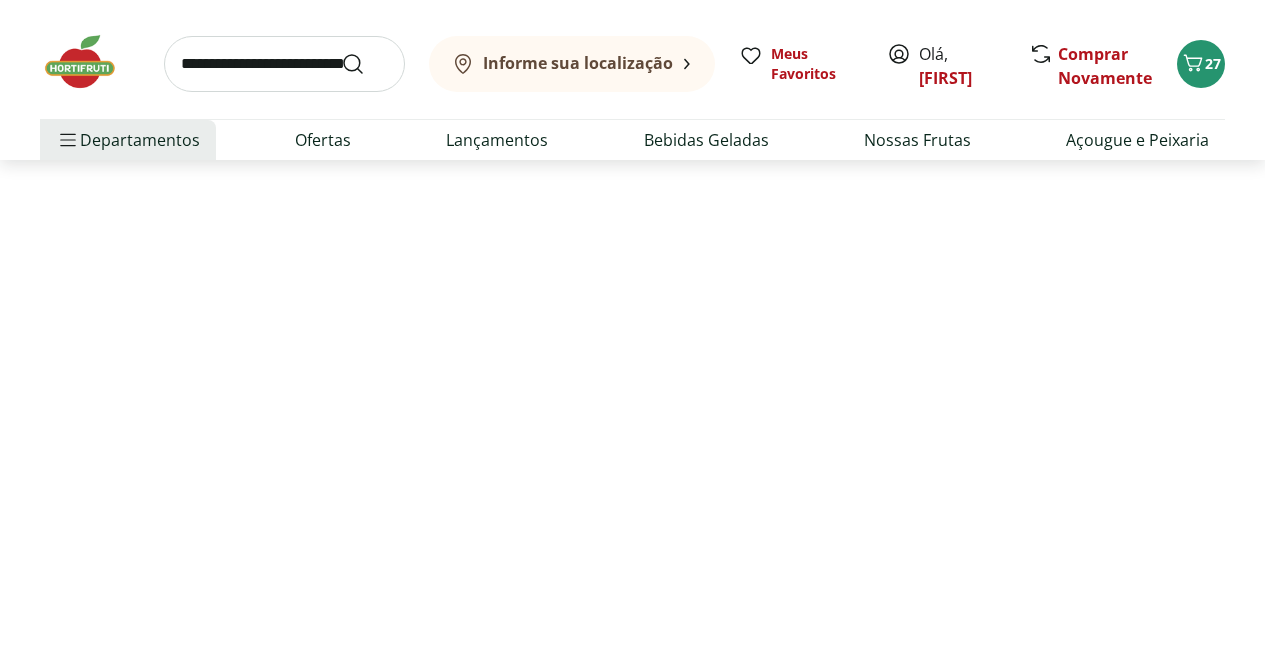 scroll, scrollTop: 0, scrollLeft: 0, axis: both 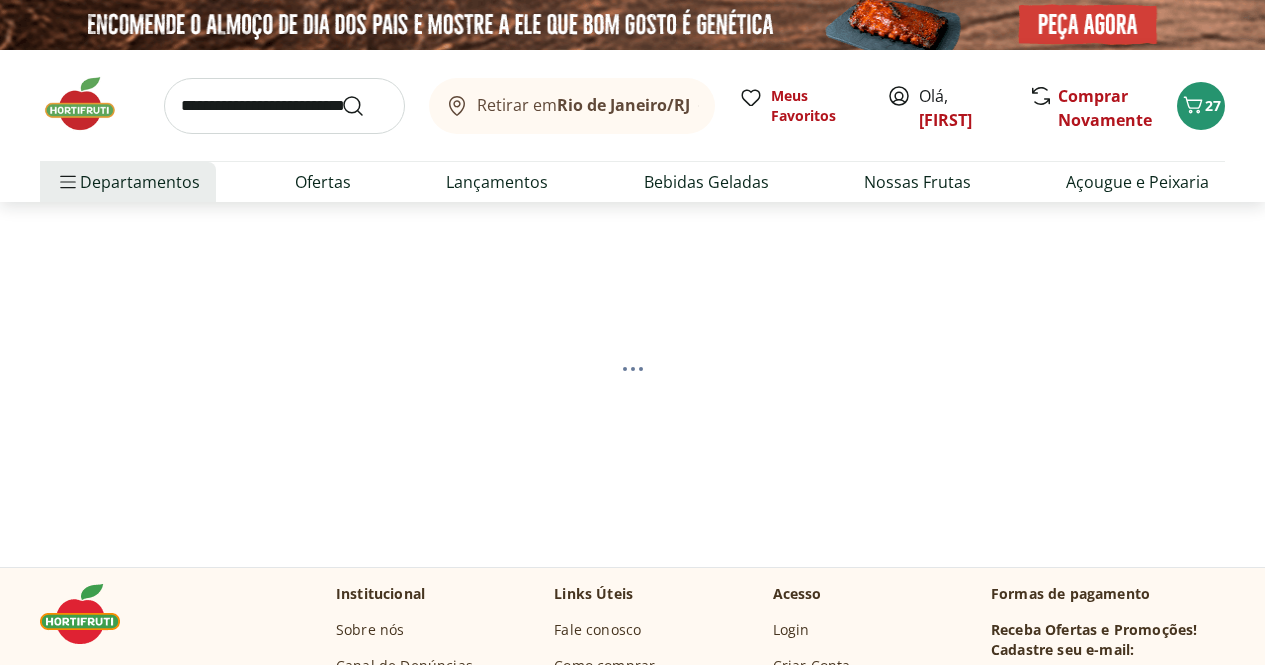 select on "**********" 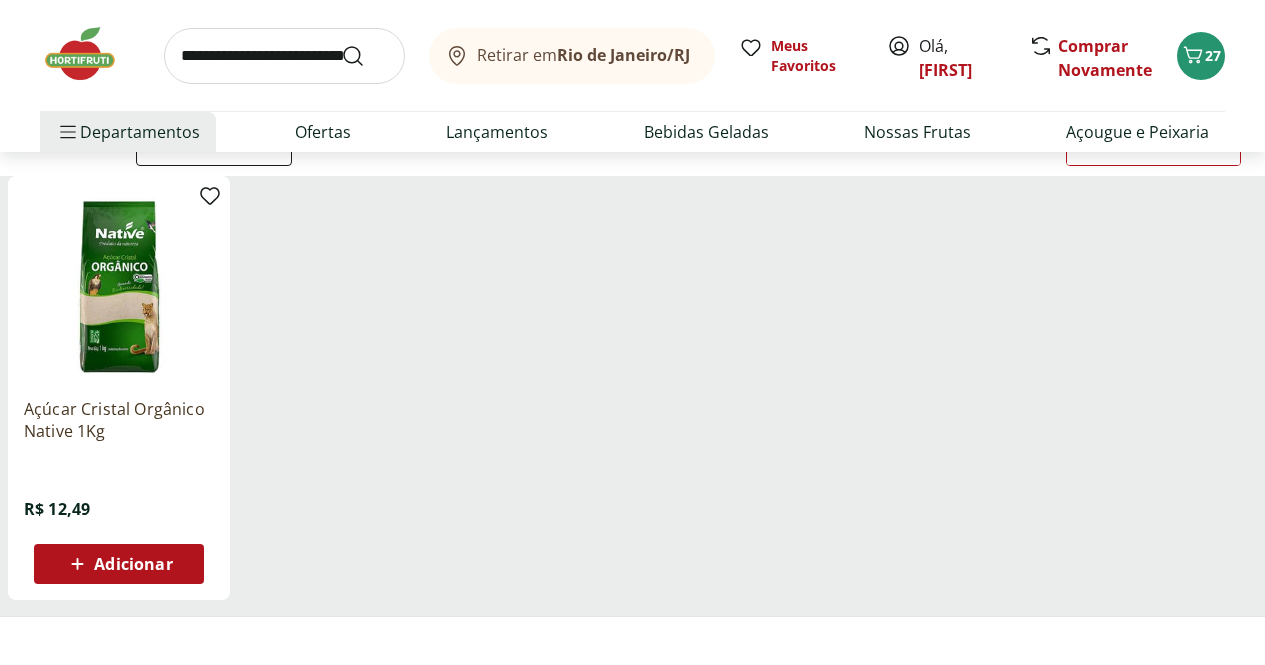 scroll, scrollTop: 223, scrollLeft: 0, axis: vertical 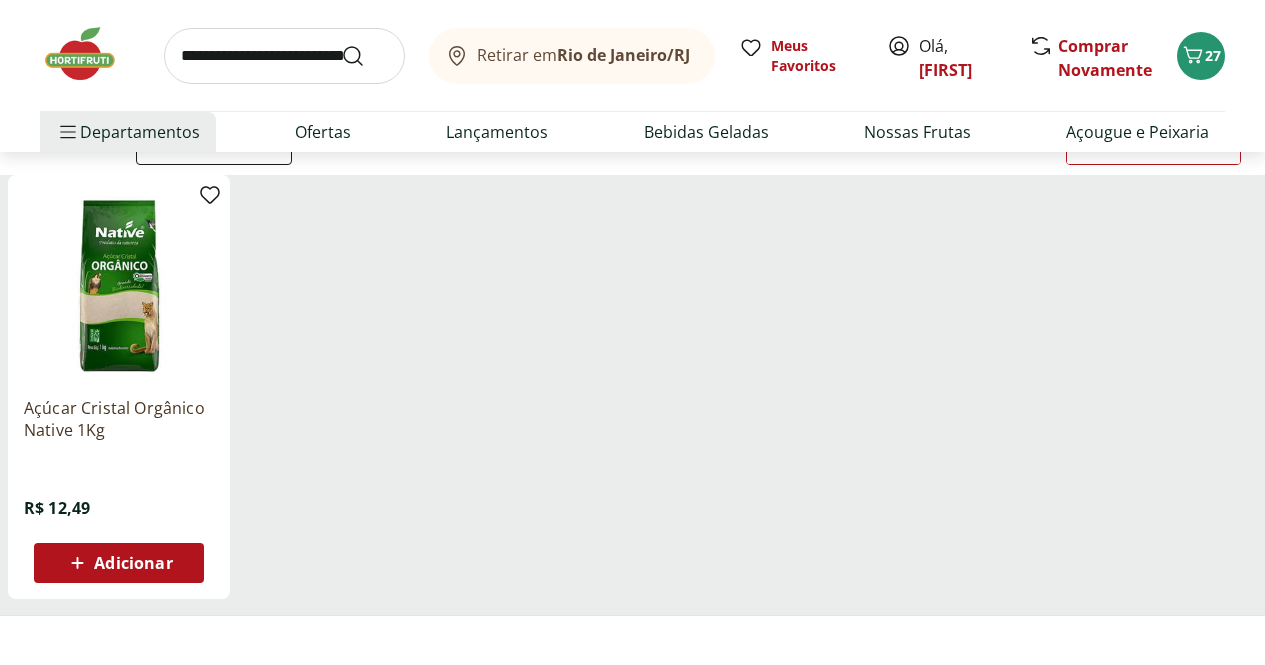 click on "Adicionar" at bounding box center (119, 563) 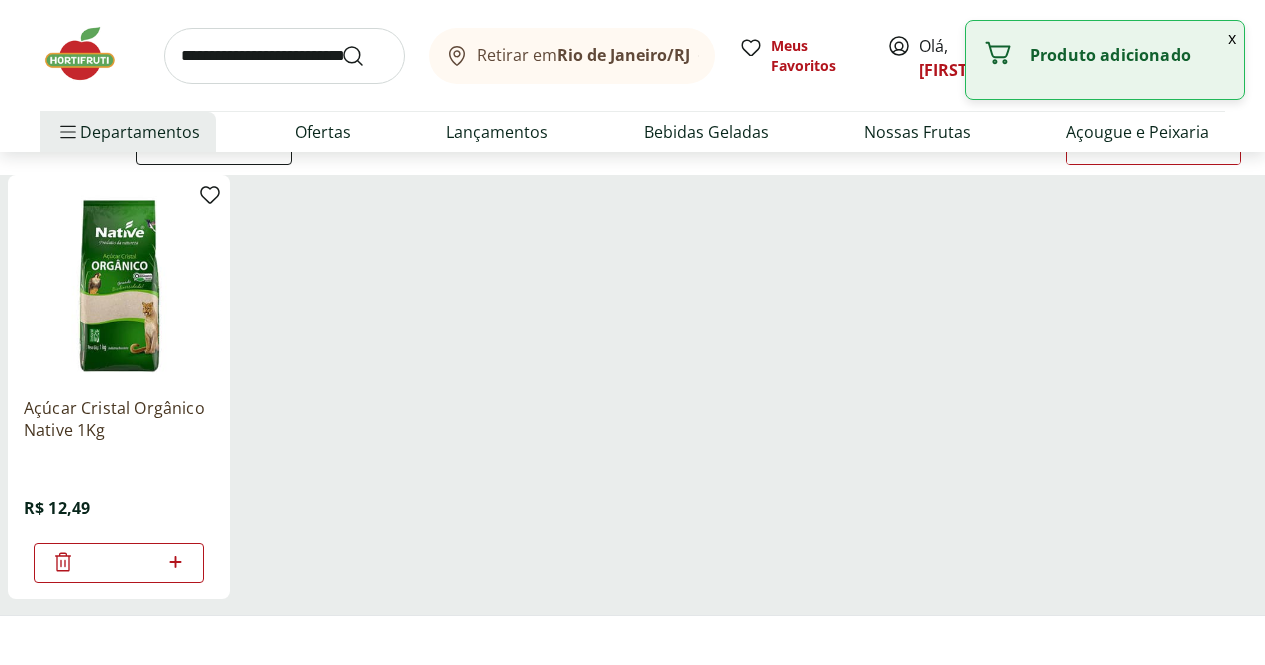 click at bounding box center [284, 56] 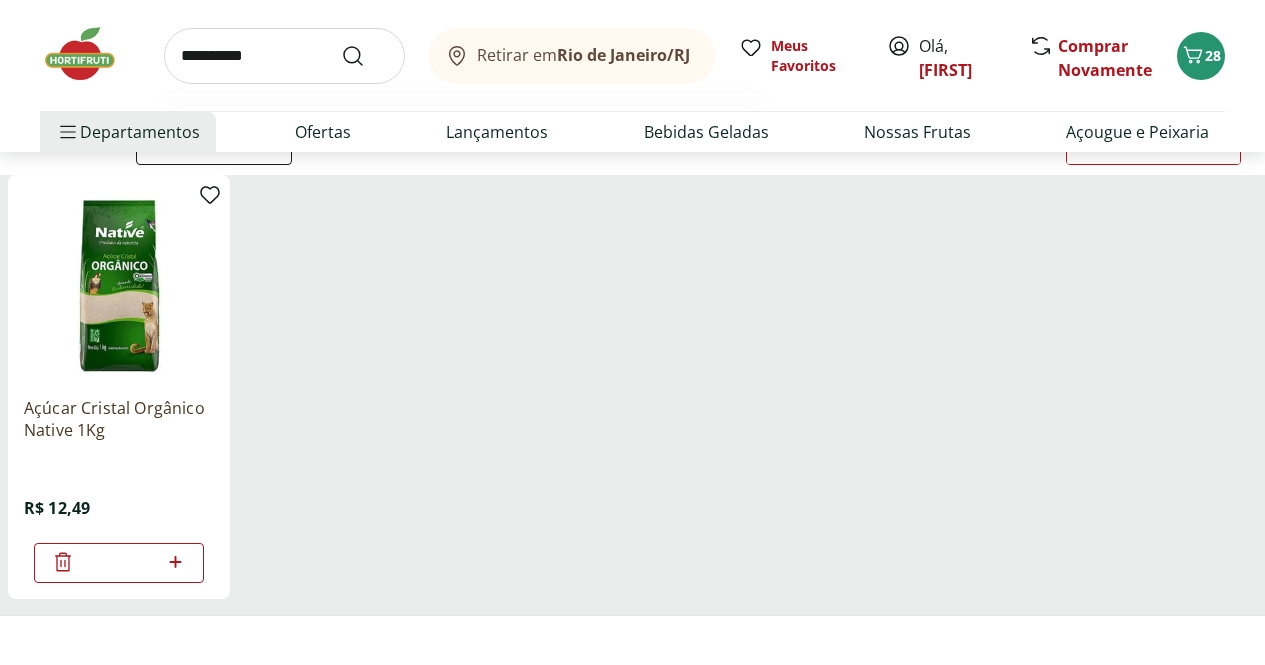 type on "**********" 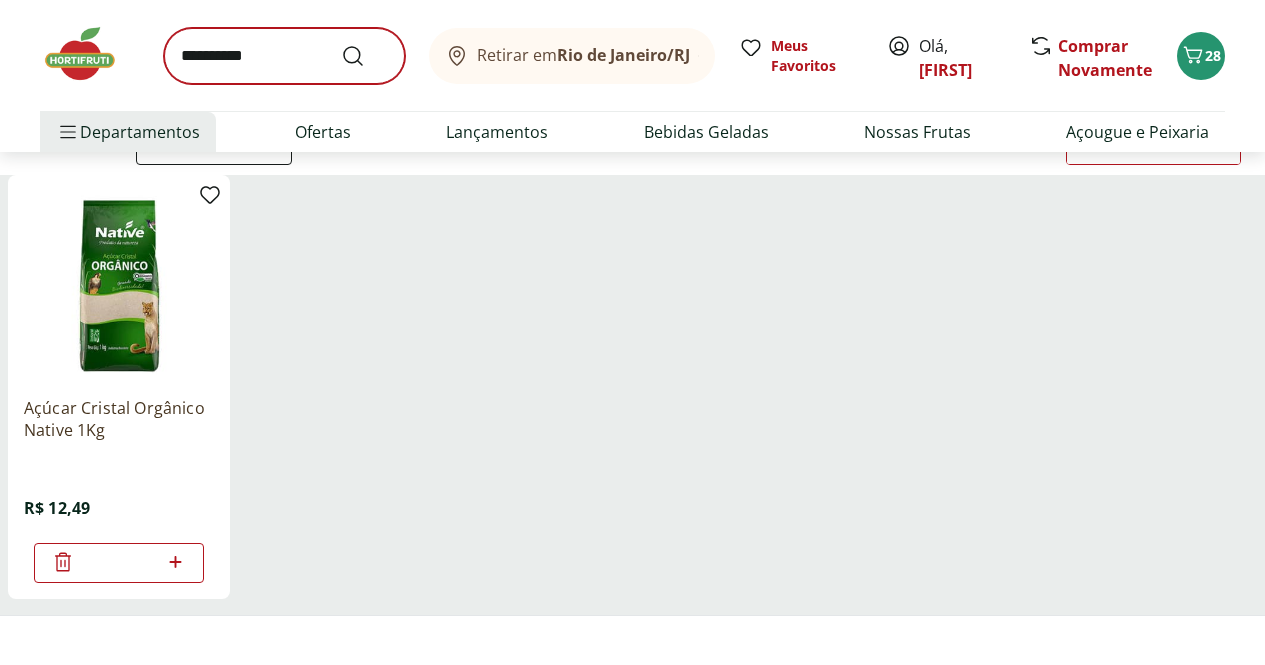 scroll, scrollTop: 0, scrollLeft: 0, axis: both 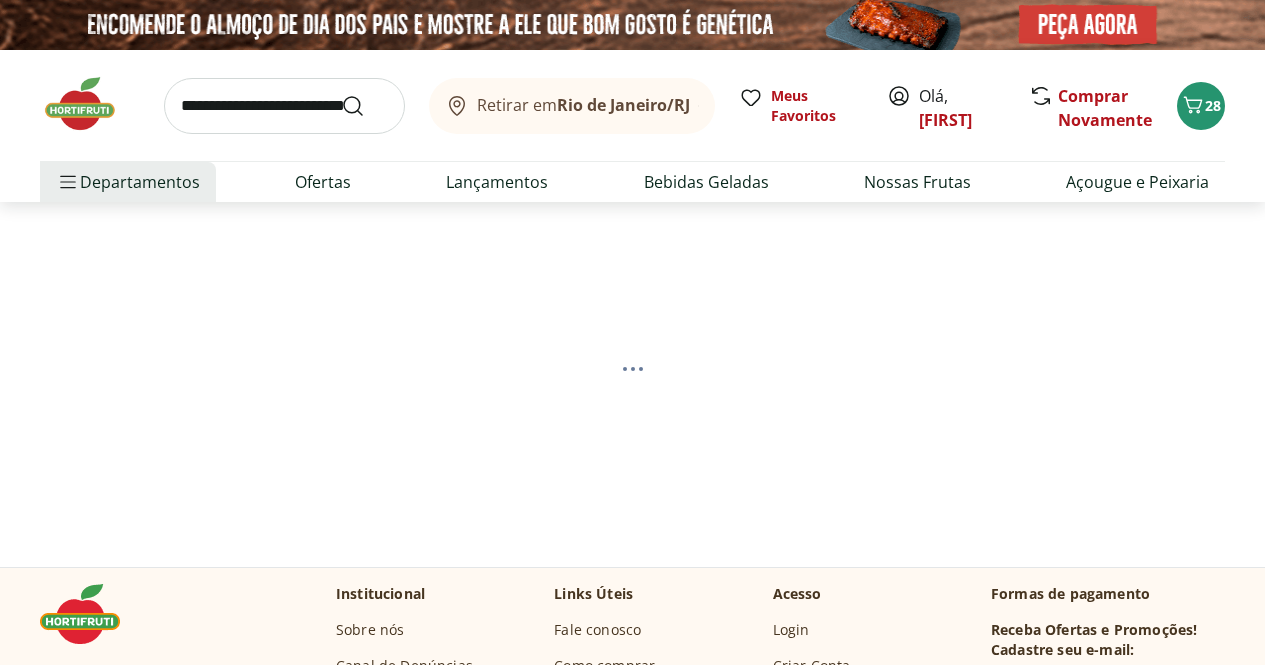 select on "**********" 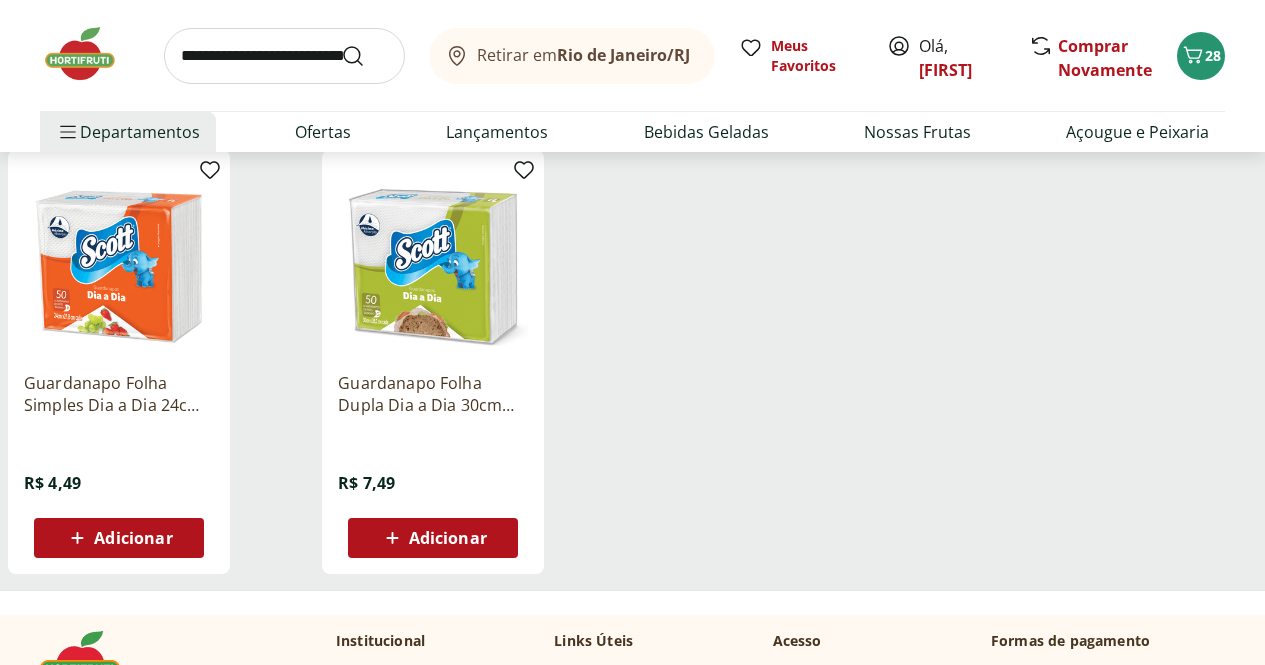 scroll, scrollTop: 250, scrollLeft: 0, axis: vertical 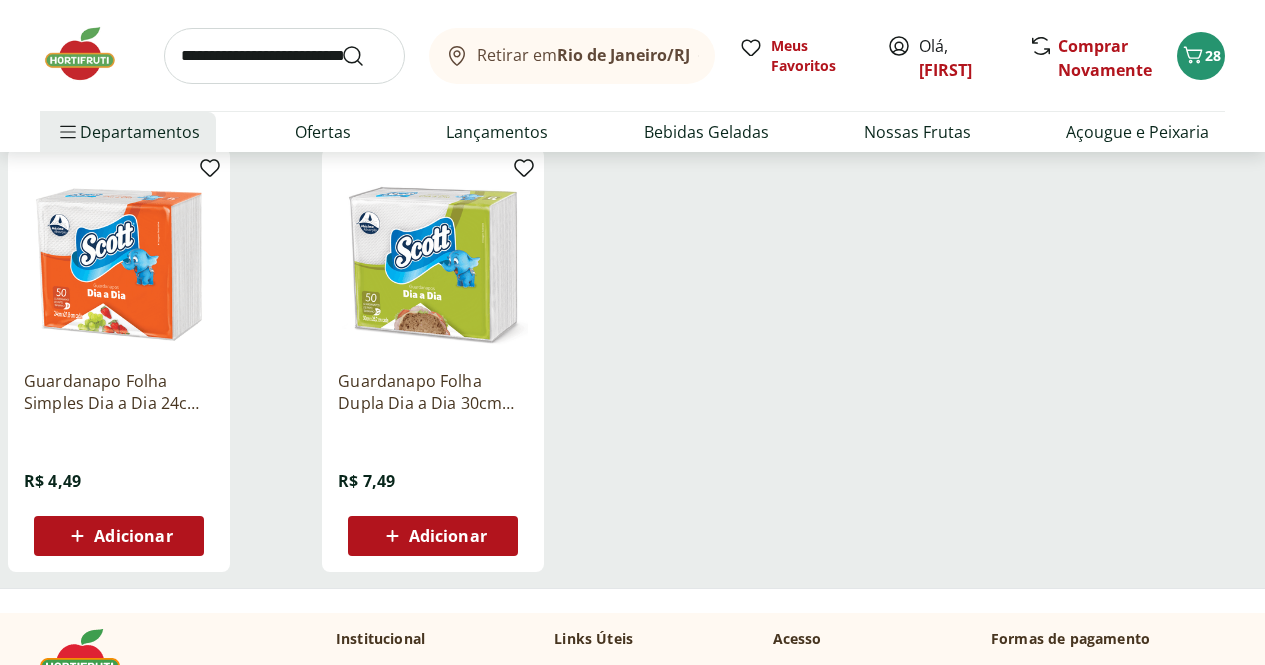 click at bounding box center (284, 56) 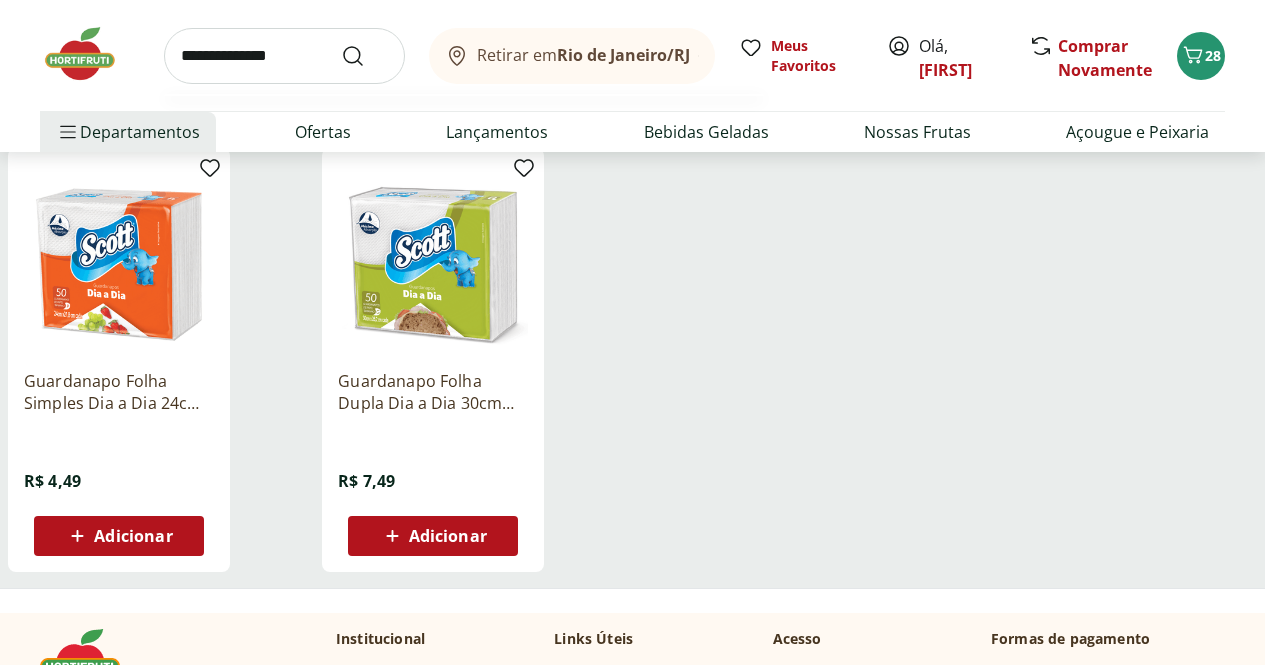 type on "**********" 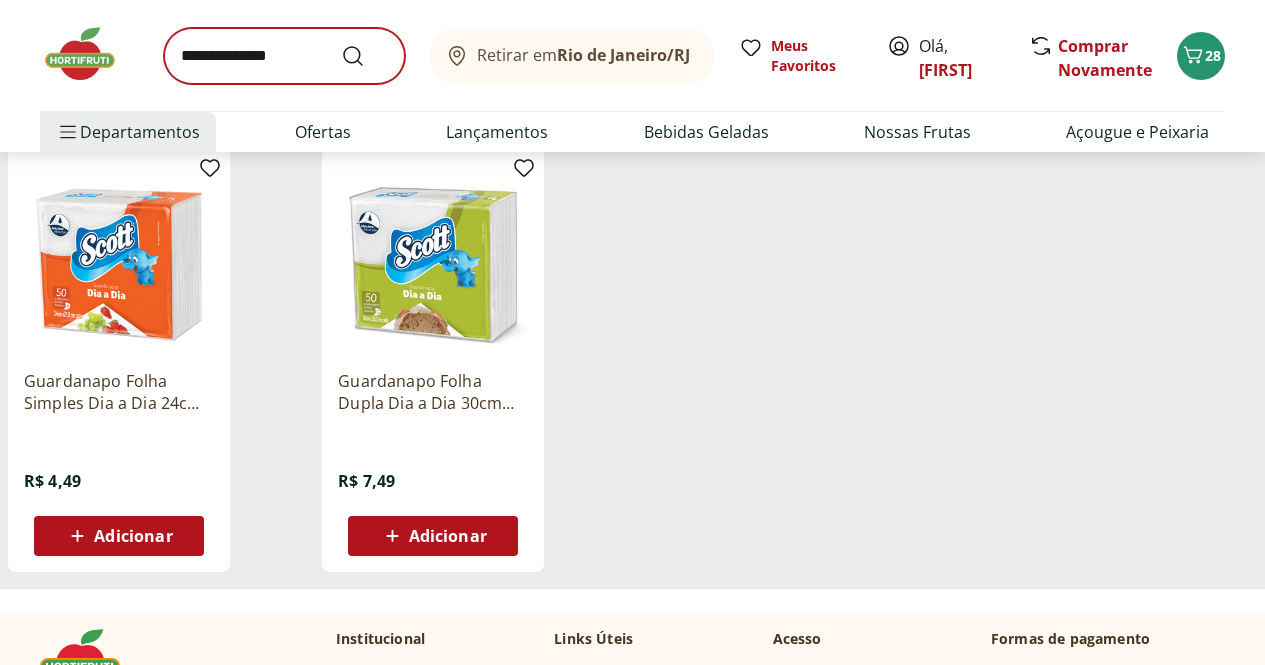 scroll, scrollTop: 0, scrollLeft: 0, axis: both 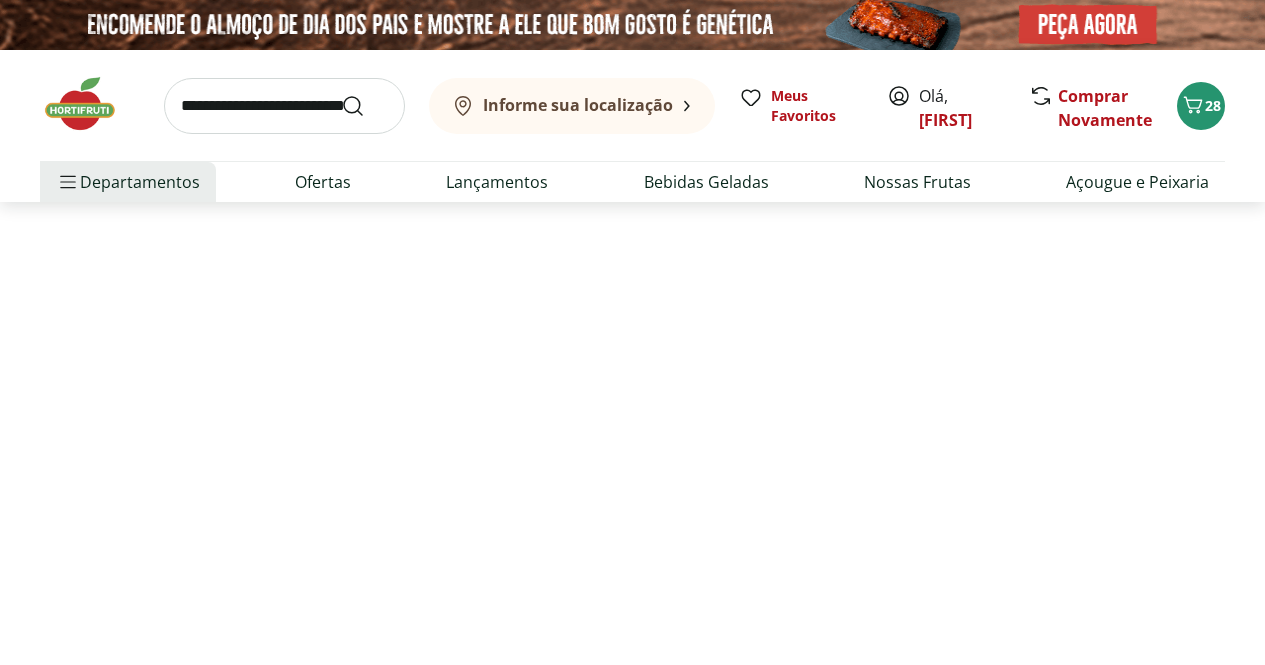 select on "**********" 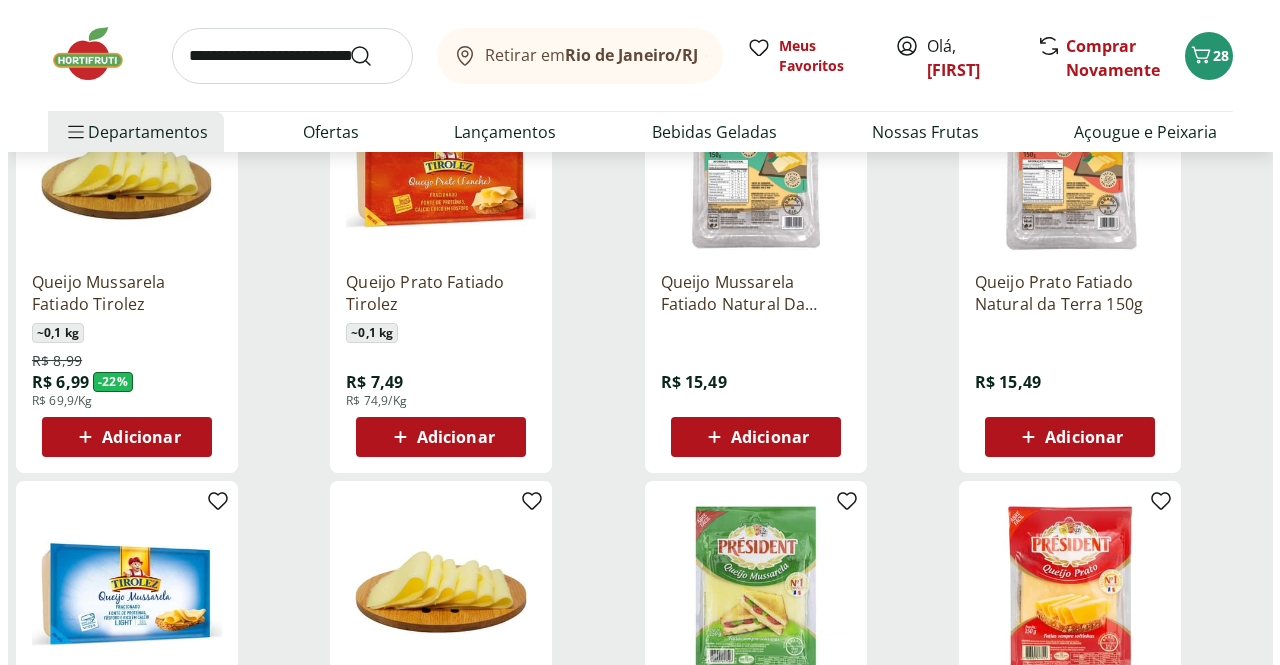 scroll, scrollTop: 334, scrollLeft: 0, axis: vertical 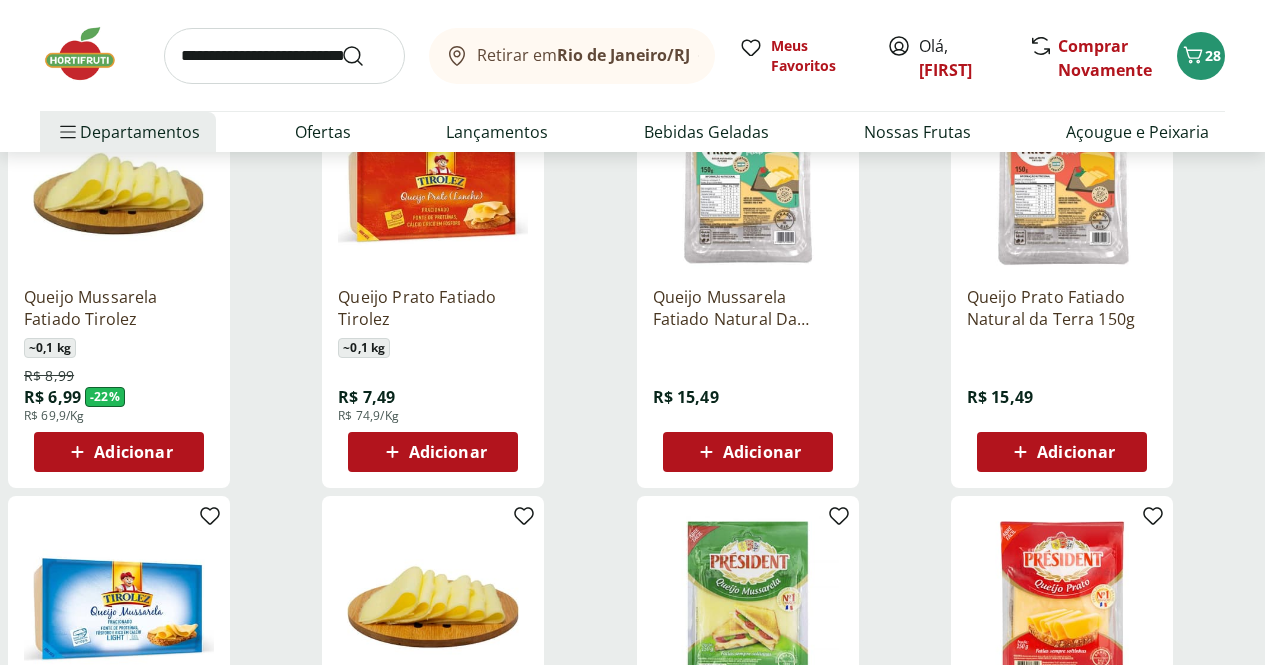click on "Adicionar" at bounding box center (119, 452) 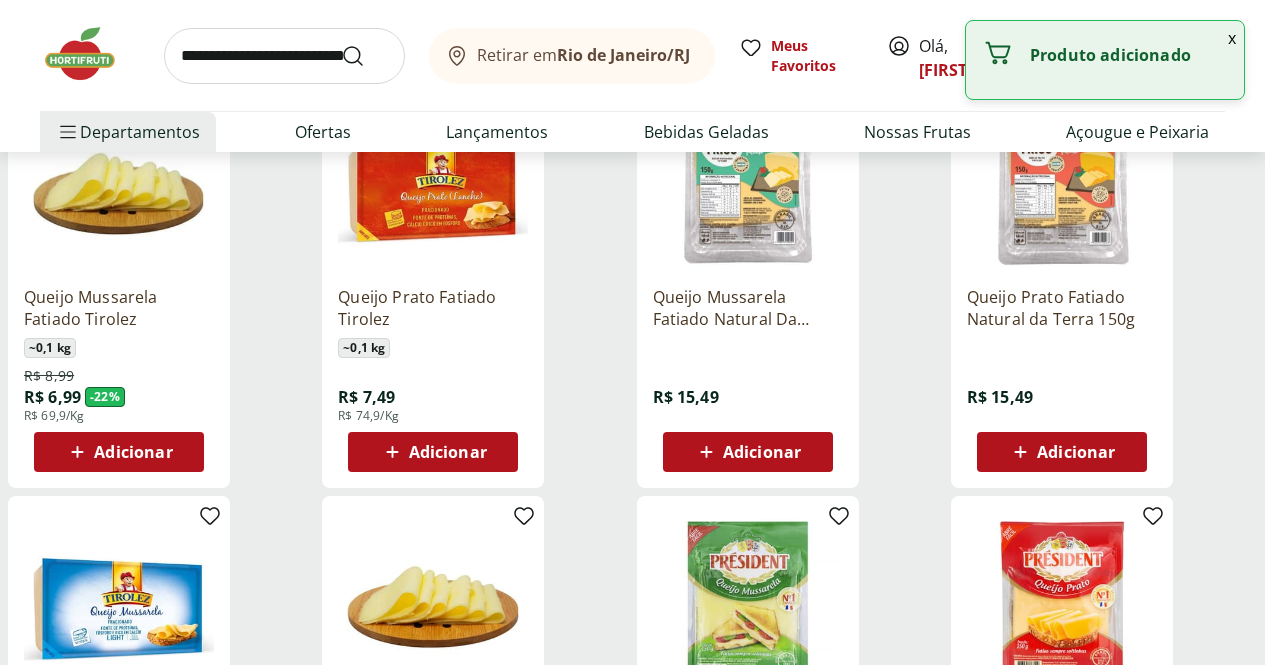 click on "Adicionar" at bounding box center (119, 452) 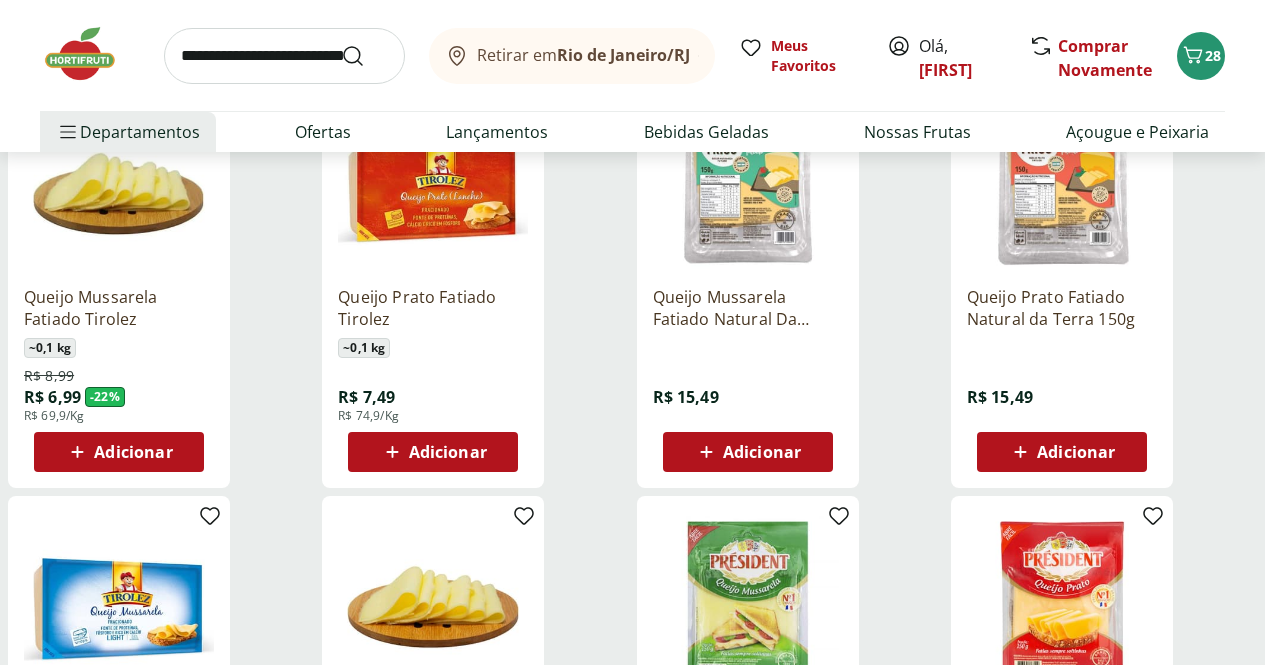 click on "Retirar em  Rio de Janeiro/RJ Meus Favoritos Olá,  Emilia Comprar Novamente 28" at bounding box center [632, 55] 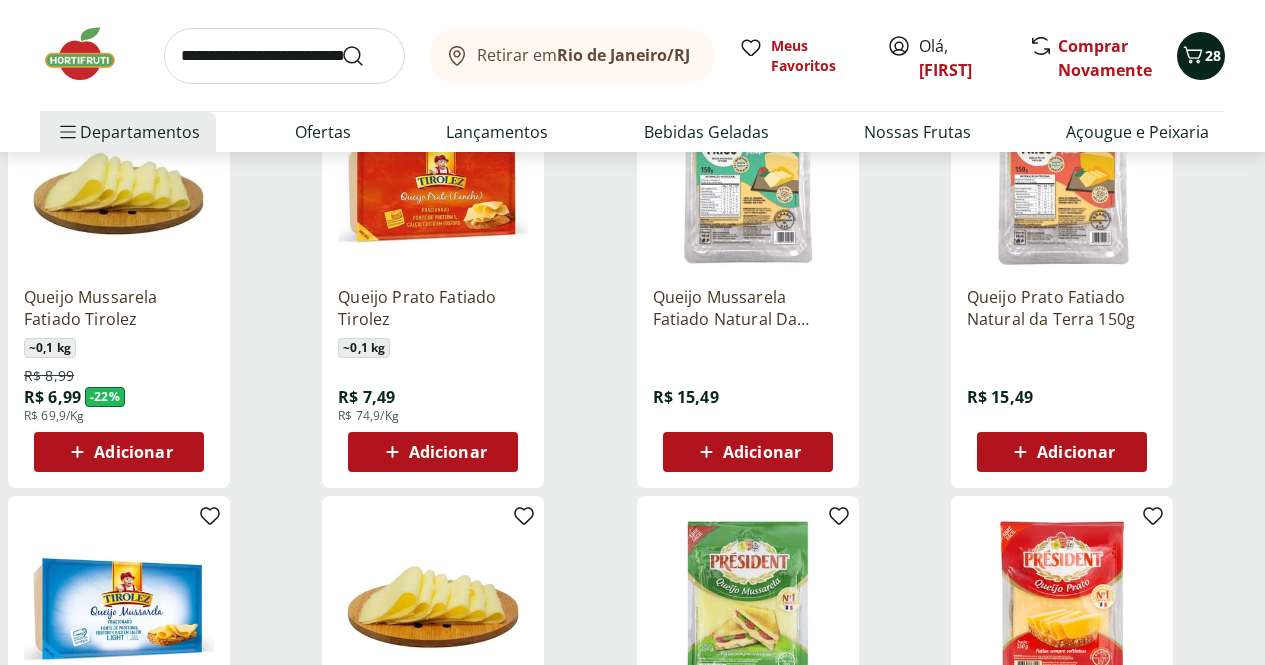click on "28" at bounding box center (1213, 55) 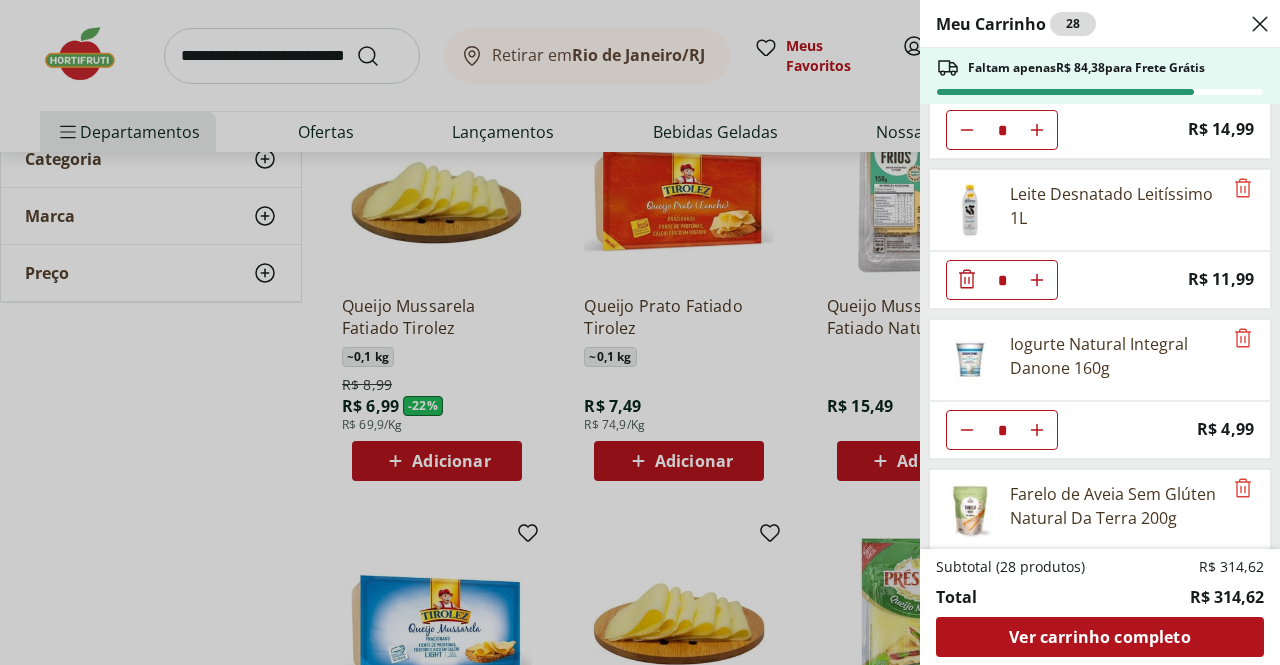 scroll, scrollTop: 0, scrollLeft: 0, axis: both 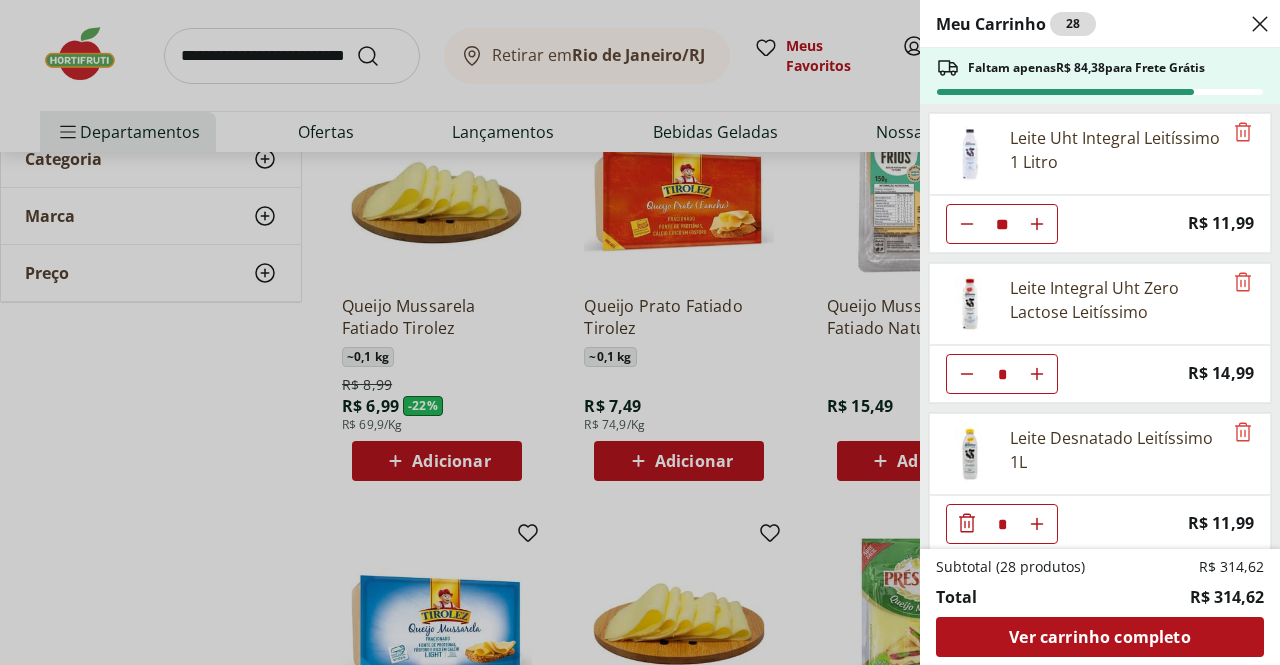 click 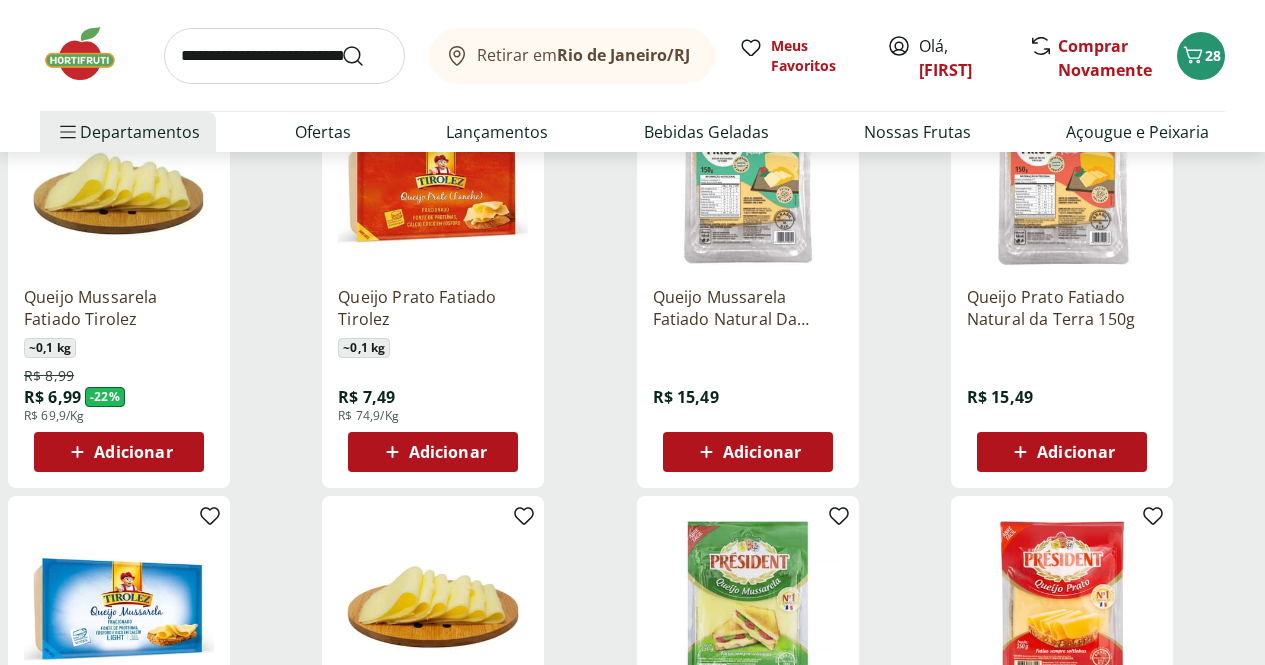 click on "Adicionar" at bounding box center (133, 452) 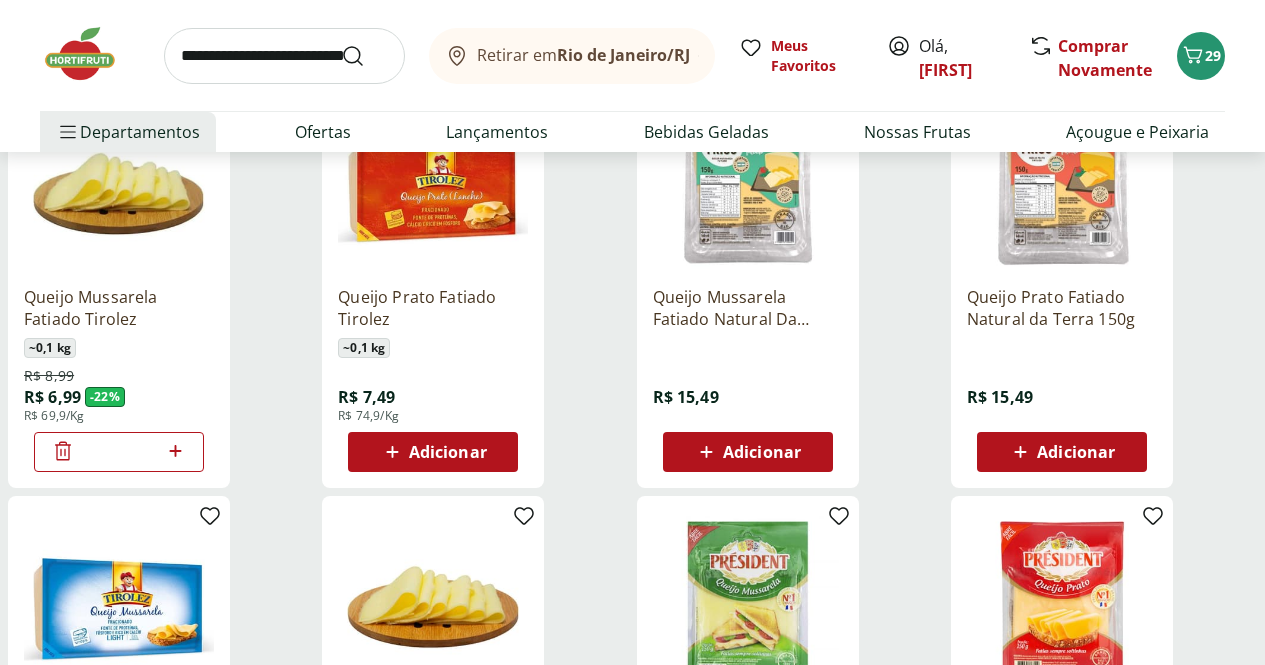 drag, startPoint x: 438, startPoint y: 460, endPoint x: 415, endPoint y: 457, distance: 23.194826 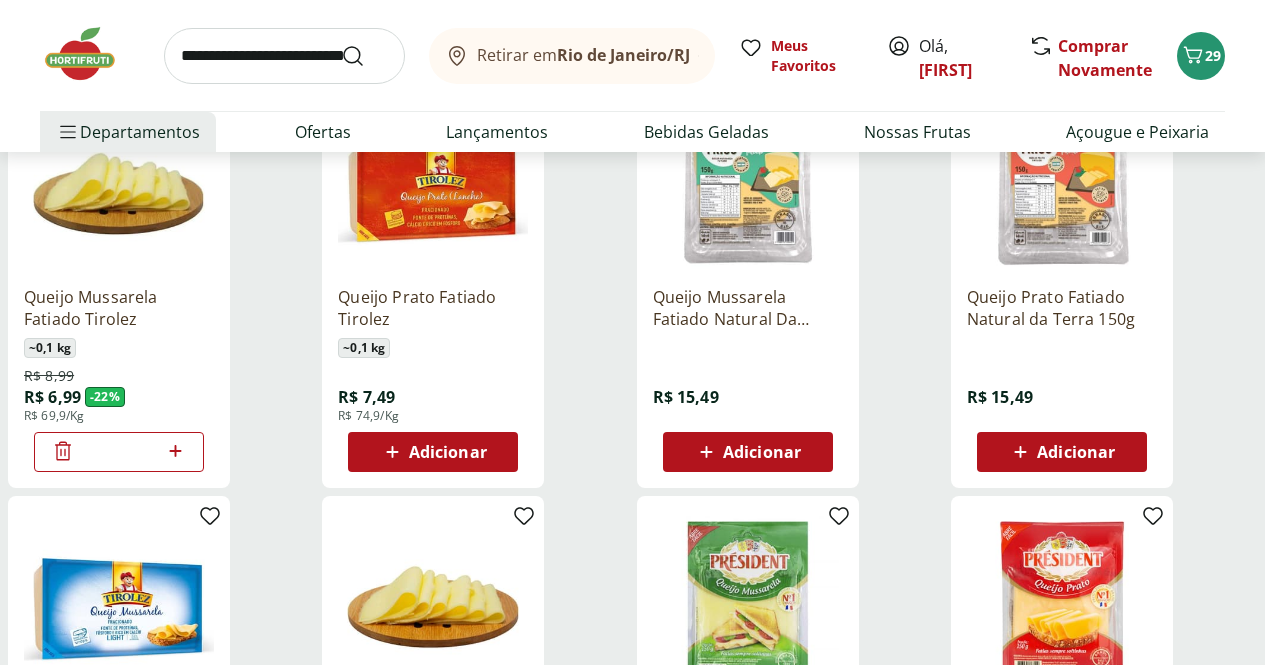click on "*" at bounding box center (119, 452) 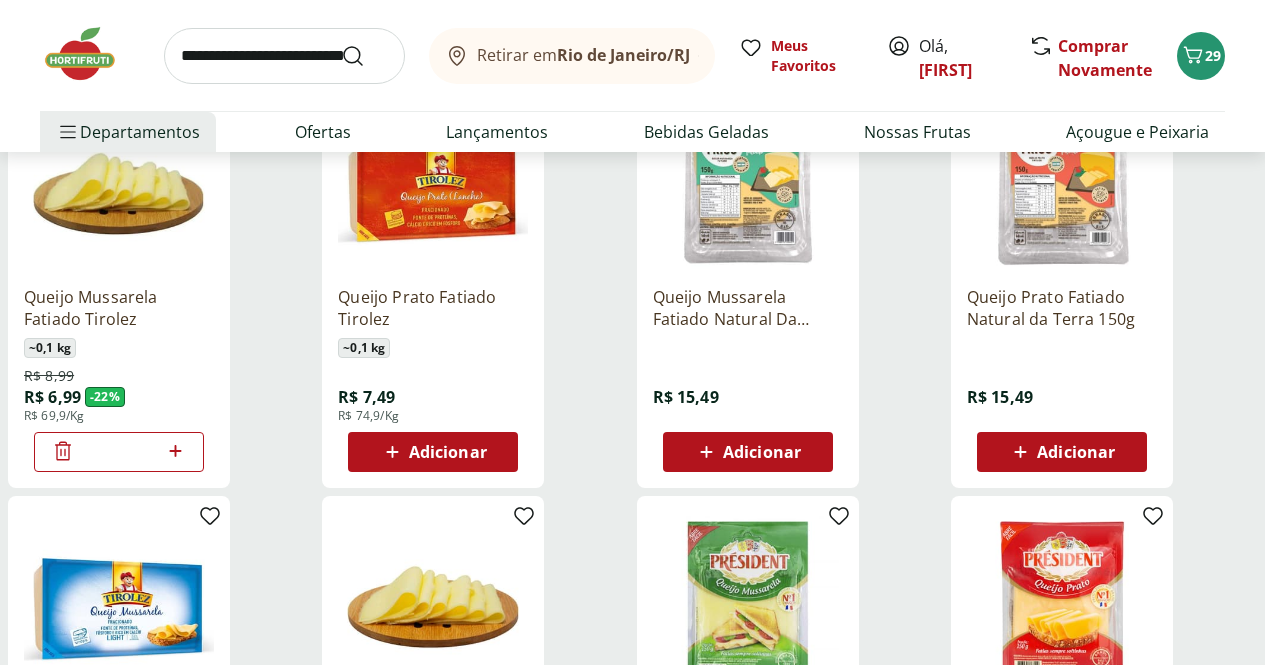 type on "*" 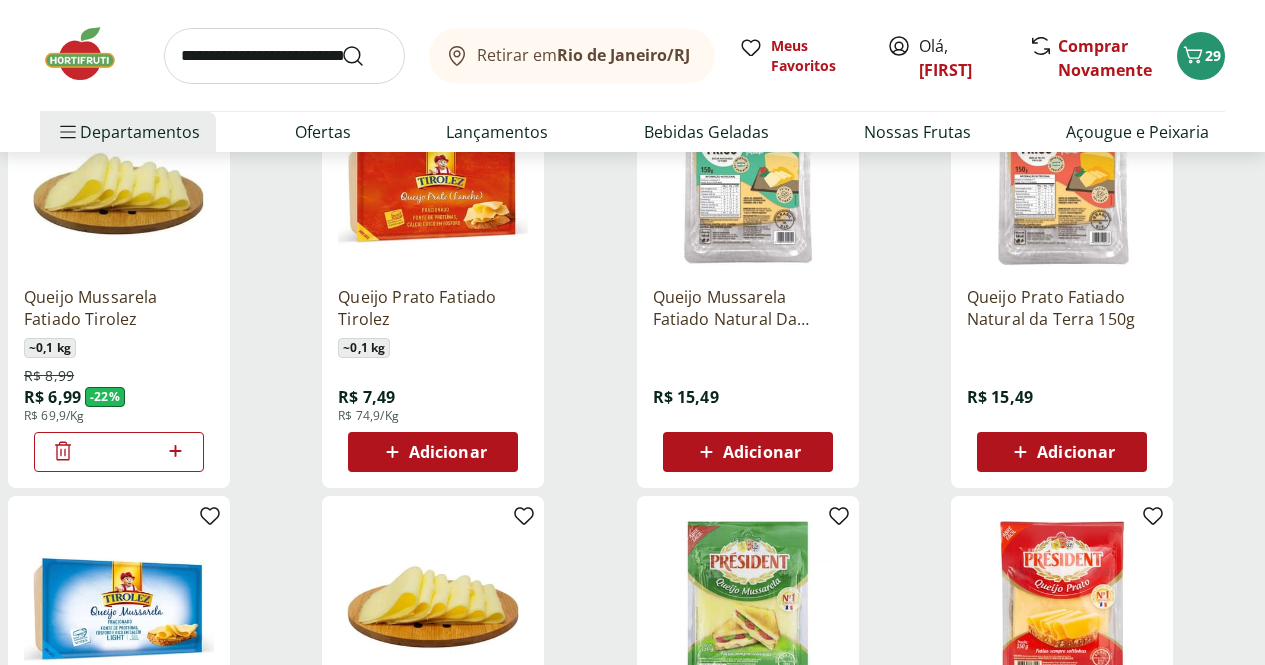 click on "Queijo Mussarela Fatiado Tirolez ~ 0,1 kg R$ 8,99 R$ 6,99 - 22 % R$ 69,9/Kg *" at bounding box center (119, 371) 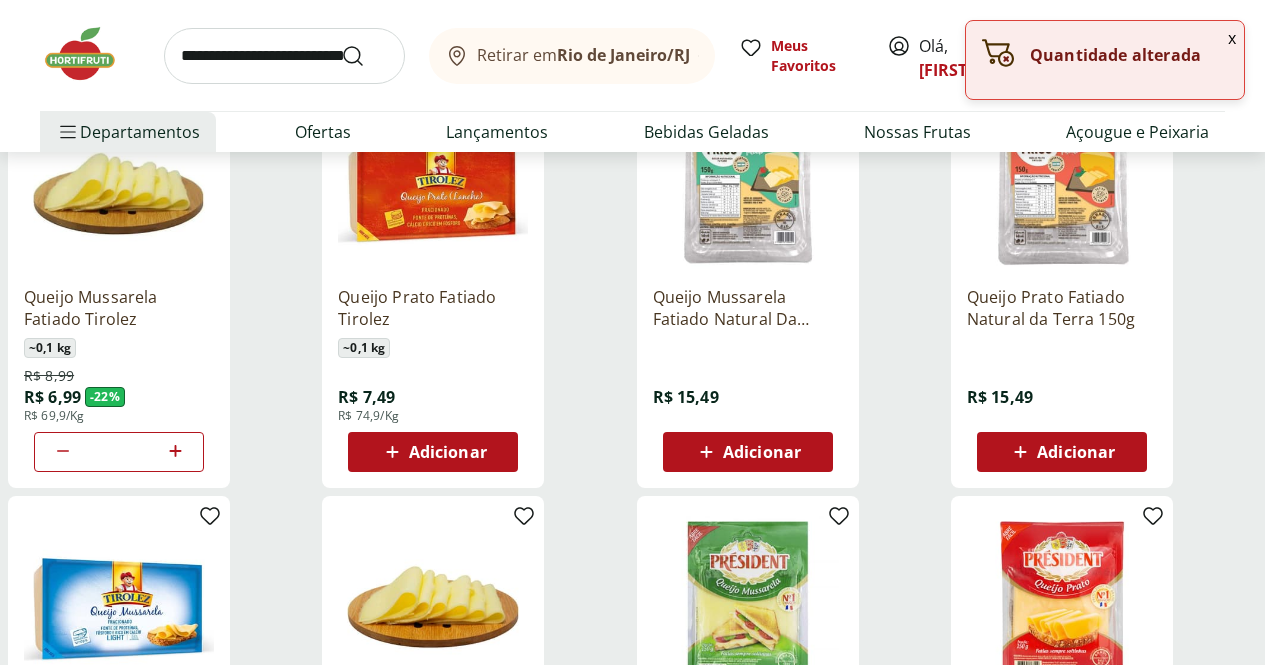 click on "x" at bounding box center (1232, 38) 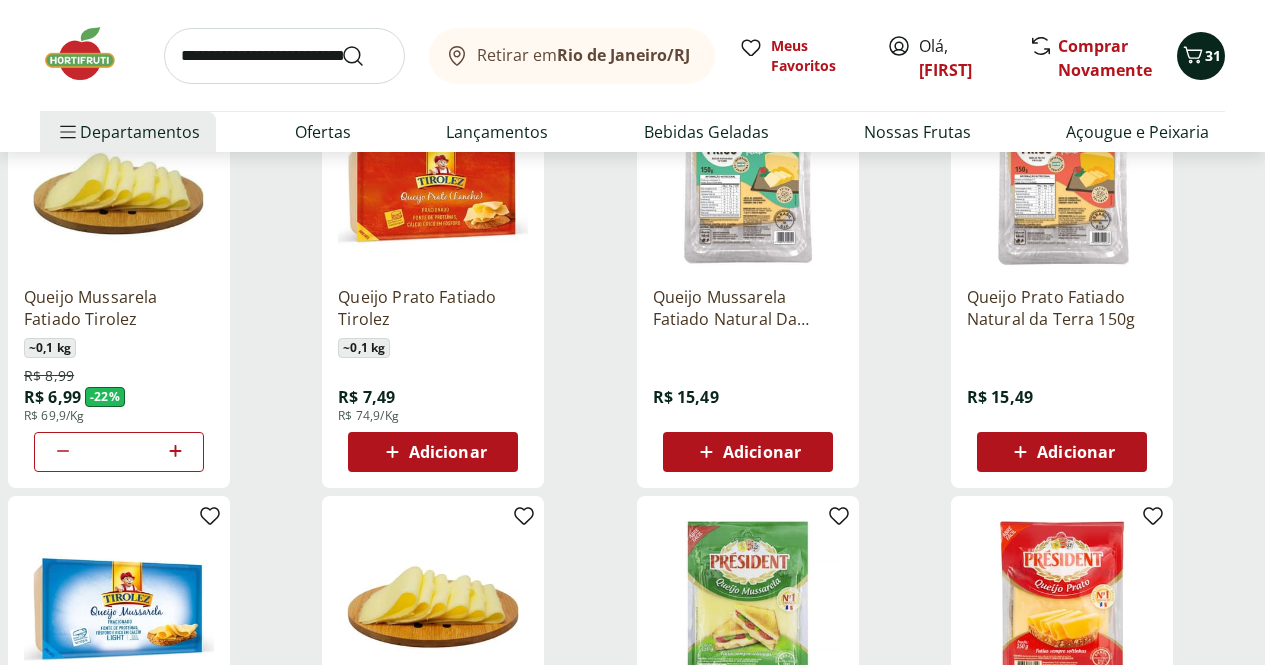 click on "31" at bounding box center [1201, 56] 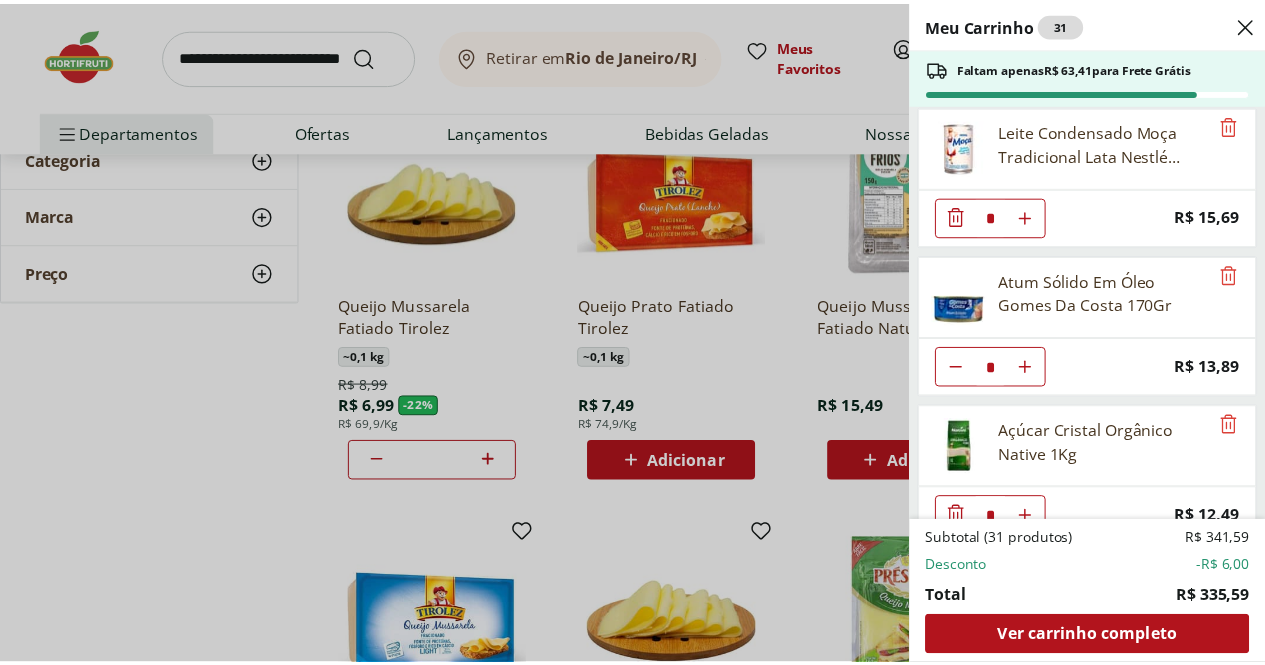 scroll, scrollTop: 1091, scrollLeft: 0, axis: vertical 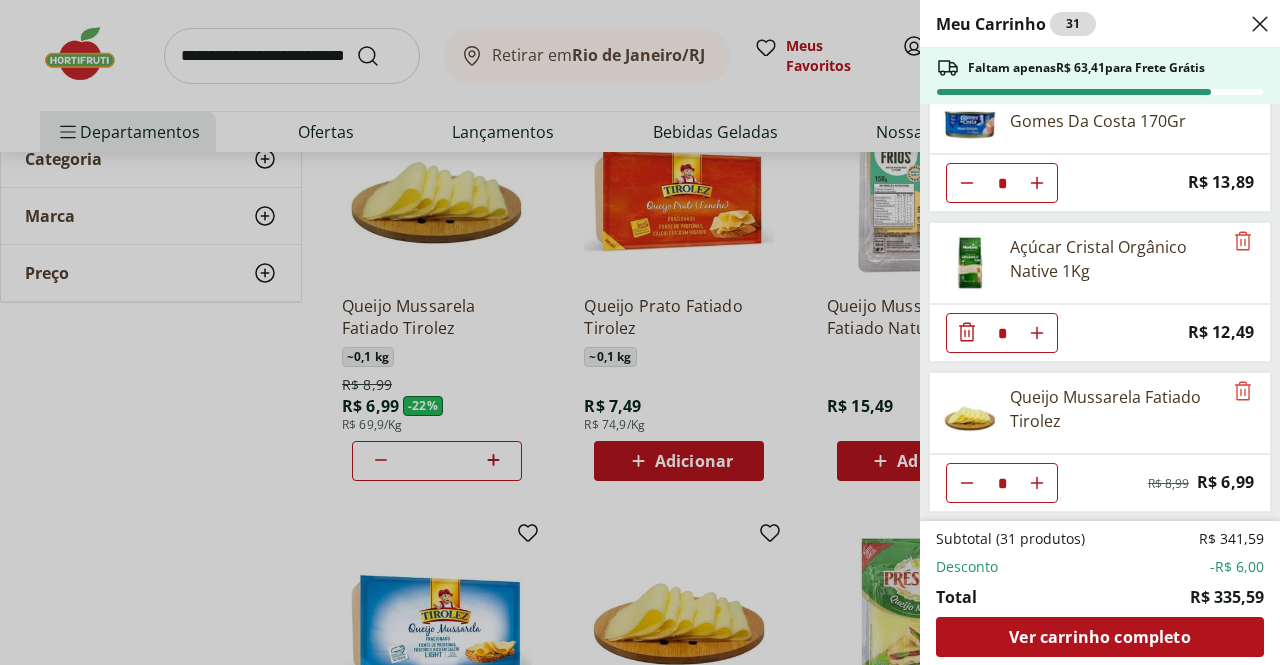 click on "Meu Carrinho 31 Faltam apenas  R$ 63,41  para Frete Grátis Leite Uht Integral Leitíssimo 1 Litro ** Price: R$ 11,99 Leite Integral Uht Zero Lactose Leitíssimo * Price: R$ 14,99 Leite Desnatado Leitíssimo 1L * Price: R$ 11,99 Iogurte Natural Integral Danone 160g * Price: R$ 4,99 Farelo de Aveia Sem Glúten Natural Da Terra 200g * Price: R$ 17,99 Queijo Parmesão Ralado Président Pacote 50G * Price: R$ 6,49 Leite Condensado Moça Tradicional Lata Nestlé 395G * Price: R$ 15,69 Atum Sólido Em Óleo Gomes Da Costa 170Gr * Price: R$ 13,89 Açúcar Cristal Orgânico Native 1Kg * Price: R$ 12,49 Queijo Mussarela Fatiado Tirolez * Original price: R$ 8,99 Price: R$ 6,99 Subtotal (31 produtos) R$ 341,59 Desconto -R$ 6,00 Total R$ 335,59 Ver carrinho completo" at bounding box center (640, 332) 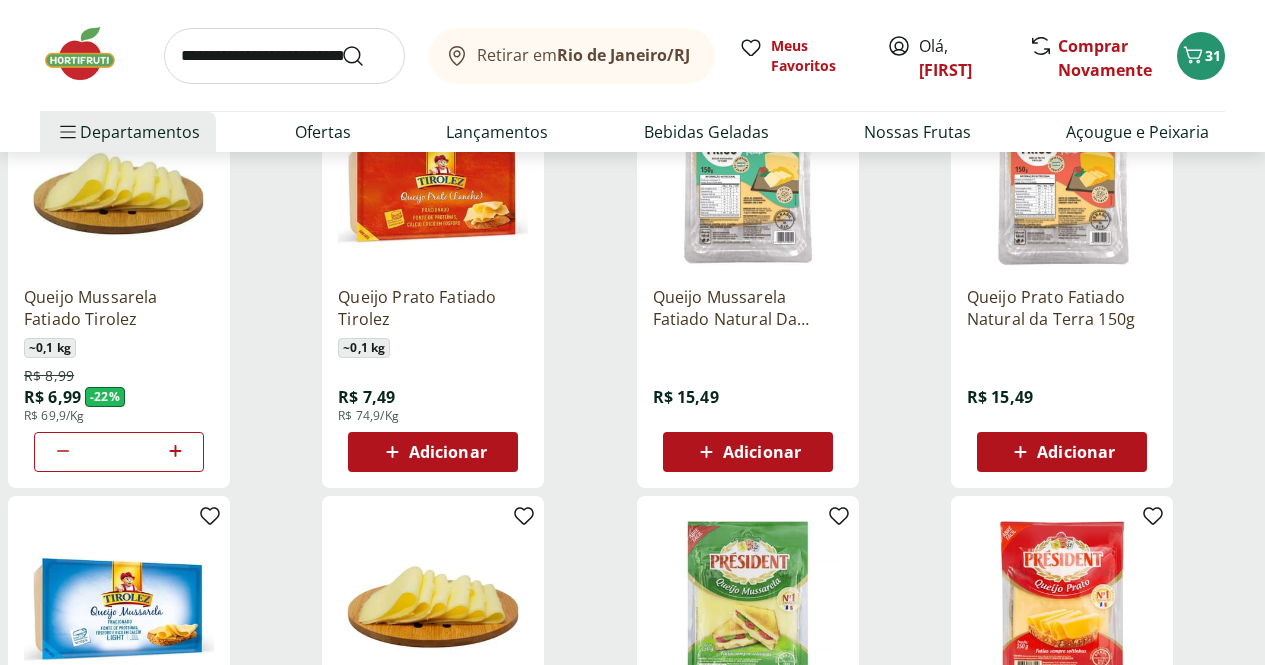 scroll, scrollTop: 0, scrollLeft: 0, axis: both 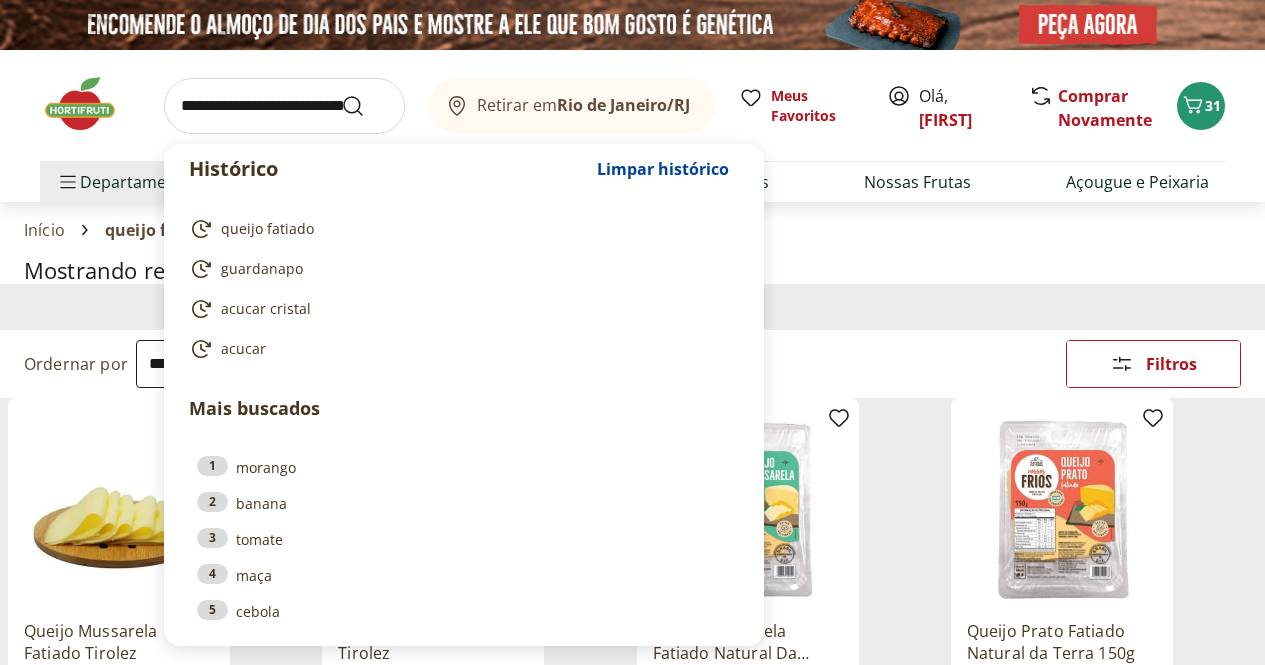 click at bounding box center [284, 106] 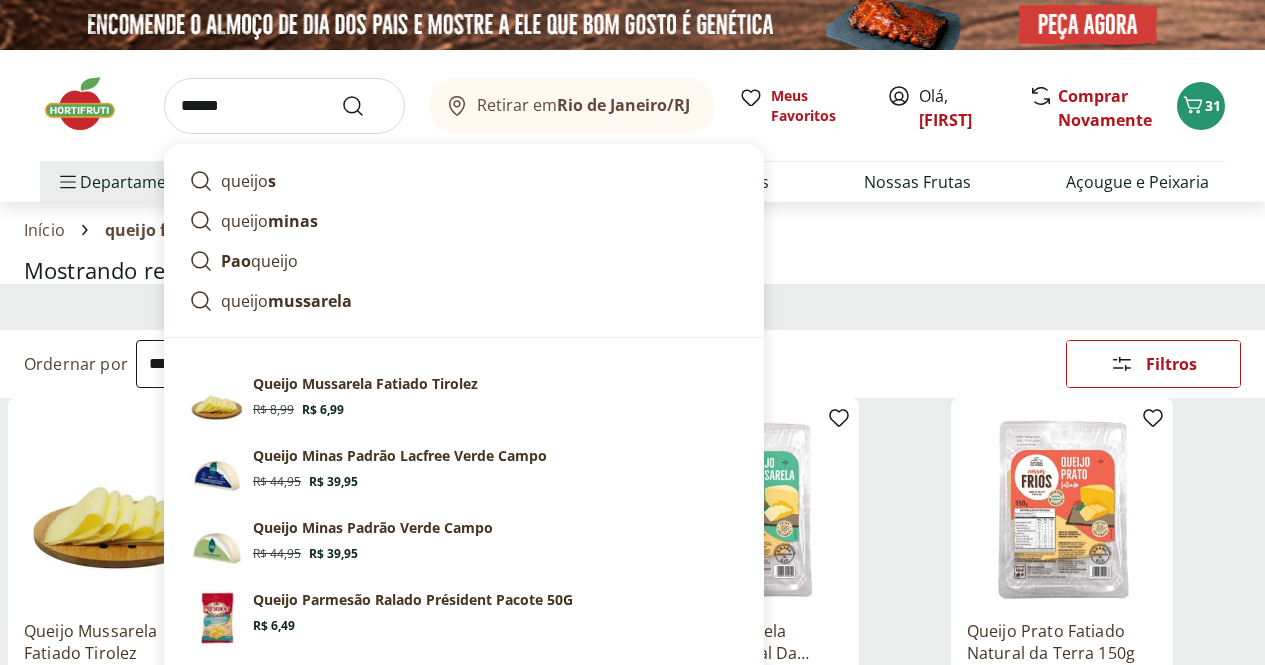 type on "******" 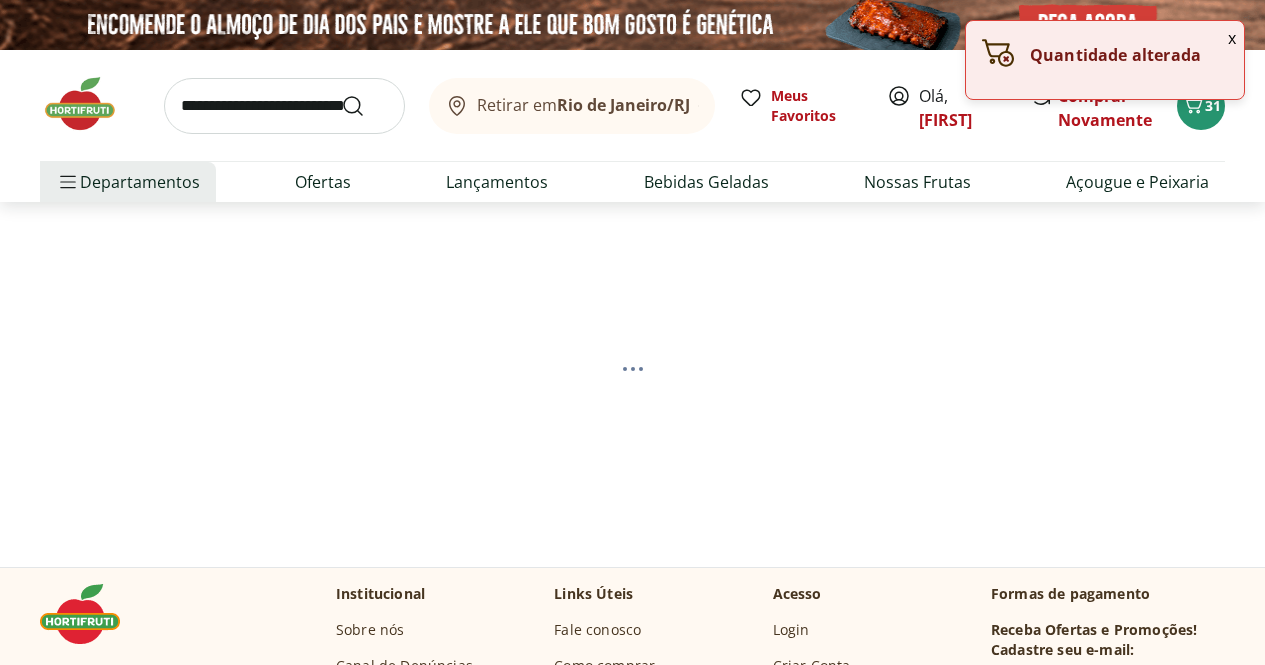 scroll, scrollTop: 0, scrollLeft: 0, axis: both 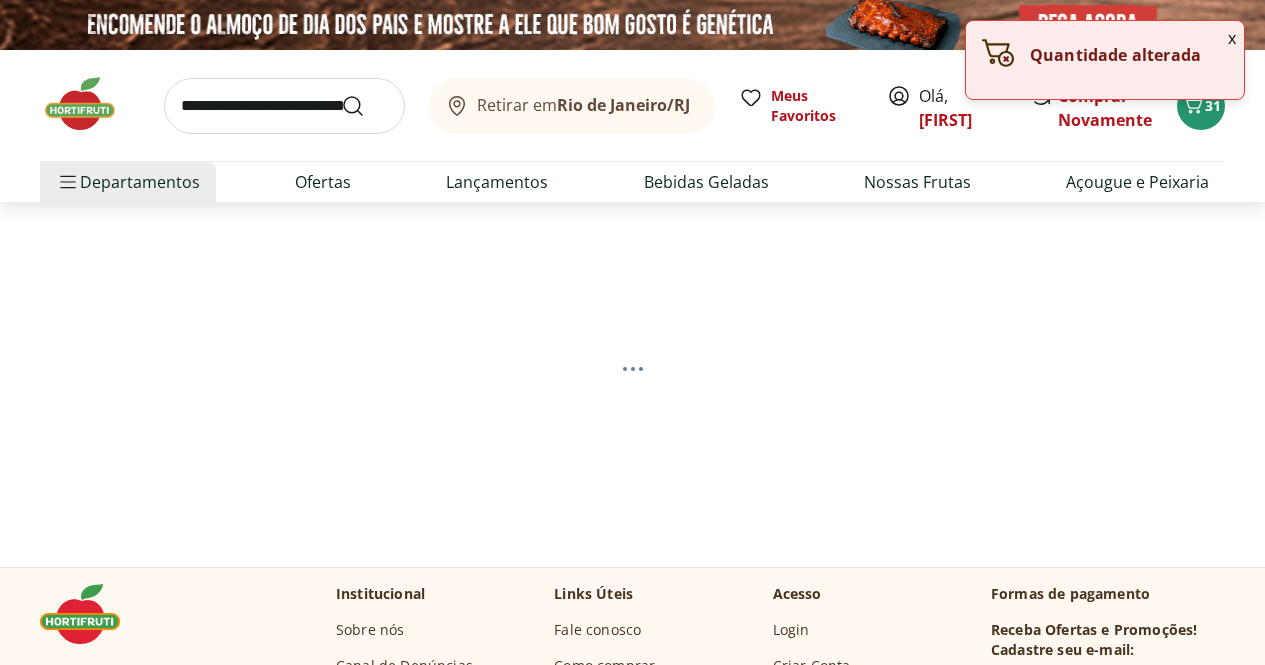 select on "**********" 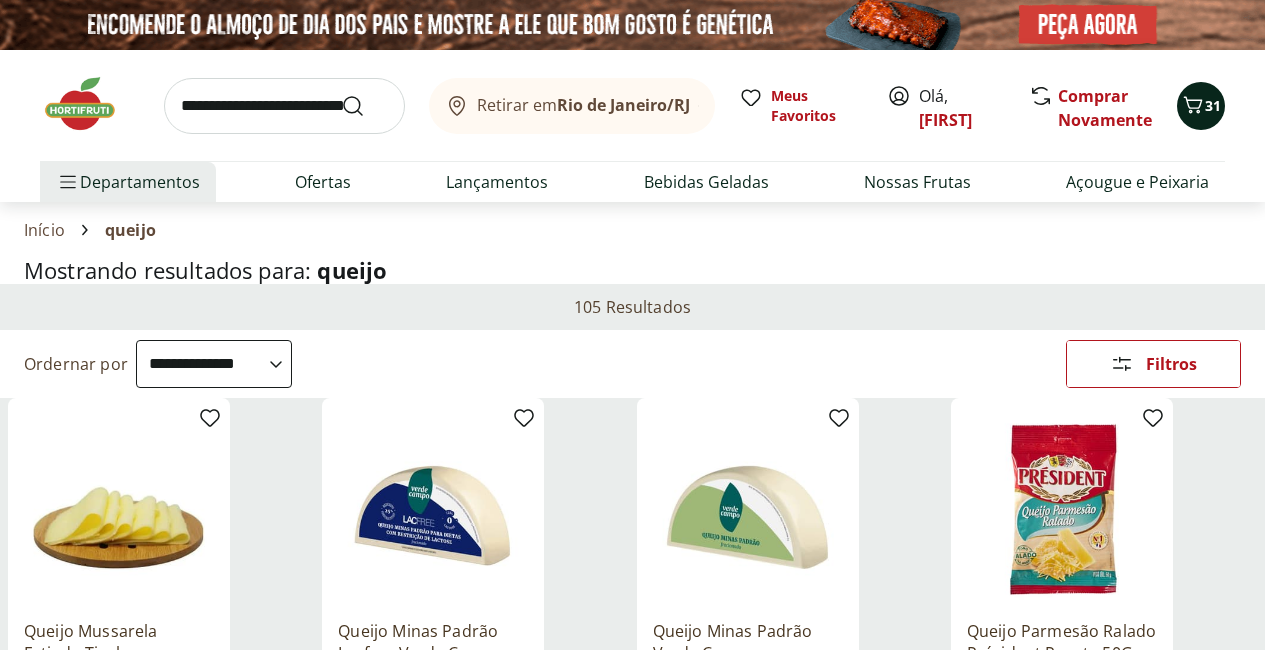 click 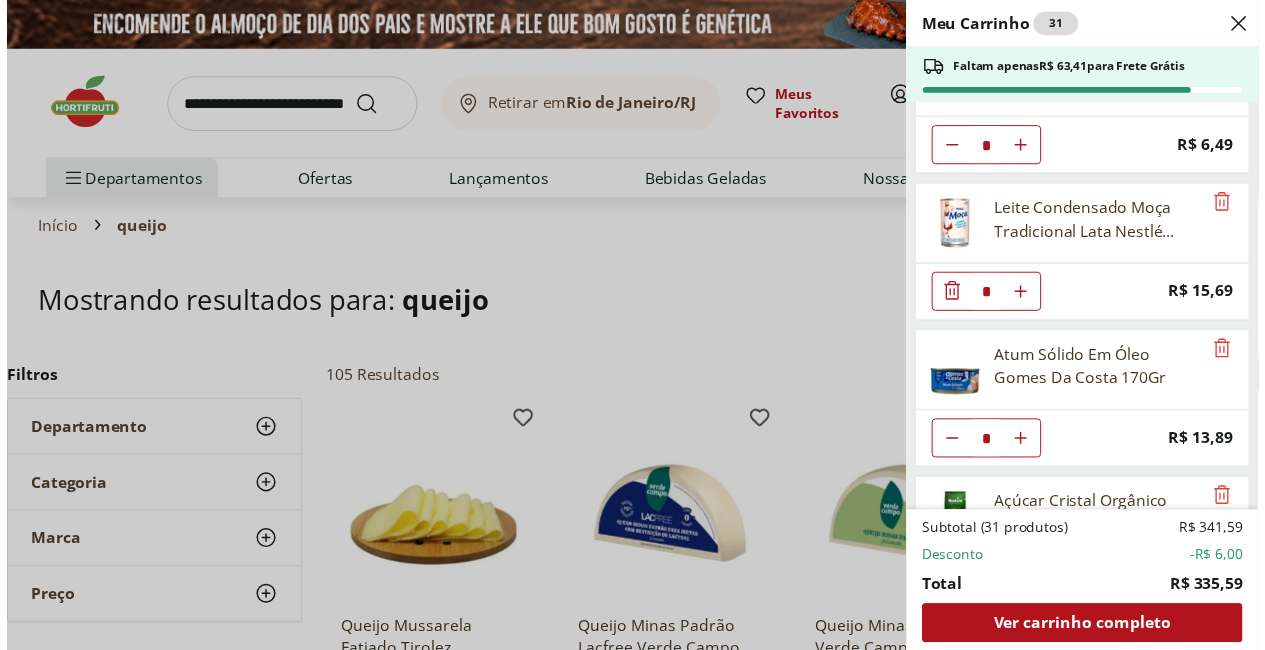 scroll, scrollTop: 1091, scrollLeft: 0, axis: vertical 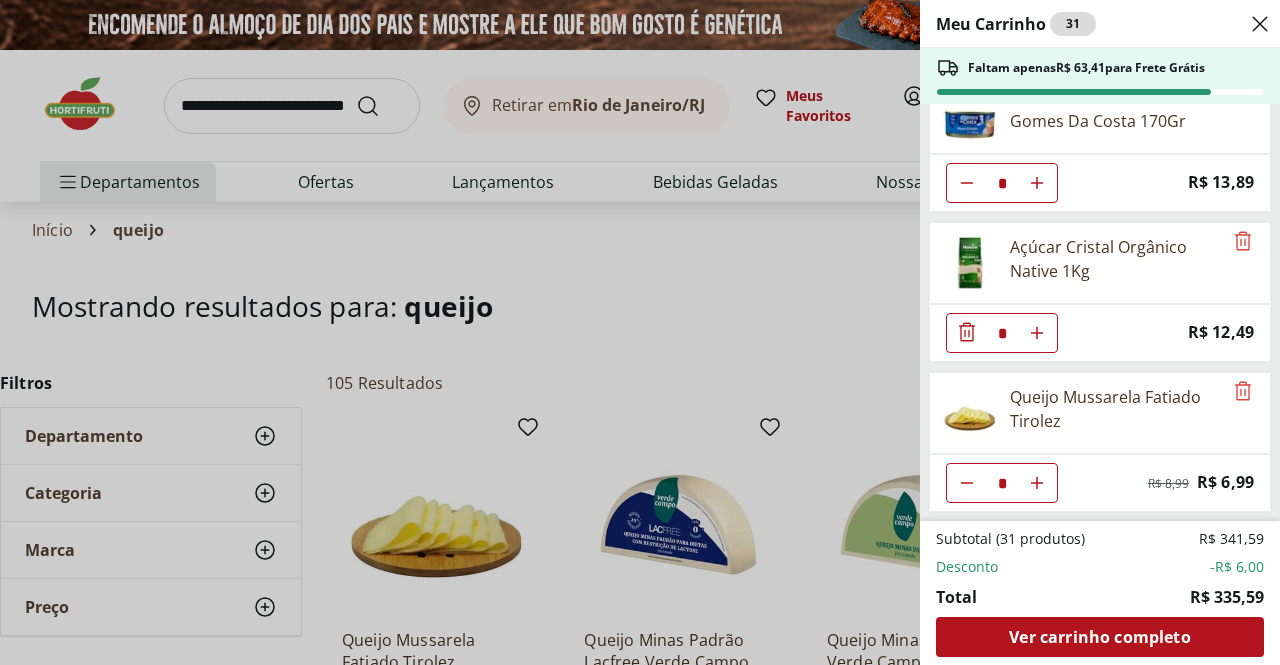 click on "Meu Carrinho 31 Faltam apenas R$ 63,41 para Frete Grátis Leite Uht Integral Leitíssimo 1 Litro ** Price: R$ 11,99 Leite Integral Uht Zero Lactose Leitíssimo * Price: R$ 14,99 Leite Desnatado Leitíssimo 1L * Price: R$ 11,99 Iogurte Natural Integral Danone 160g * Price: R$ 4,99 Farelo de Aveia Sem Glúten Natural Da Terra 200g * Price: R$ 17,99 Queijo Parmesão Ralado Président Pacote 50G * Price: R$ 6,49 Leite Condensado Moça Tradicional Lata Nestlé 395G * Price: R$ 15,69 Atum Sólido Em Óleo Gomes Da Costa 170Gr * Price: R$ 13,89 Açúcar Cristal Orgânico Native 1Kg * Price: R$ 12,49 Queijo Mussarela Fatiado Tirolez * Original price: R$ 8,99 Price: R$ 6,99 Subtotal (31 produtos) R$ 341,59 Desconto -R$ 6,00 Total R$ 335,59 Ver carrinho completo" at bounding box center (640, 332) 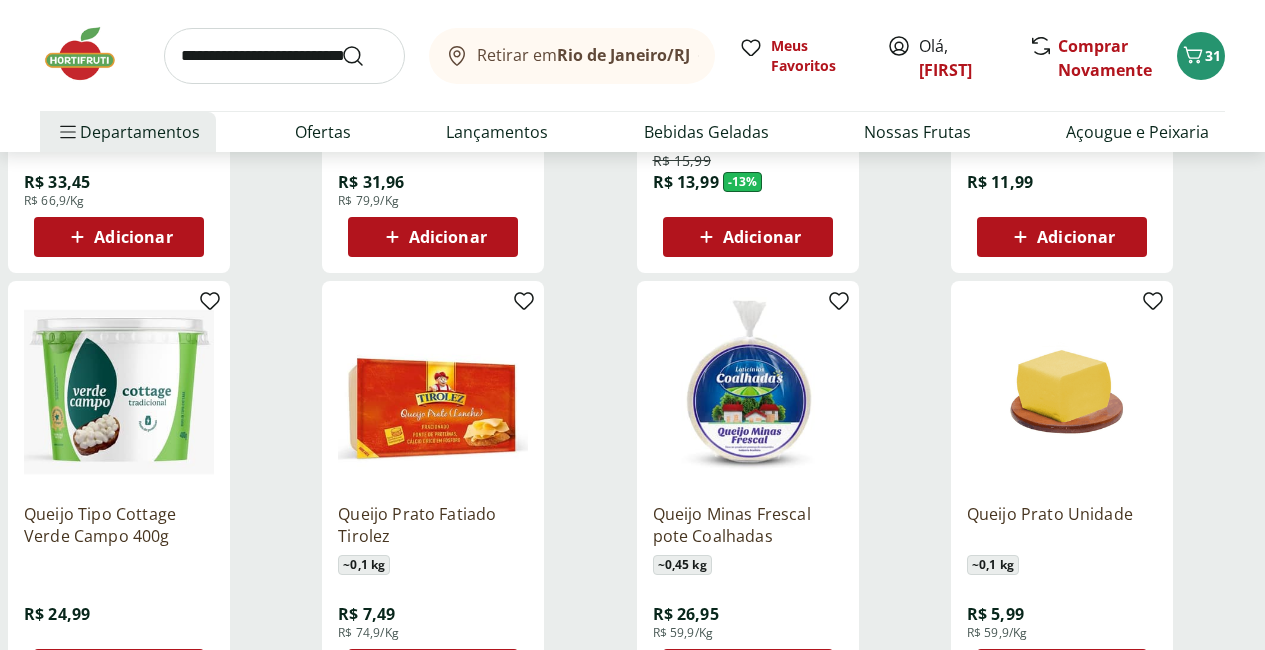 scroll, scrollTop: 1247, scrollLeft: 0, axis: vertical 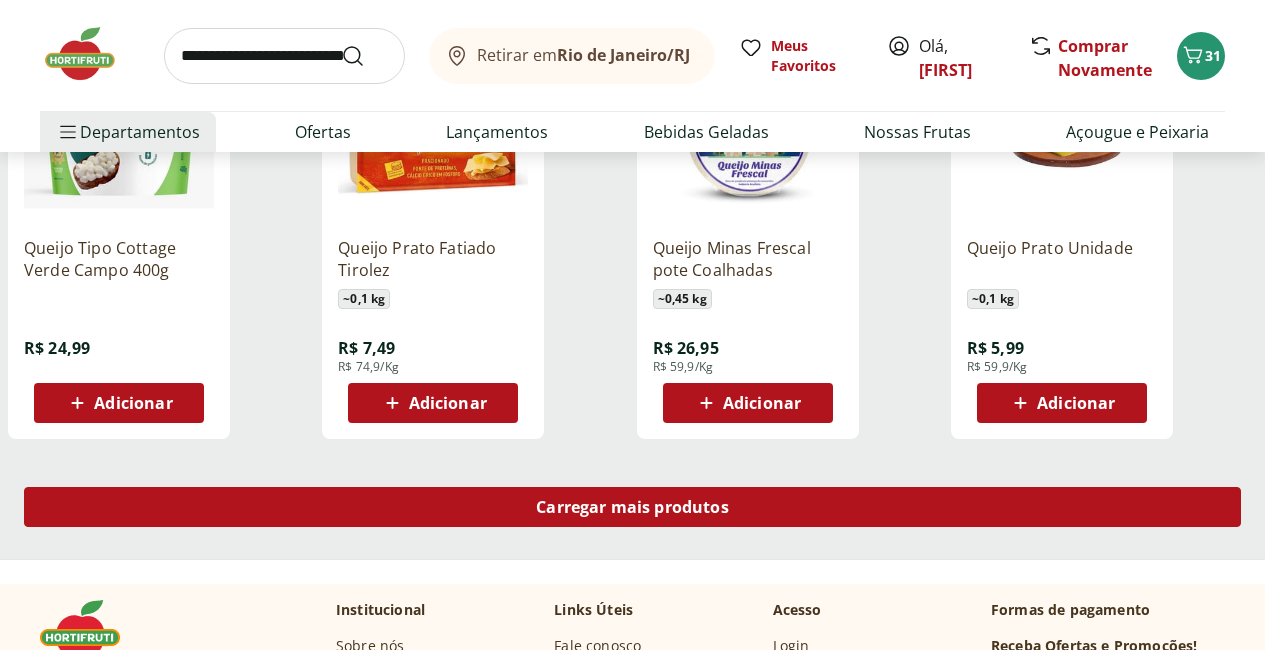 click on "Carregar mais produtos" at bounding box center [632, 507] 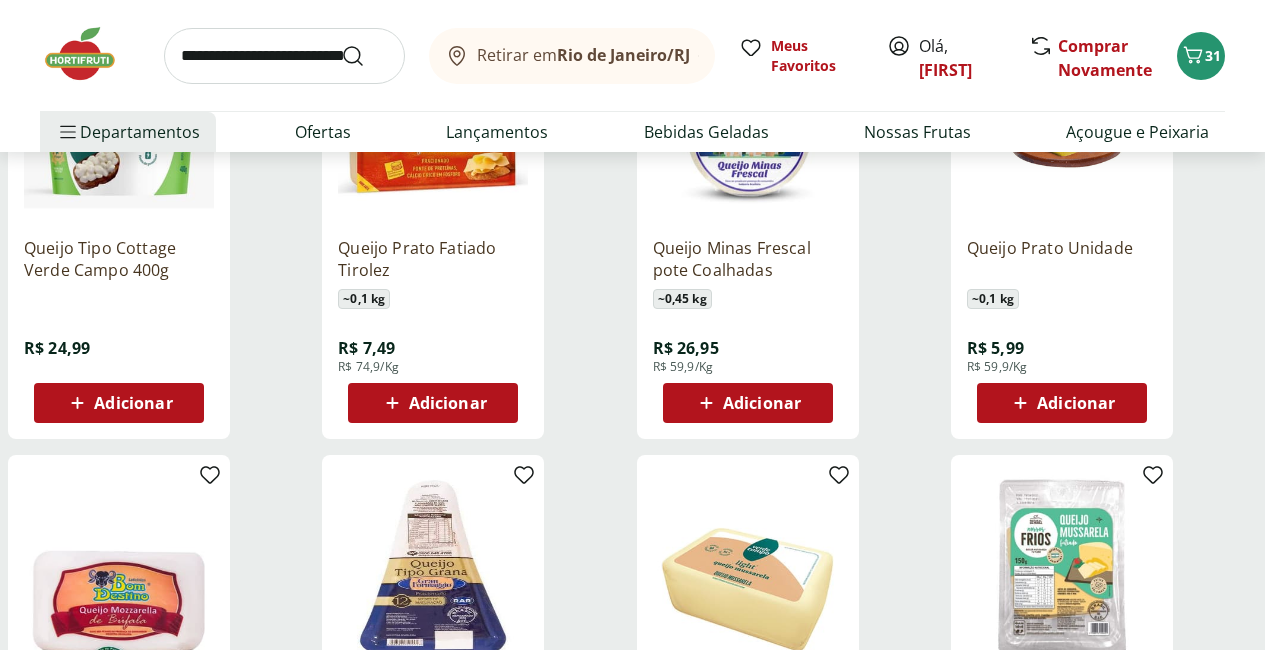 click on "Adicionar" at bounding box center (119, 403) 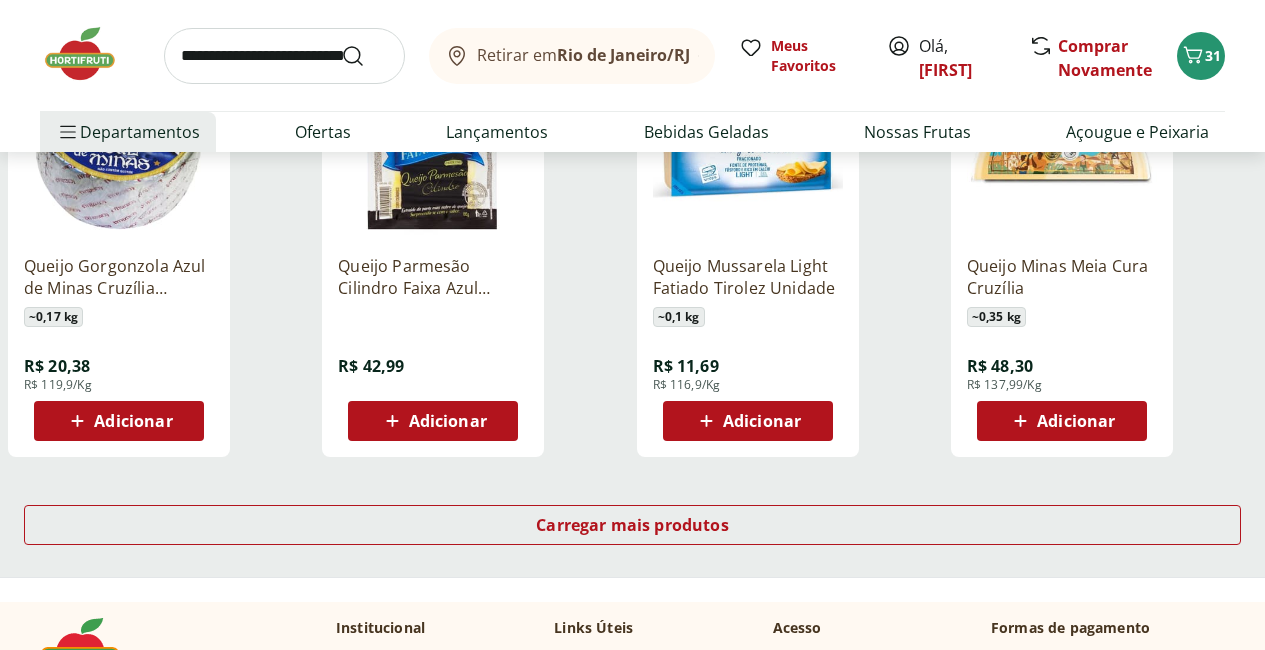 scroll, scrollTop: 2630, scrollLeft: 0, axis: vertical 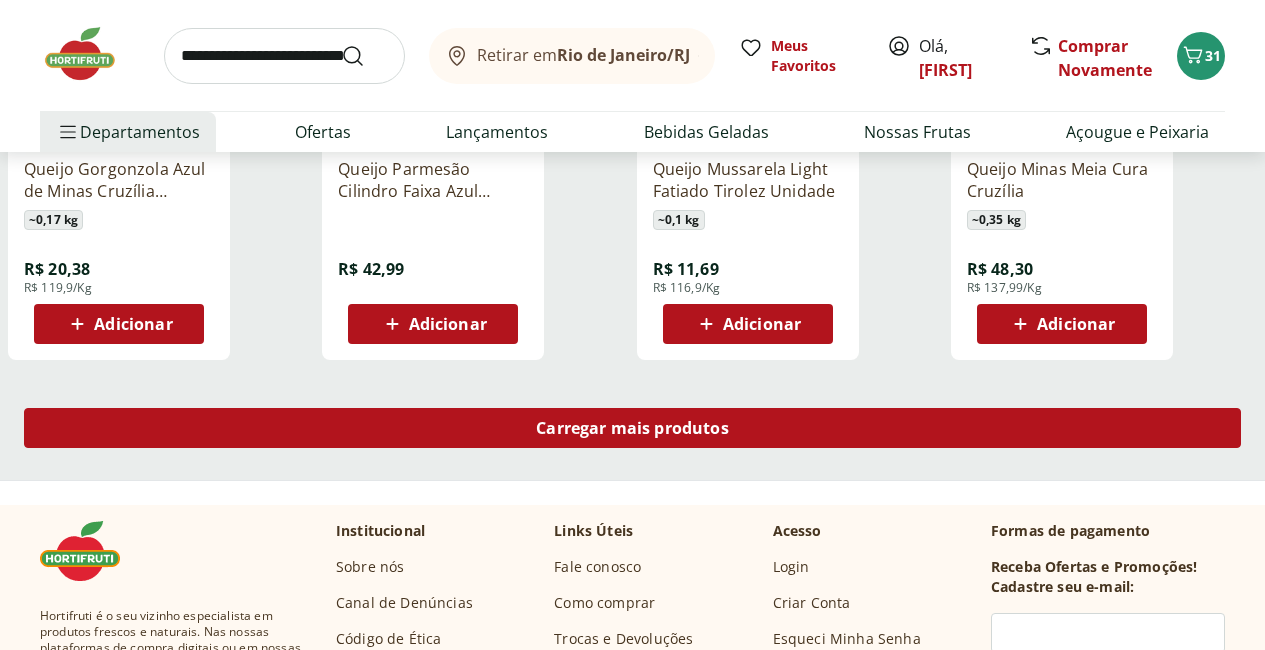 click on "Carregar mais produtos" at bounding box center (632, 428) 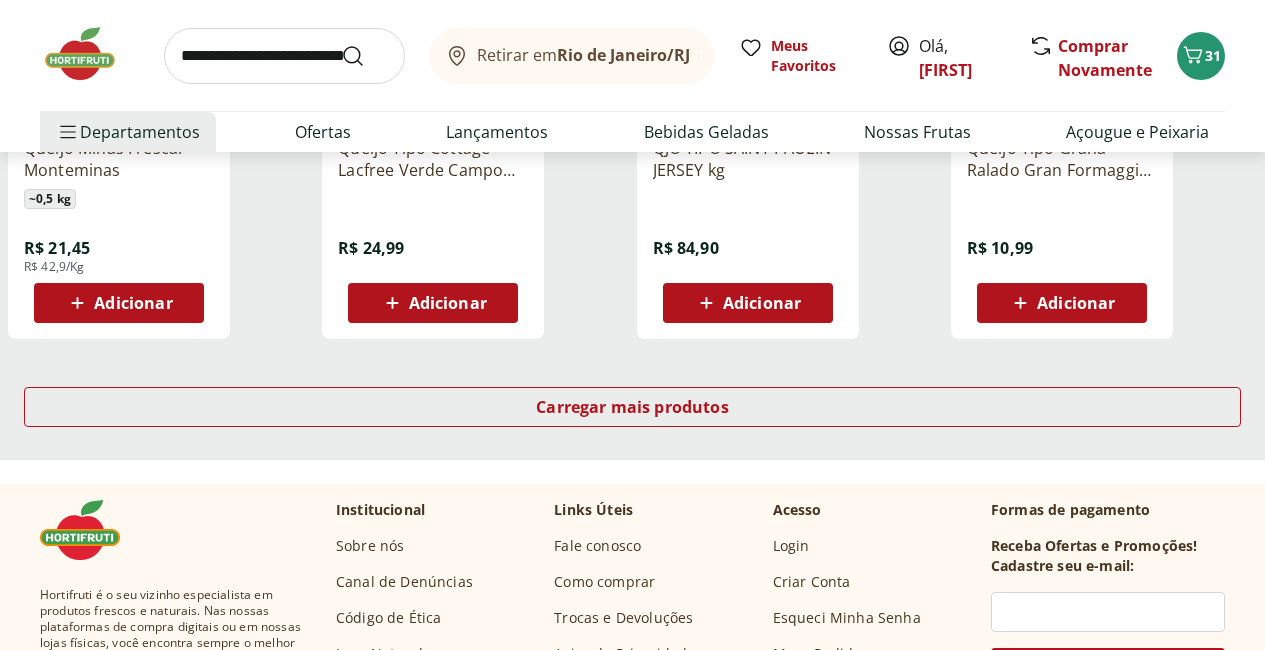 scroll, scrollTop: 3988, scrollLeft: 0, axis: vertical 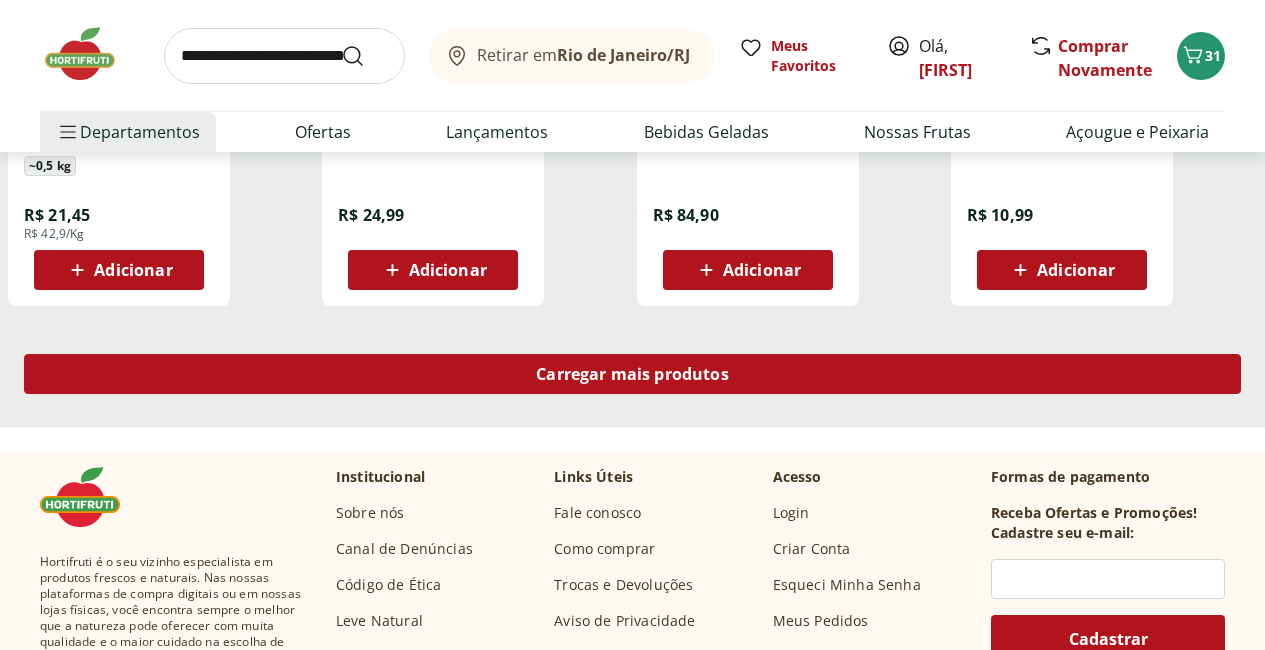 click on "Carregar mais produtos" at bounding box center (632, 374) 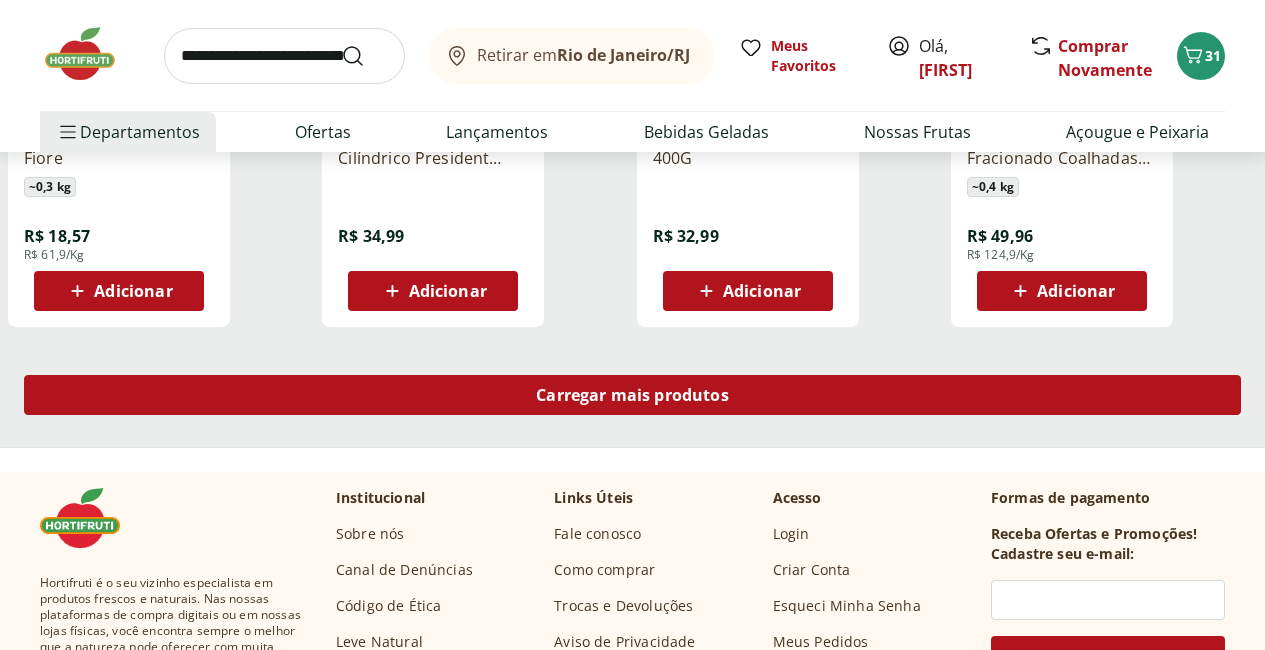 scroll, scrollTop: 5270, scrollLeft: 0, axis: vertical 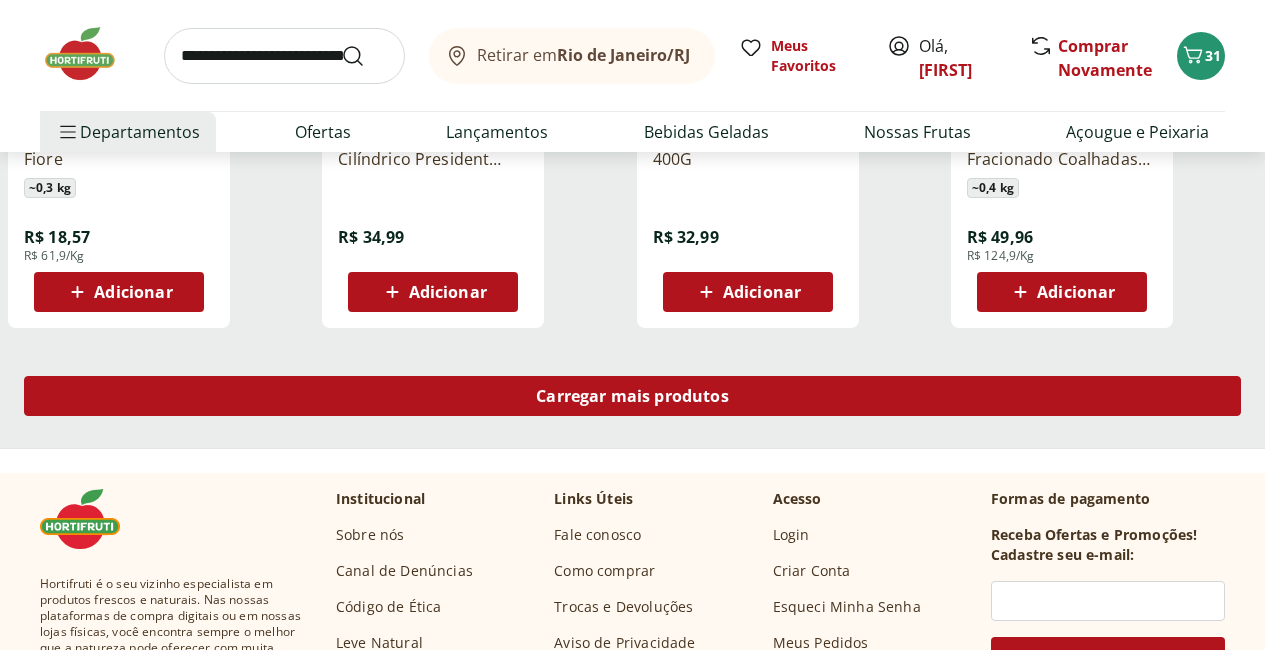 click on "Carregar mais produtos" at bounding box center (632, 396) 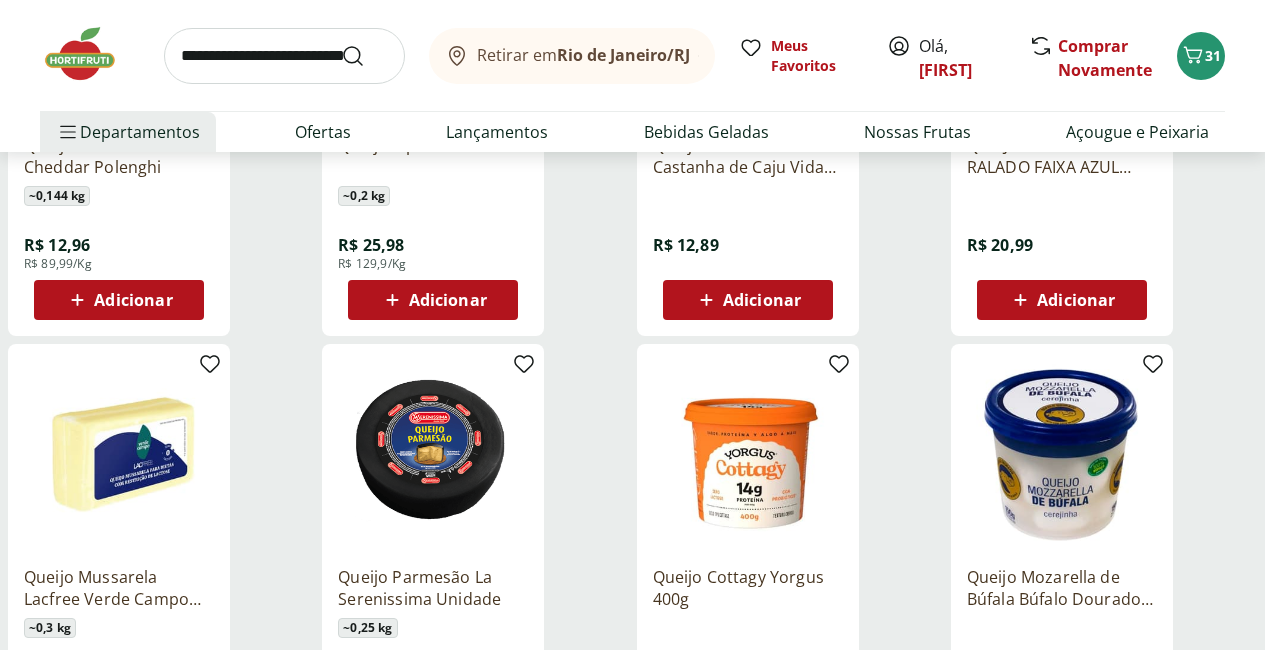 scroll, scrollTop: 6292, scrollLeft: 0, axis: vertical 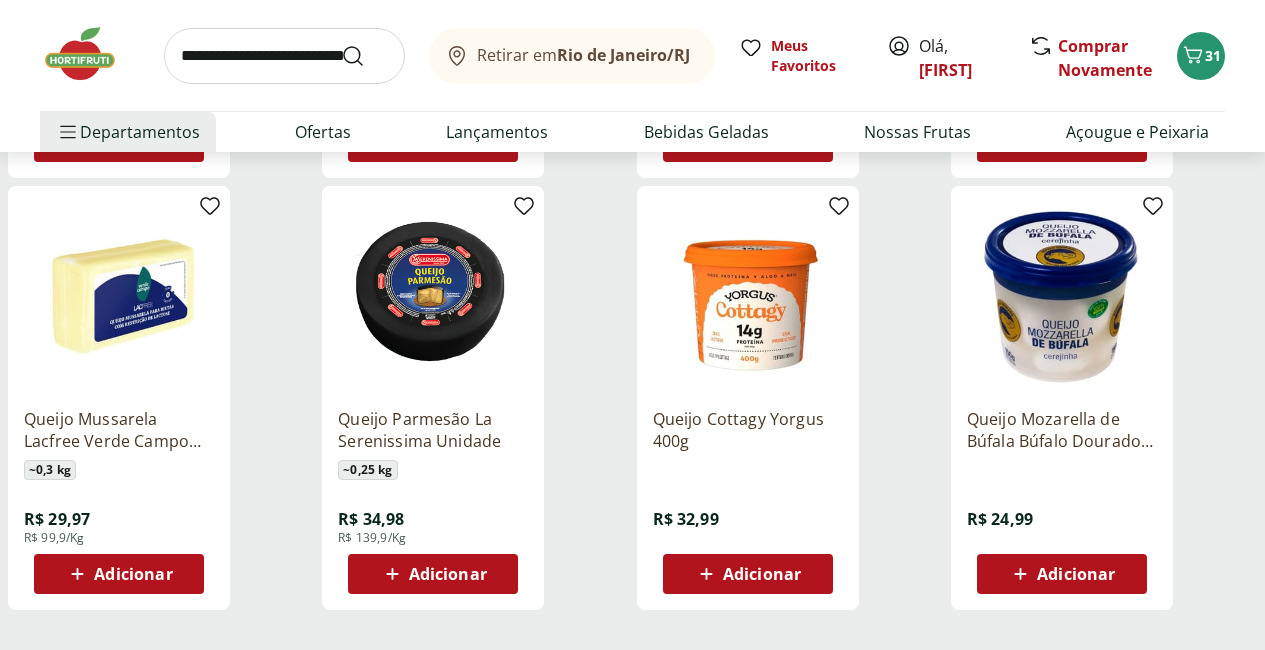 click on "Adicionar" at bounding box center [748, 574] 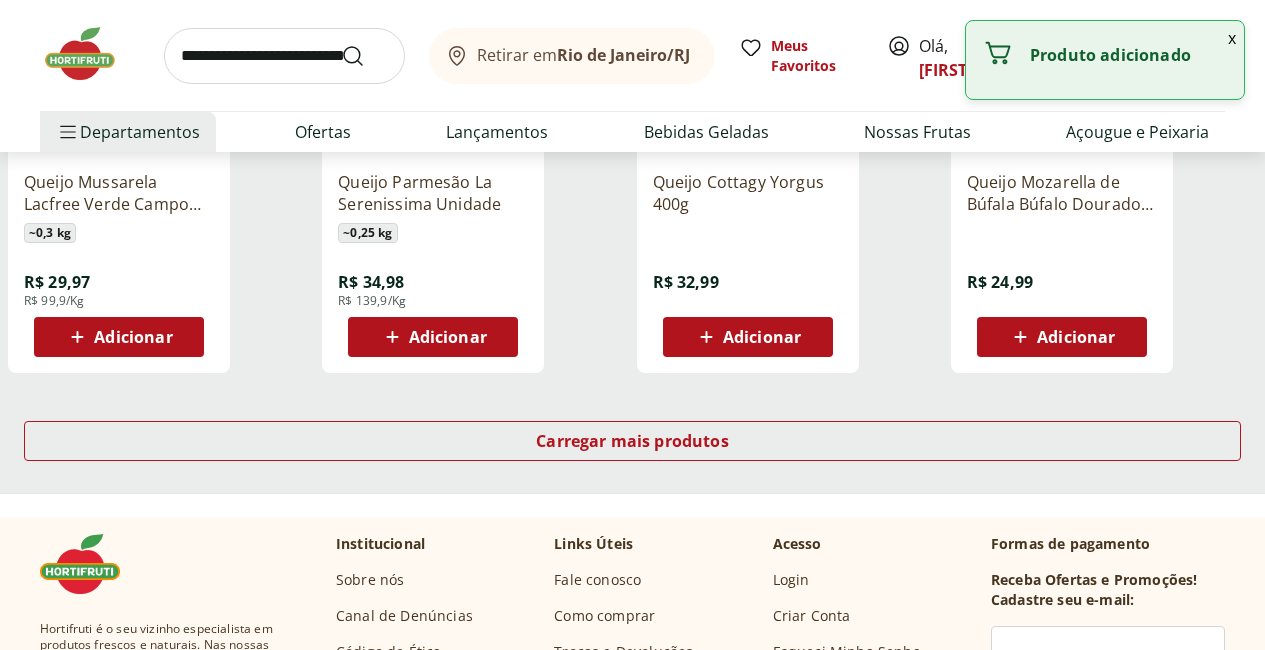 scroll, scrollTop: 6577, scrollLeft: 0, axis: vertical 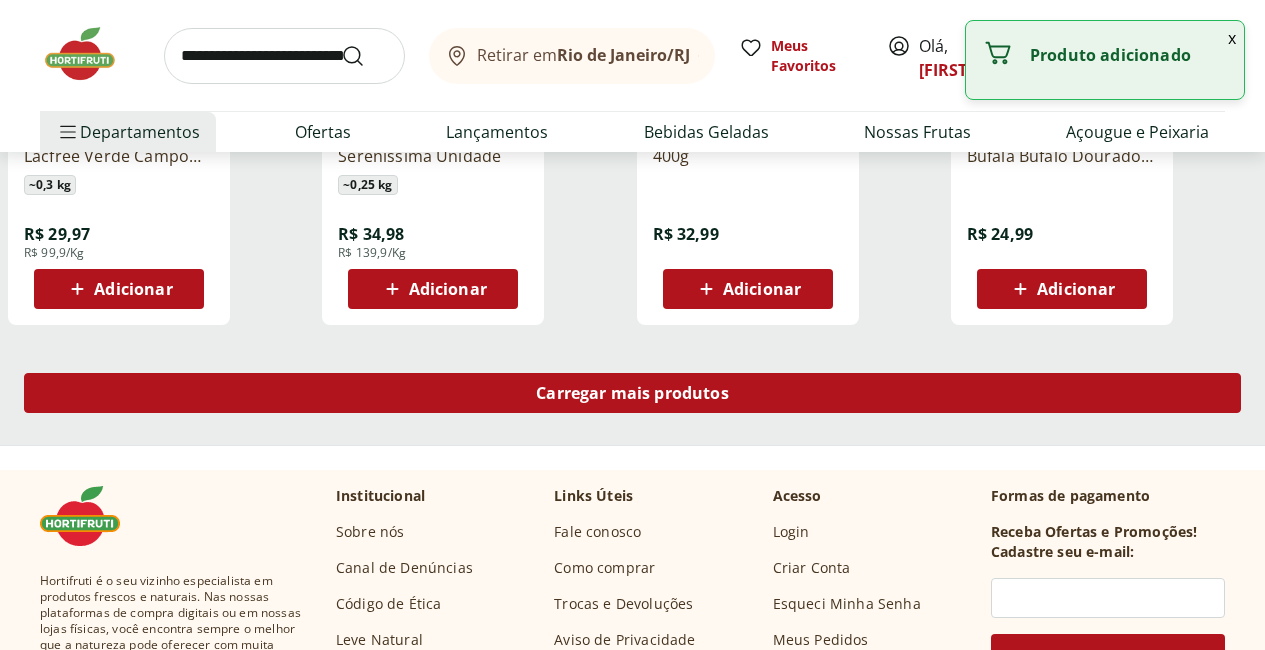 click on "Carregar mais produtos" at bounding box center (632, 393) 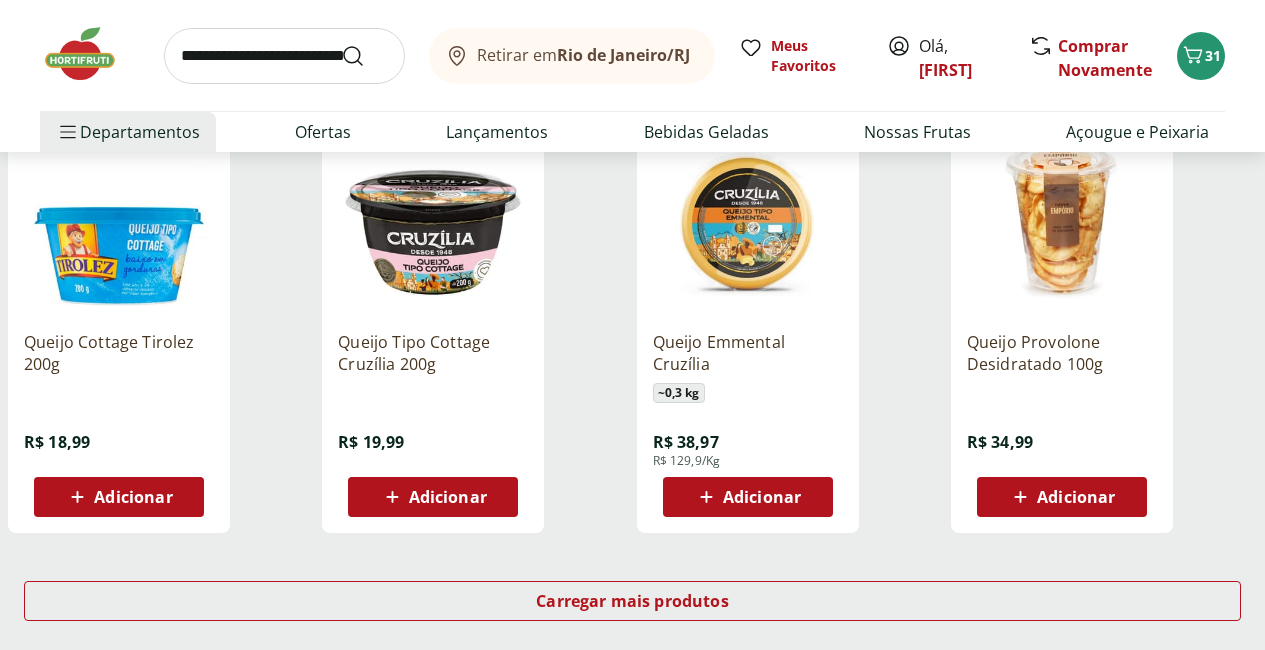 scroll, scrollTop: 7745, scrollLeft: 0, axis: vertical 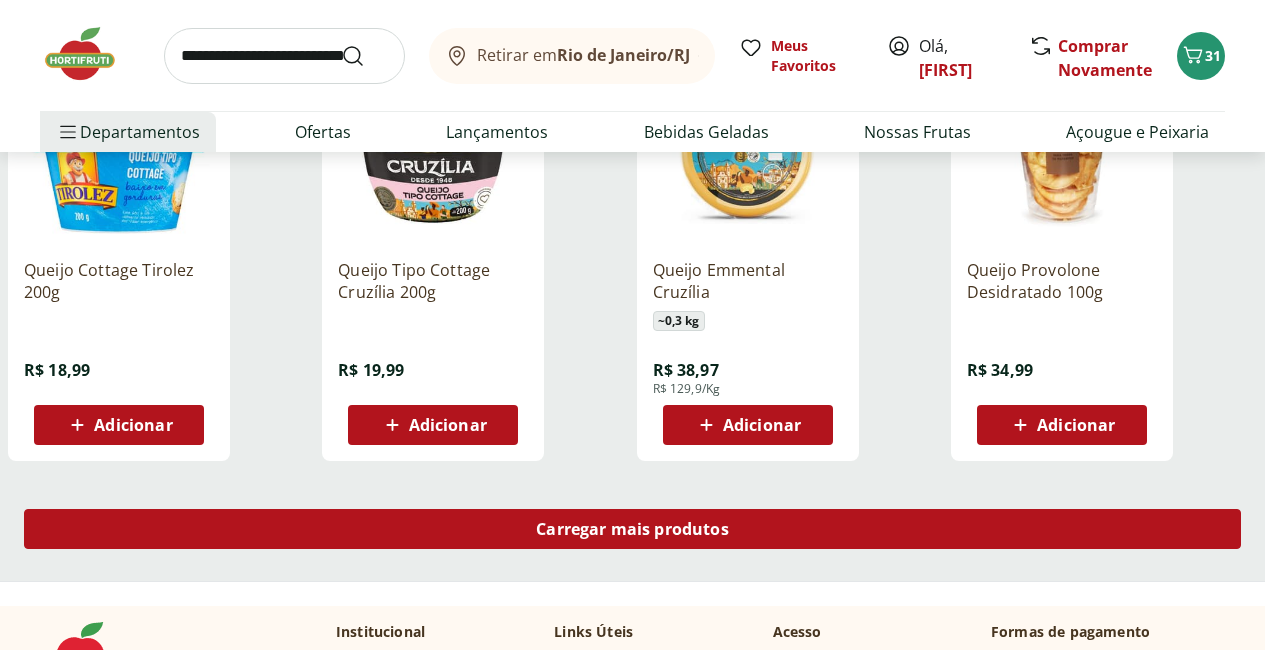 click on "Carregar mais produtos" at bounding box center (632, 529) 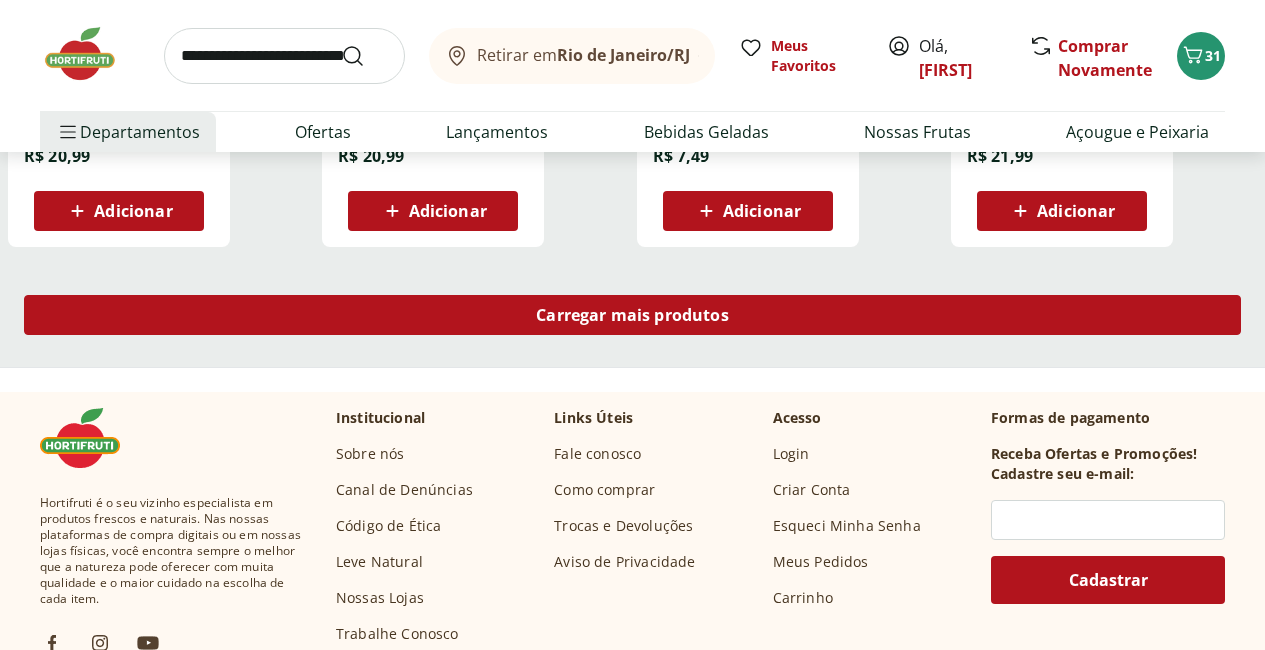 scroll, scrollTop: 9269, scrollLeft: 0, axis: vertical 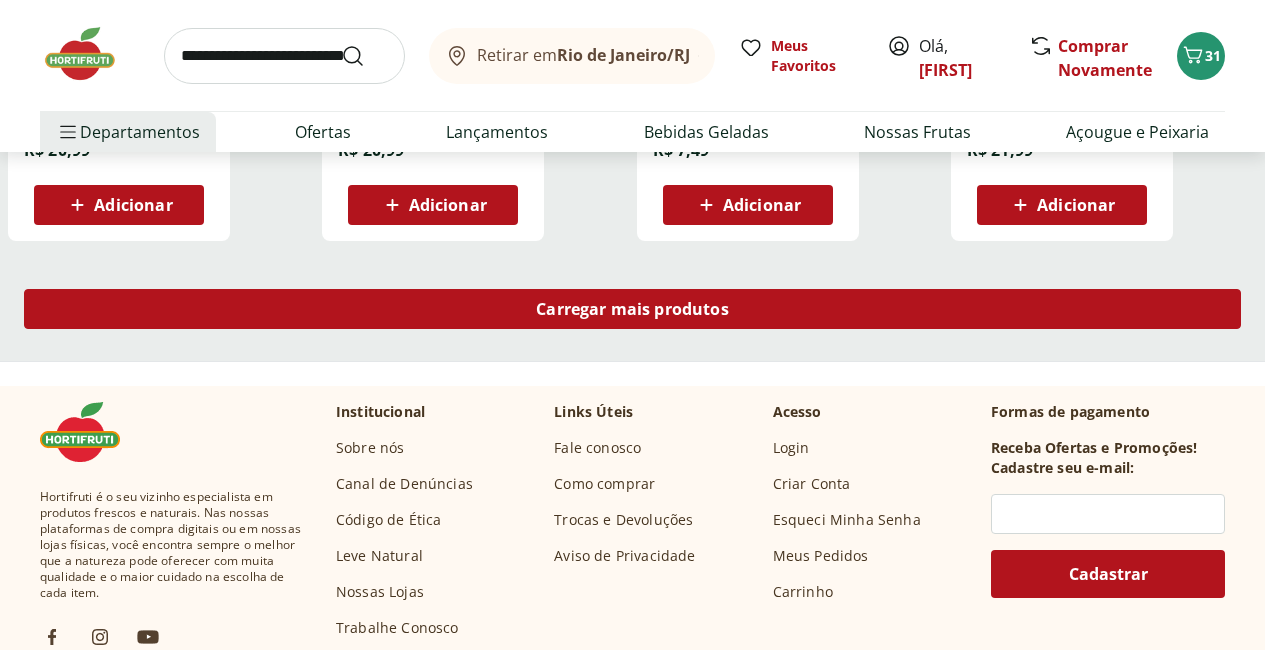click on "Carregar mais produtos" at bounding box center [632, 309] 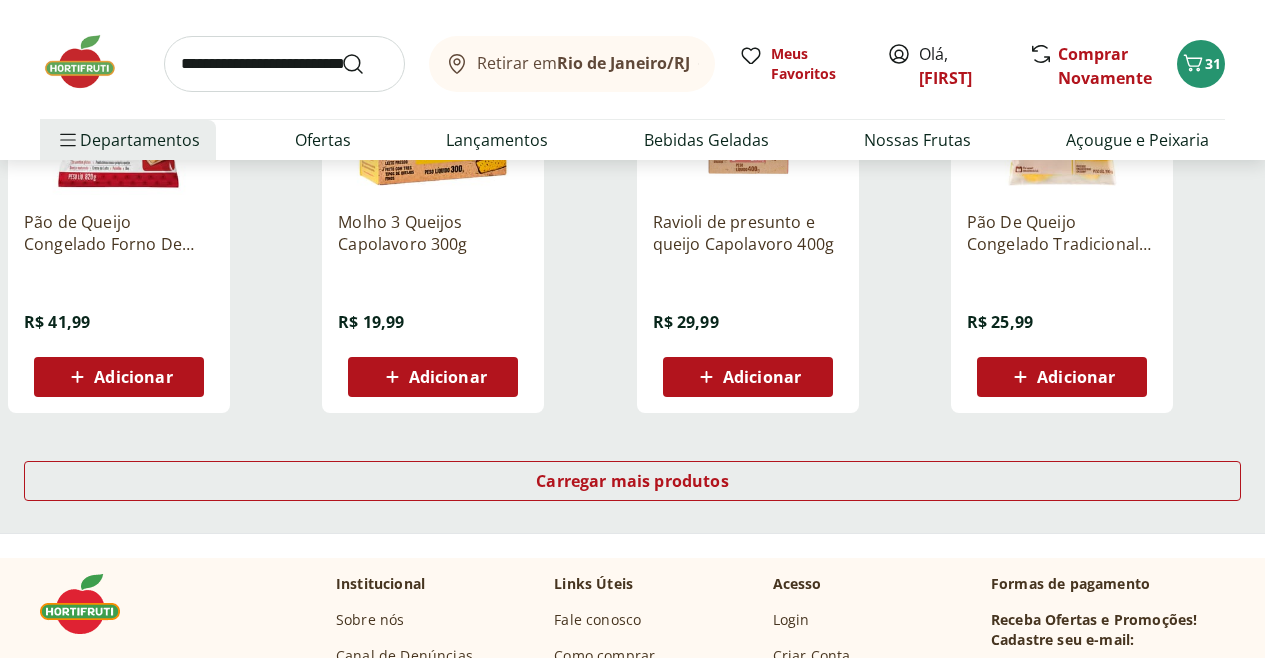 scroll, scrollTop: 10410, scrollLeft: 0, axis: vertical 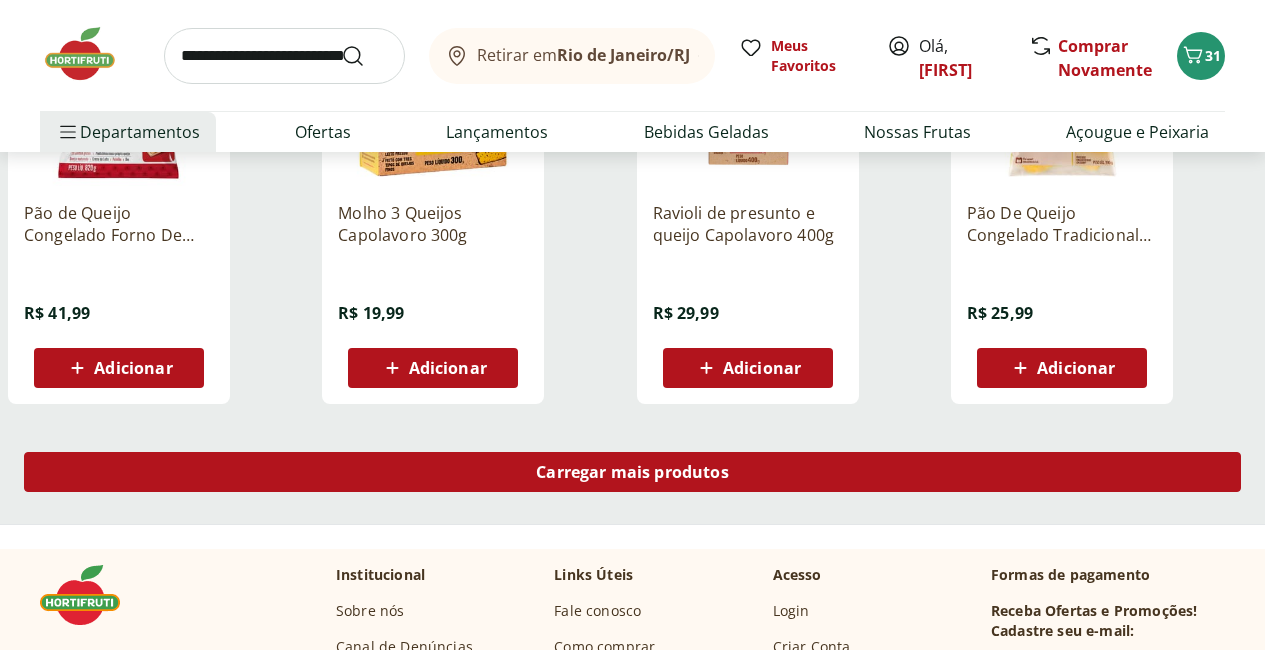 click on "Carregar mais produtos" at bounding box center (632, 472) 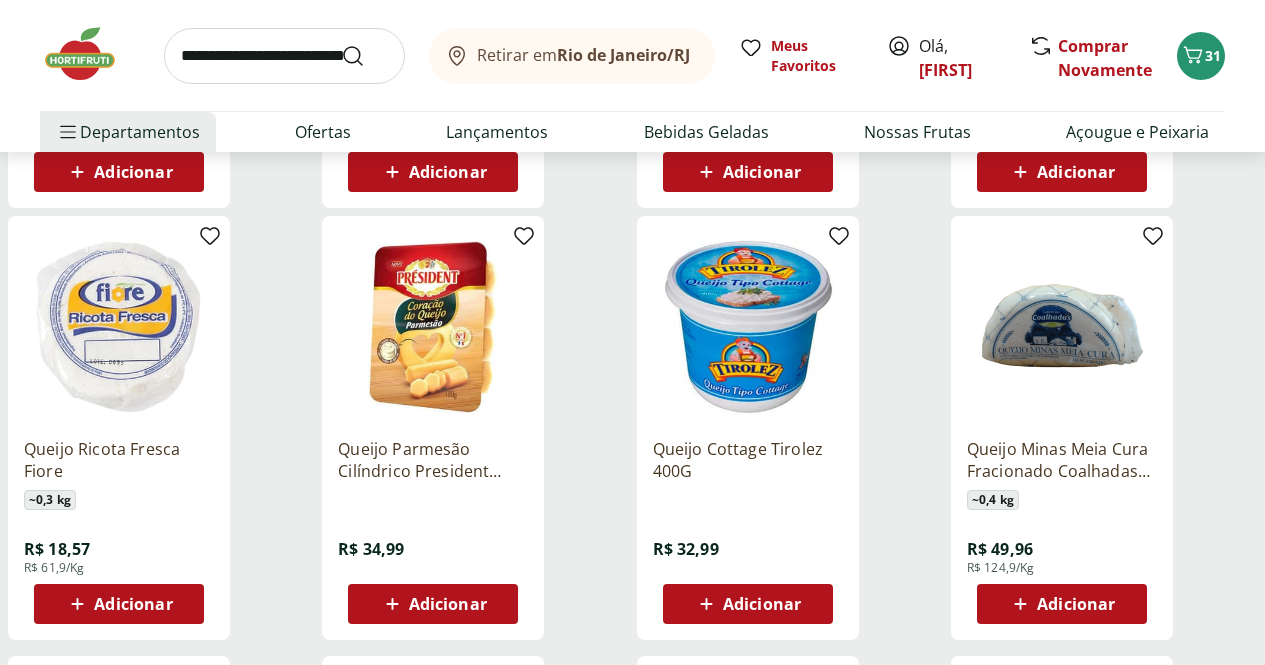 scroll, scrollTop: 4956, scrollLeft: 0, axis: vertical 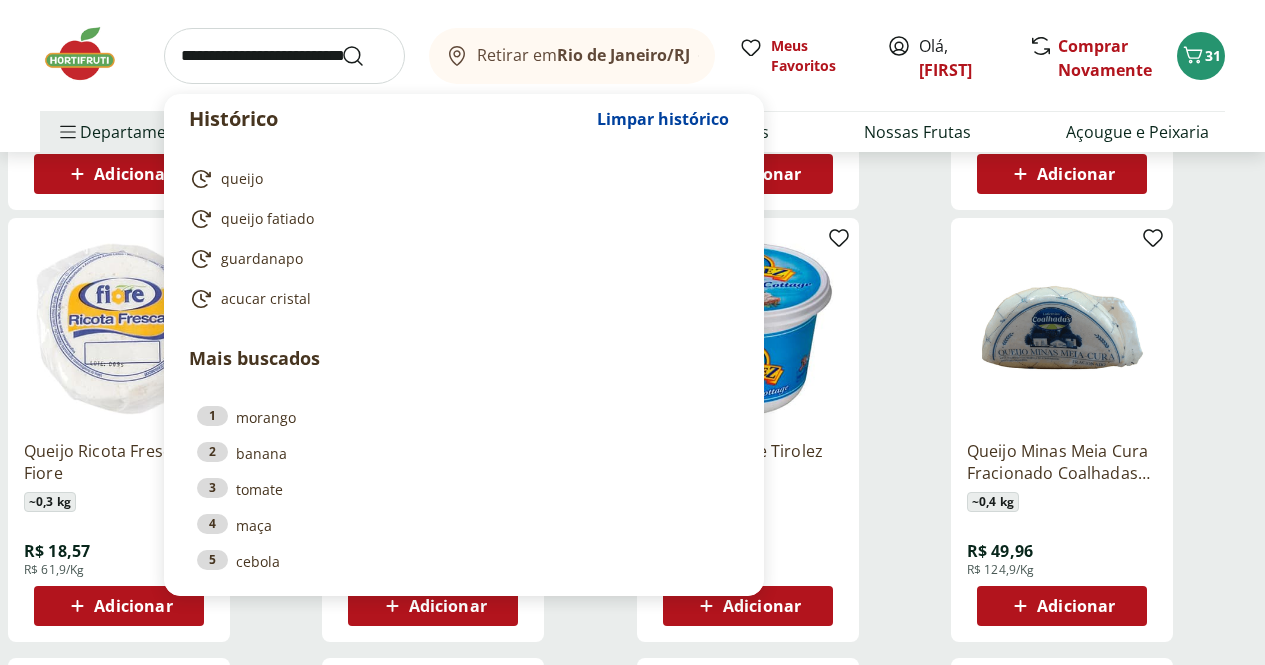 click at bounding box center (284, 56) 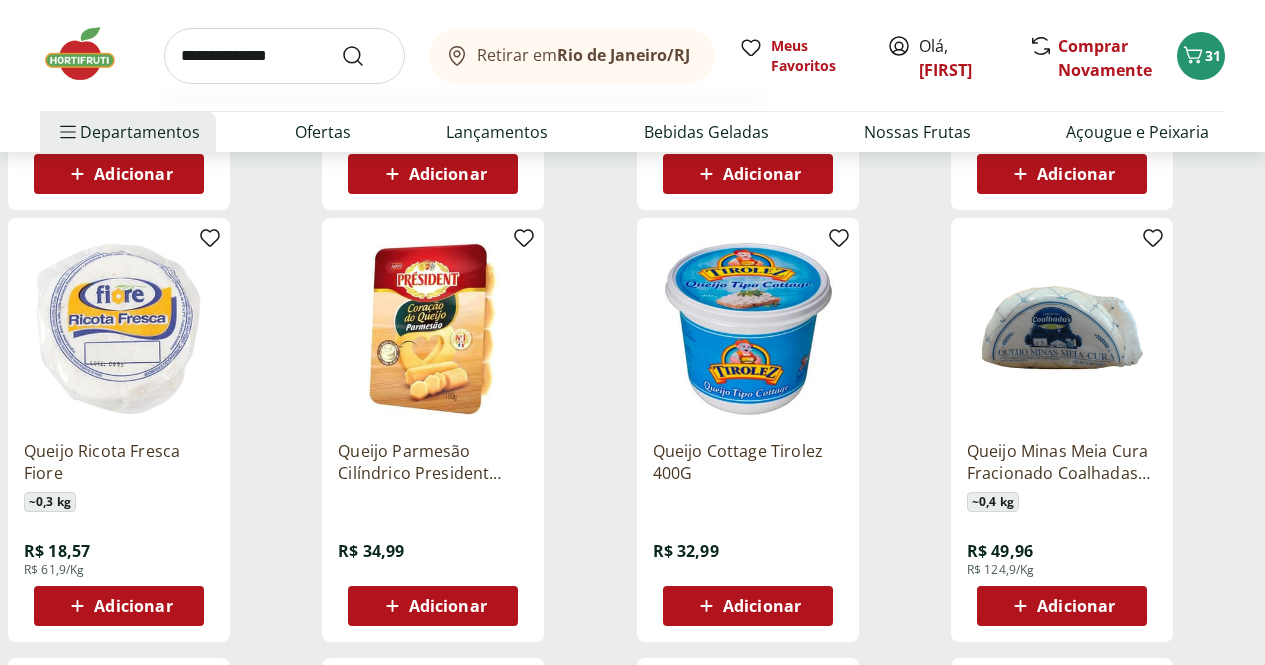 type on "**********" 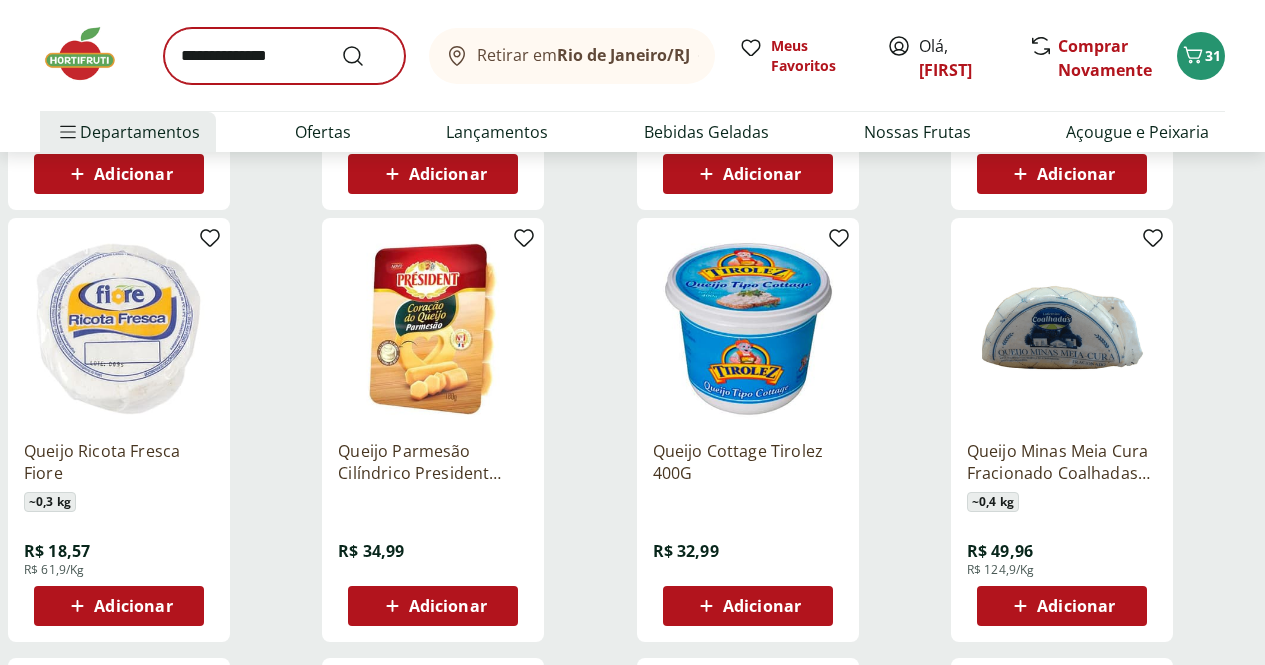 scroll, scrollTop: 0, scrollLeft: 0, axis: both 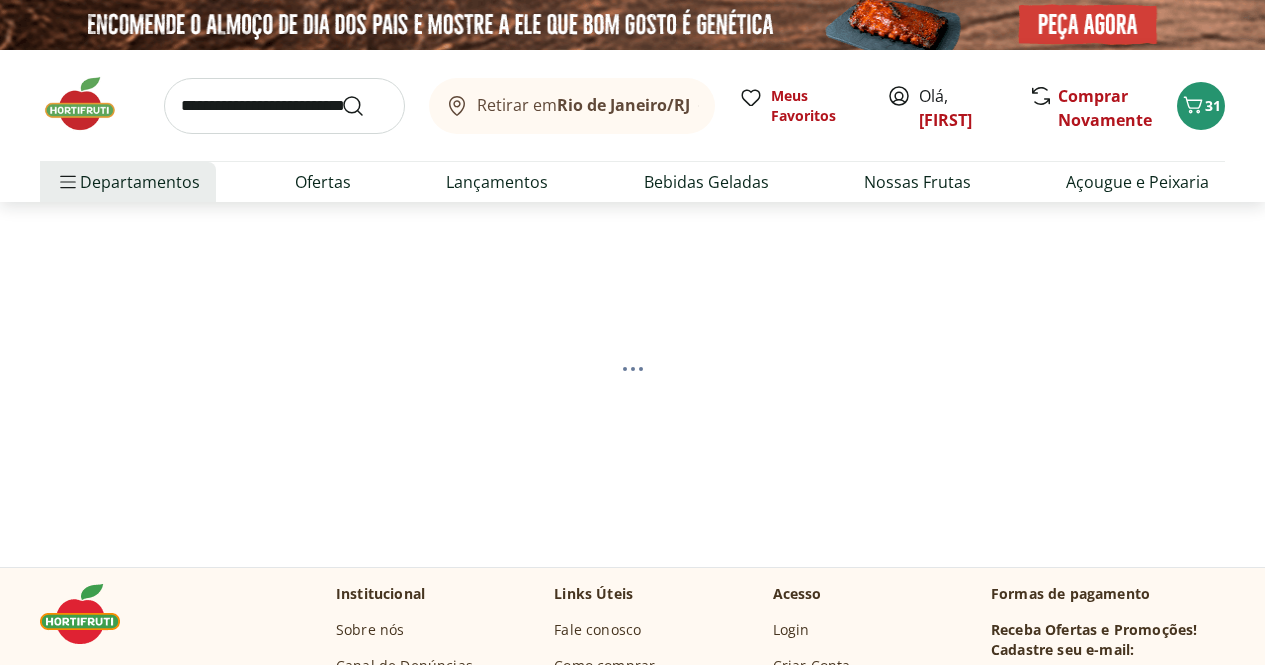 select on "**********" 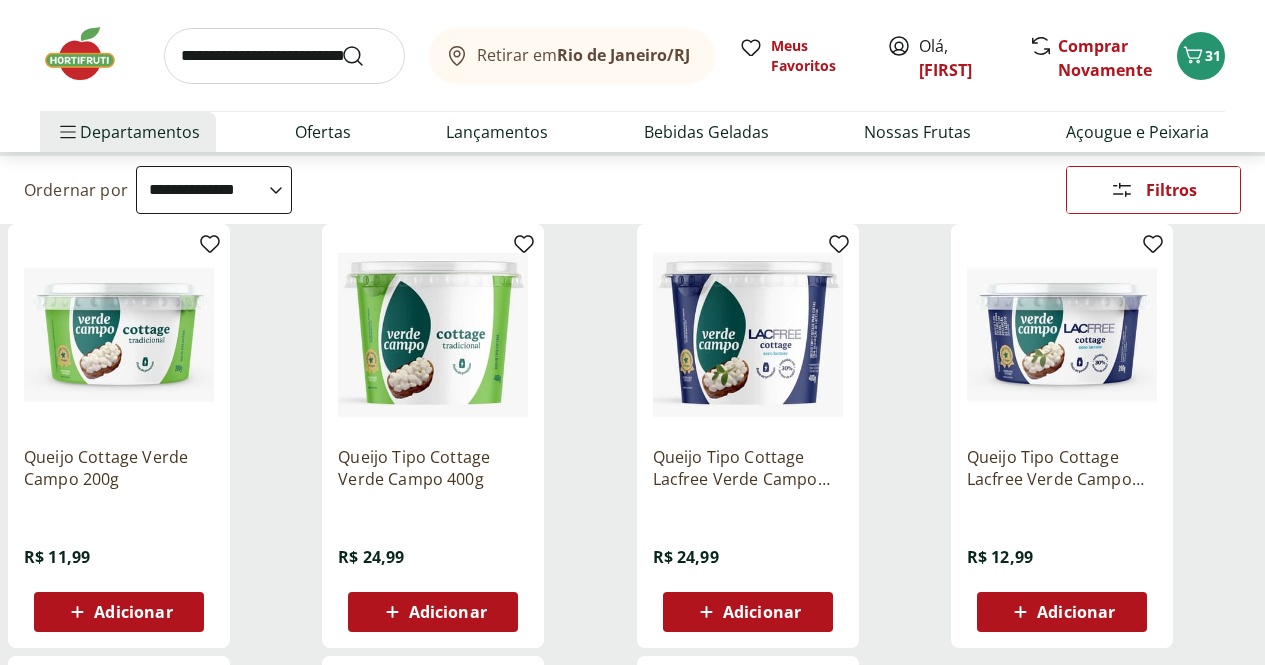 scroll, scrollTop: 173, scrollLeft: 0, axis: vertical 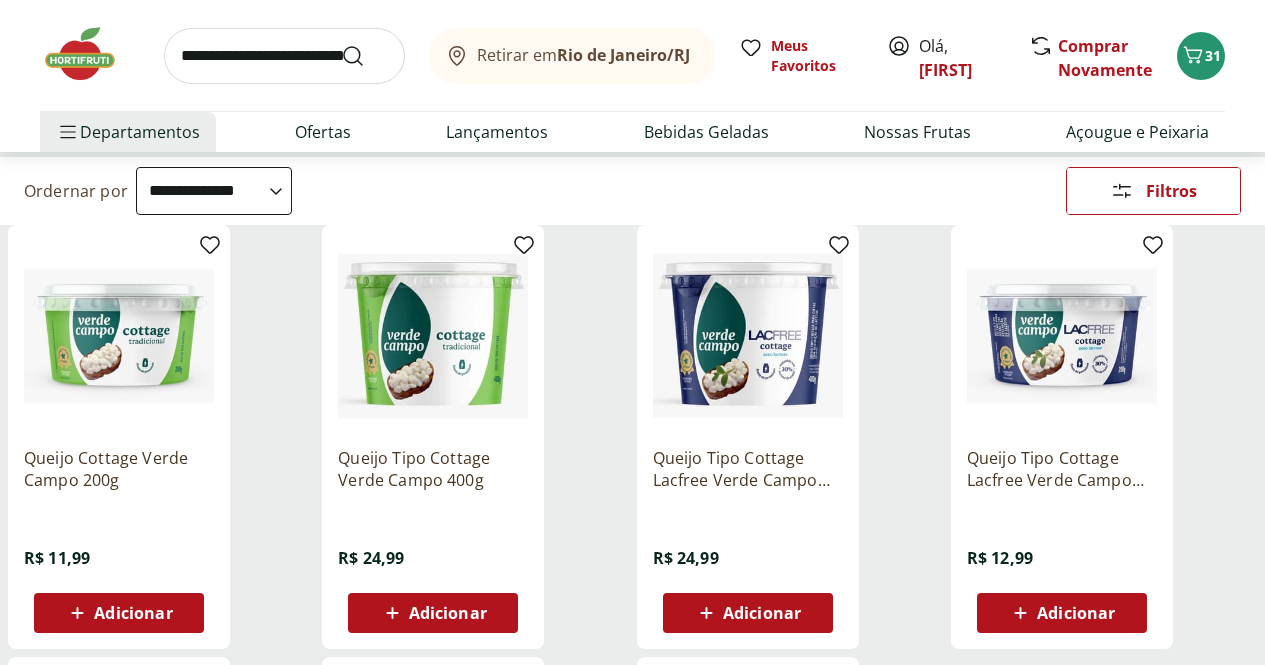 click at bounding box center (284, 56) 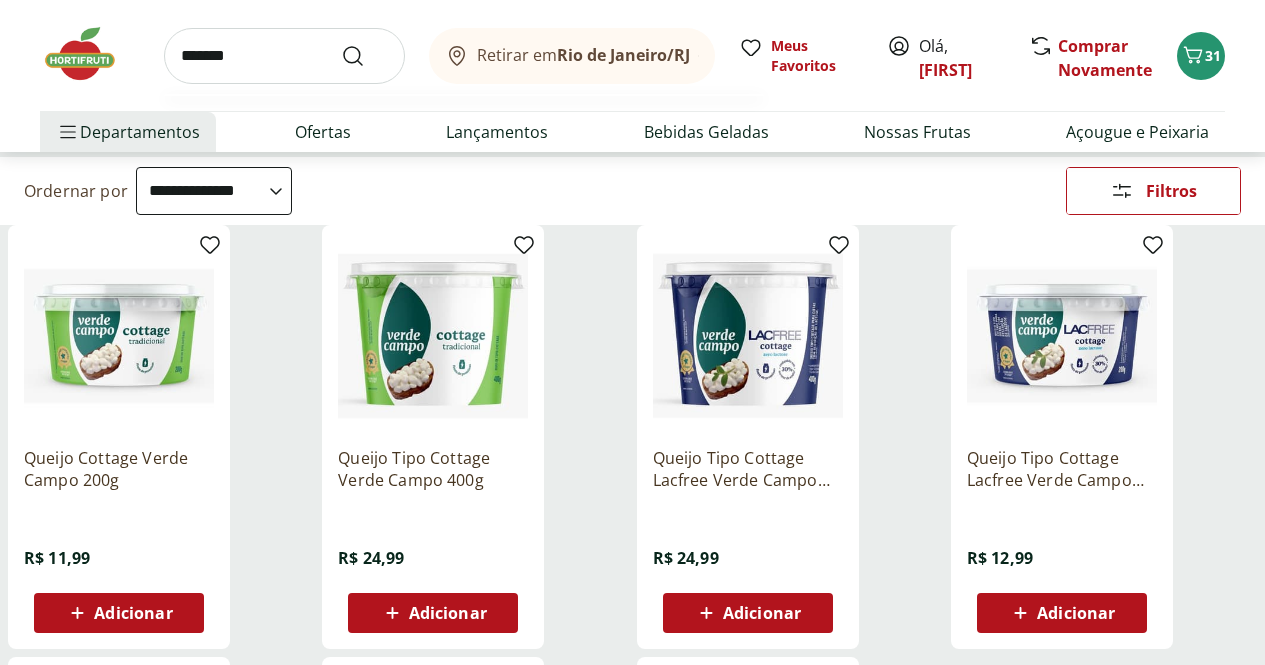 type on "*******" 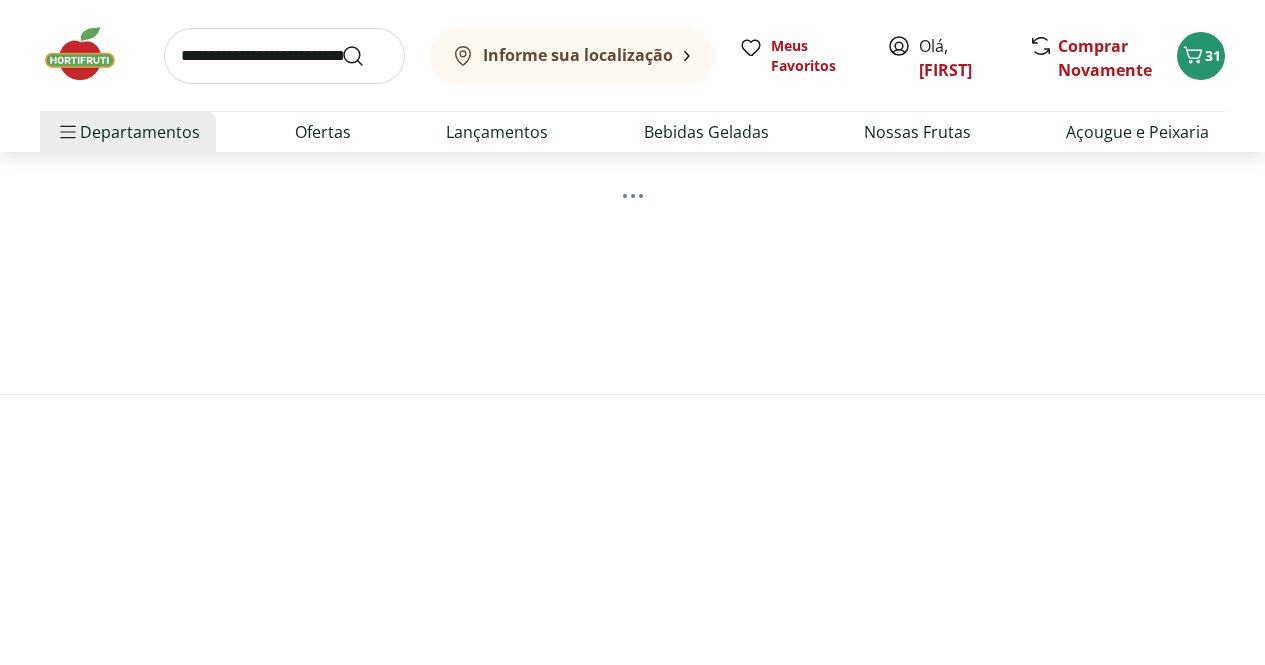 scroll, scrollTop: 0, scrollLeft: 0, axis: both 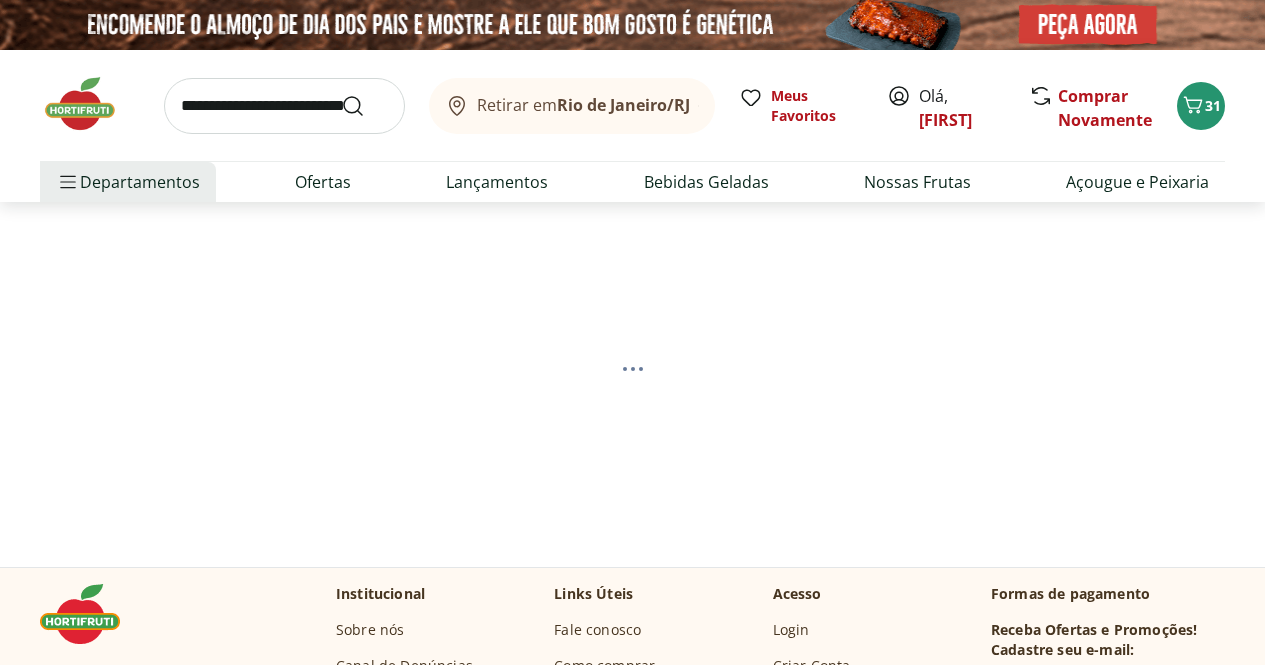 select on "**********" 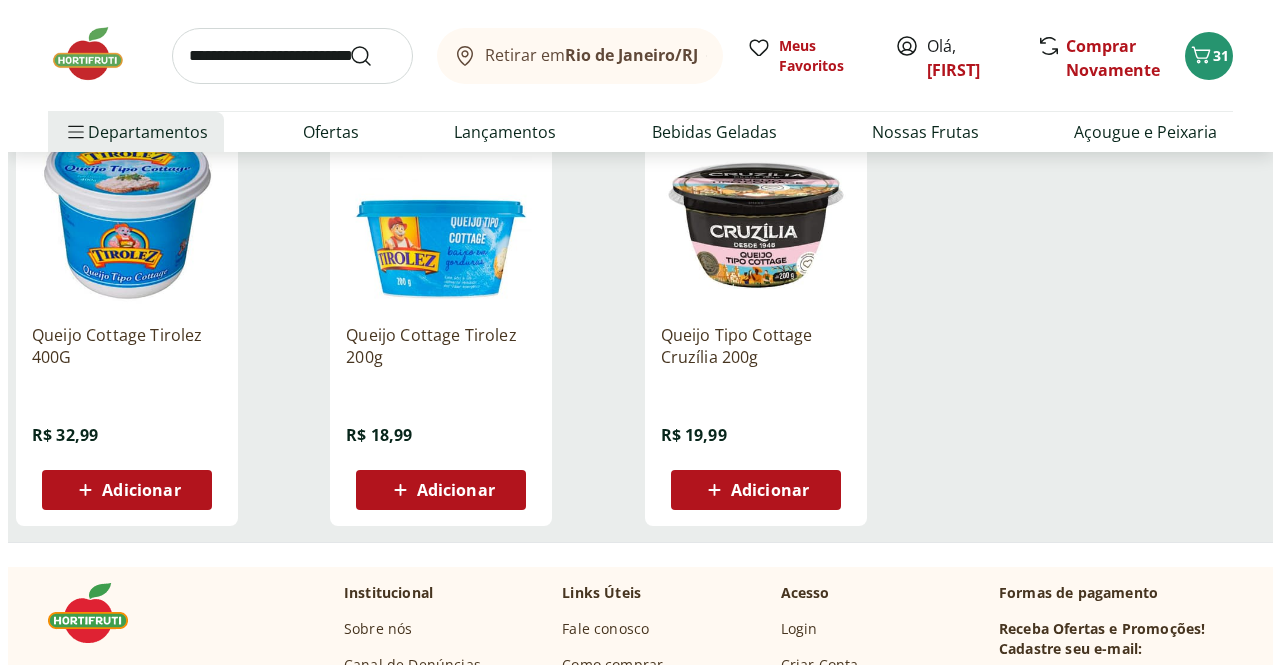 scroll, scrollTop: 0, scrollLeft: 0, axis: both 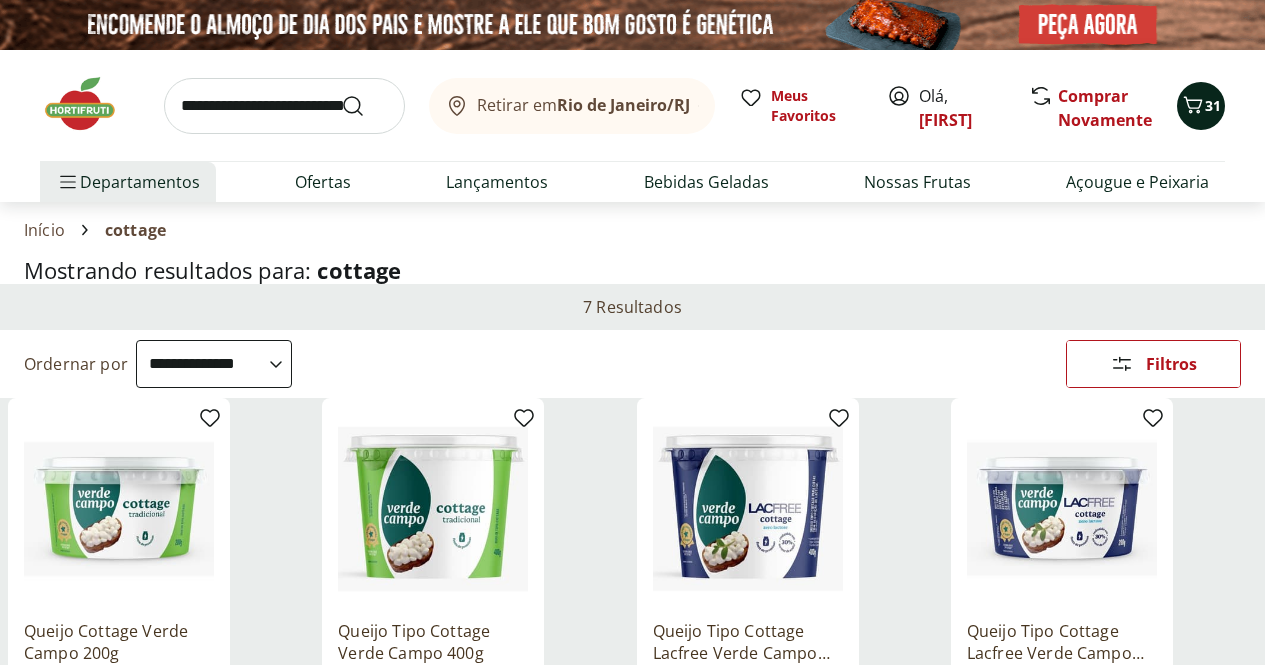 click on "31" at bounding box center [1201, 106] 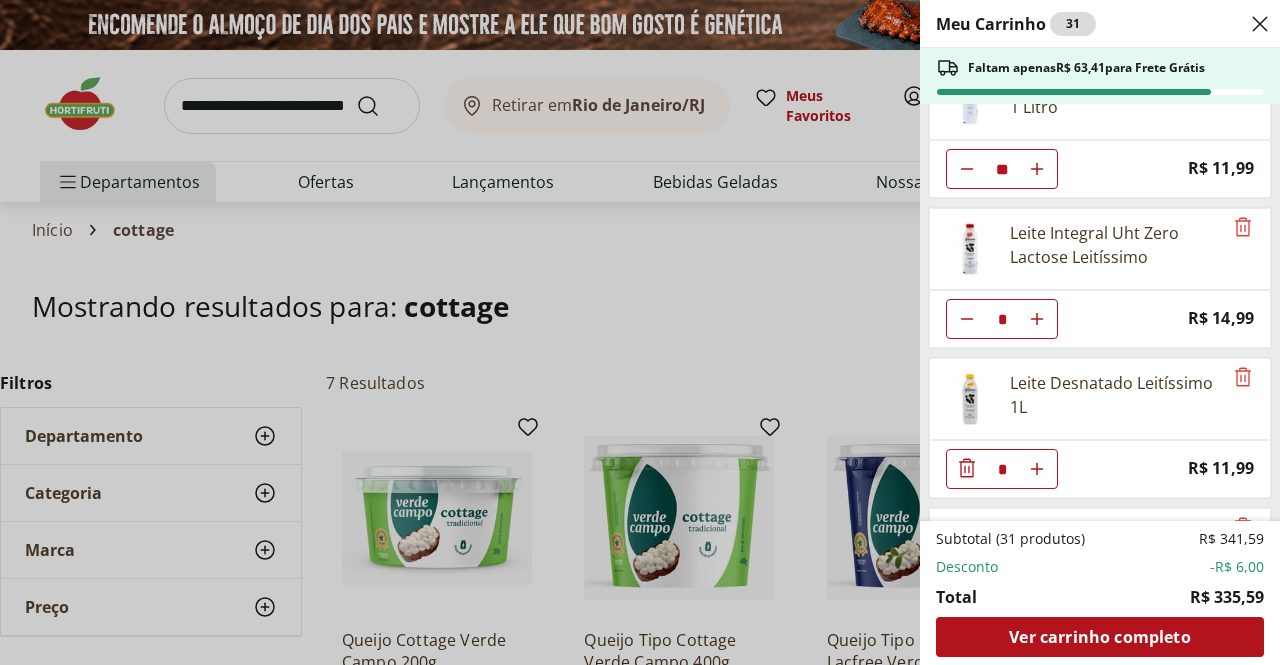 scroll, scrollTop: 0, scrollLeft: 0, axis: both 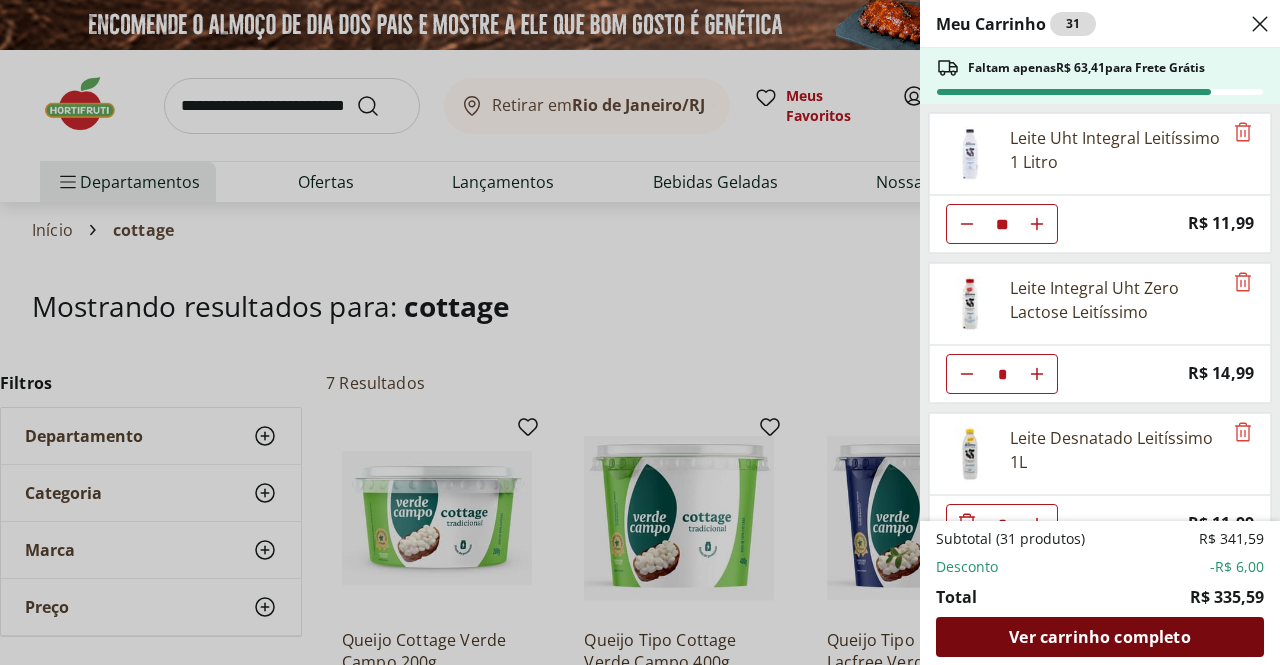 click on "Ver carrinho completo" at bounding box center [1099, 637] 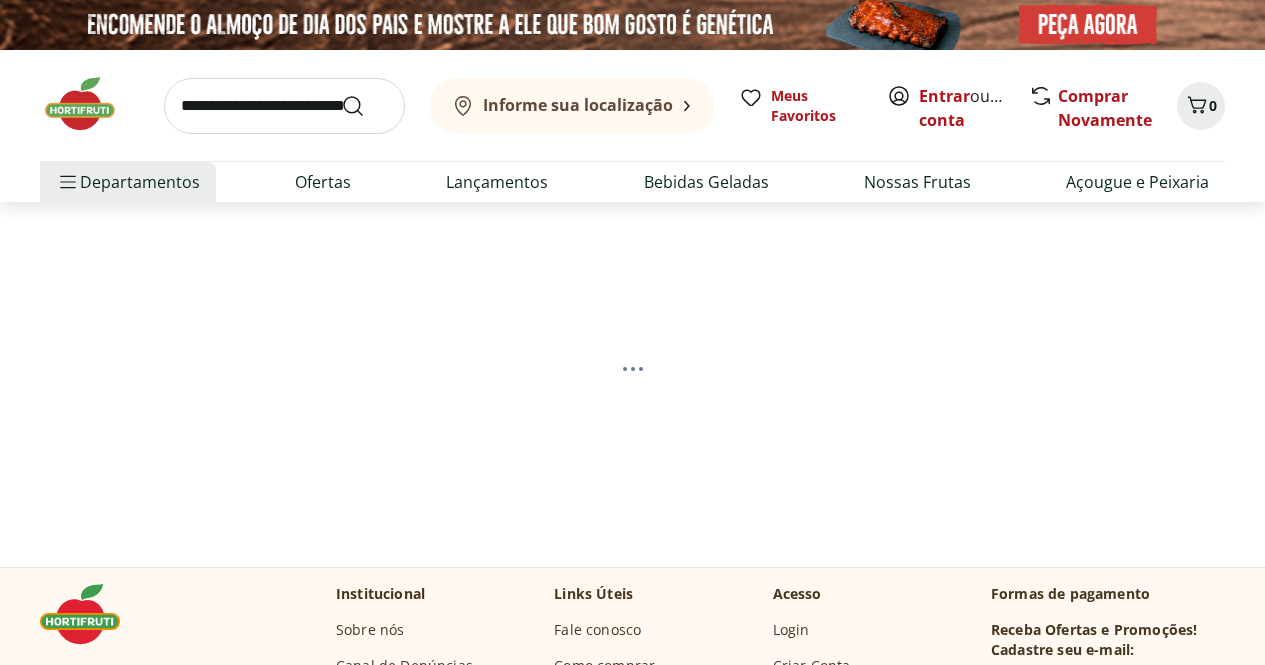 scroll, scrollTop: 0, scrollLeft: 0, axis: both 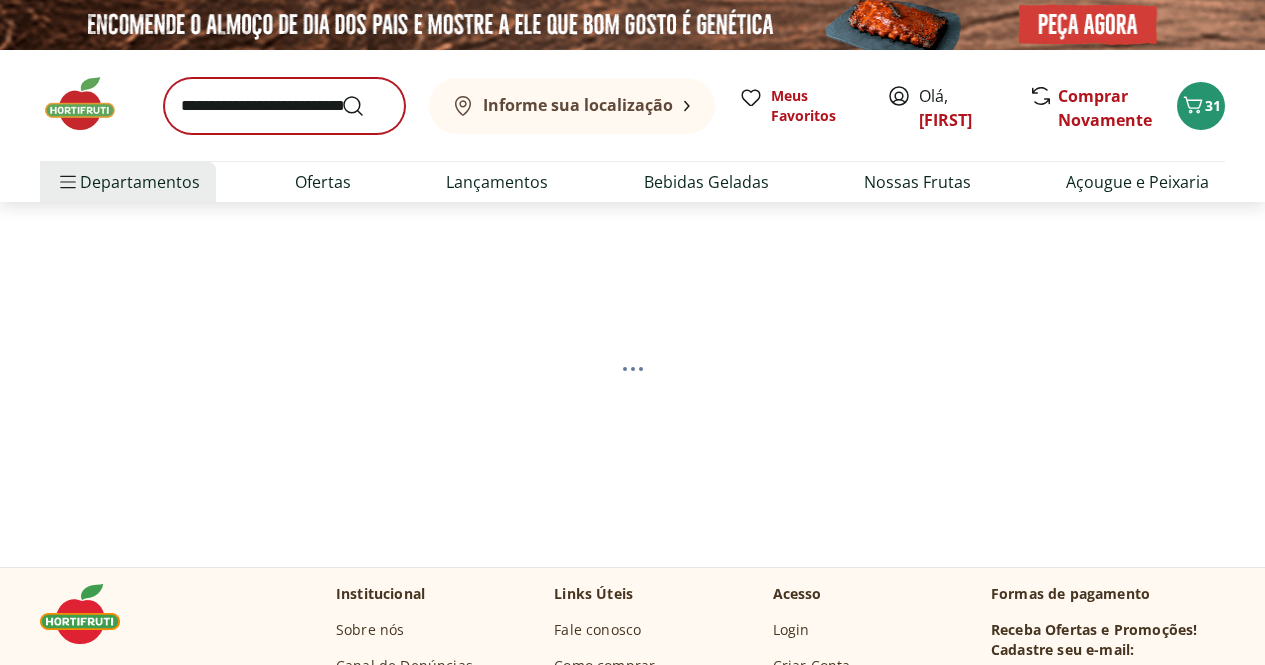 select on "**********" 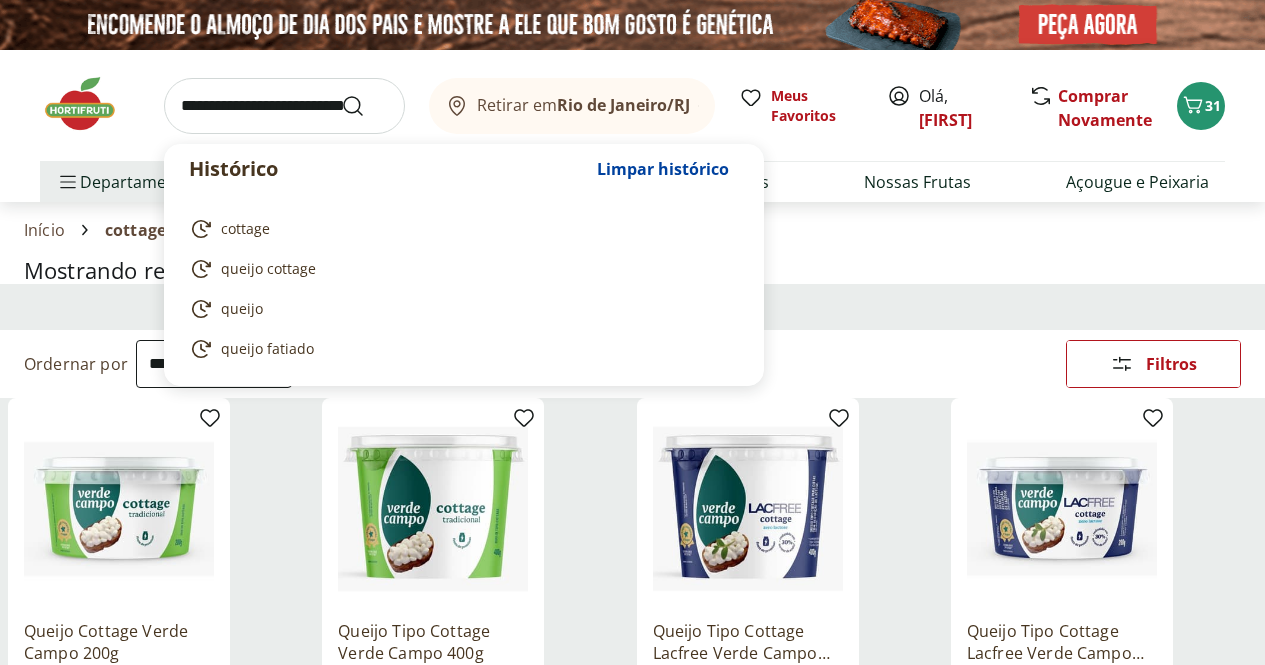 click at bounding box center [284, 106] 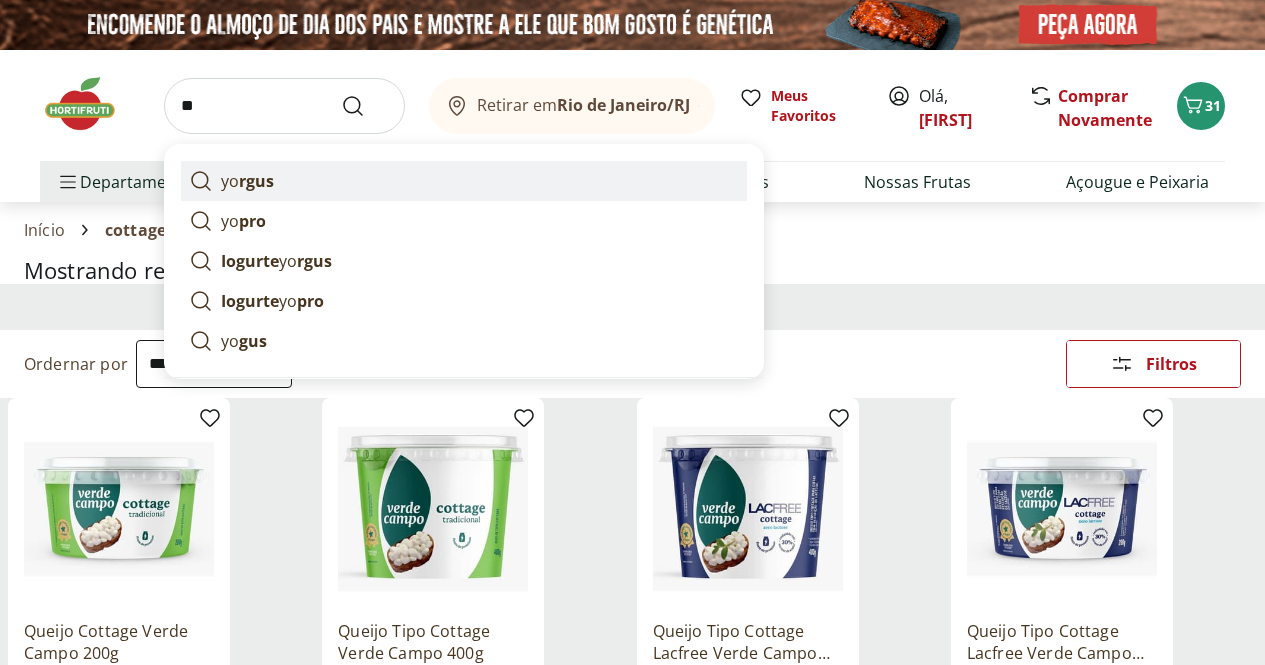 click on "rgus" at bounding box center [256, 181] 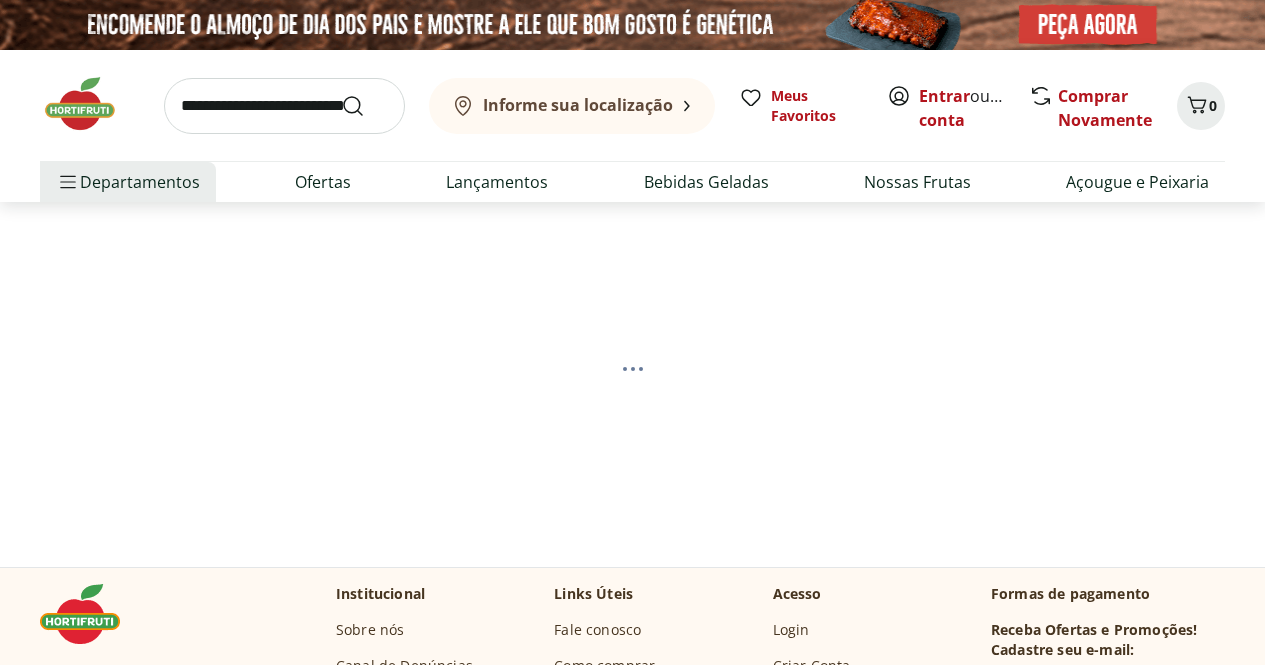 scroll, scrollTop: 0, scrollLeft: 0, axis: both 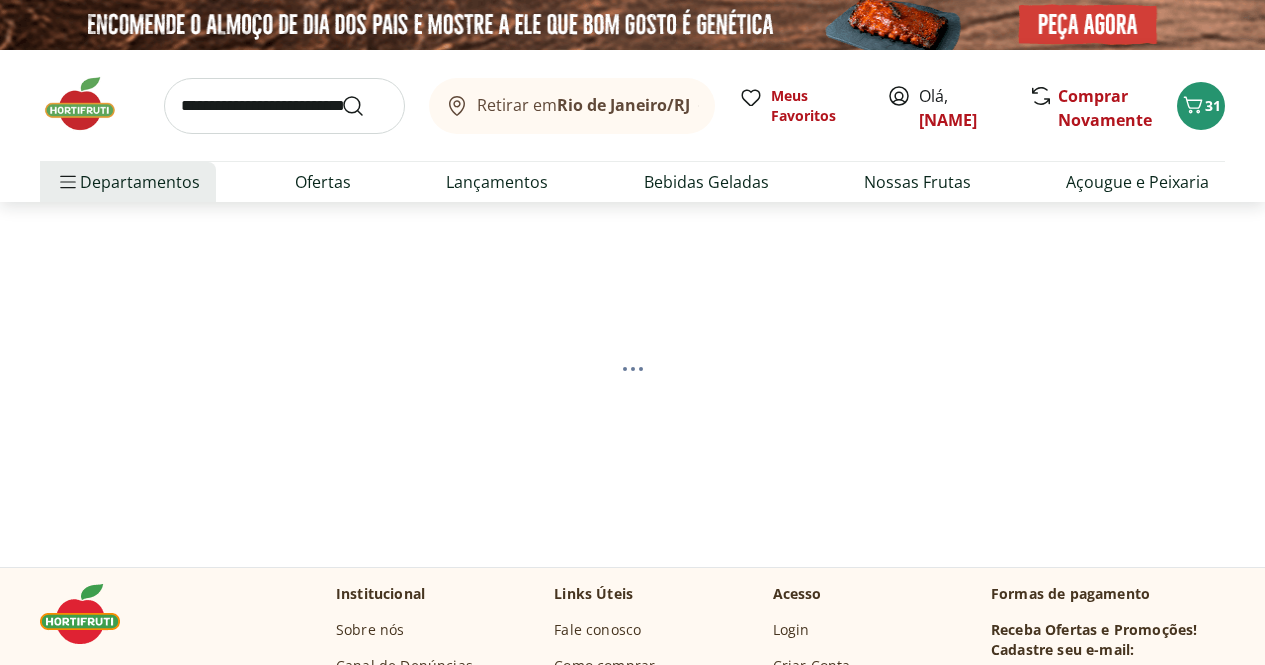 select on "**********" 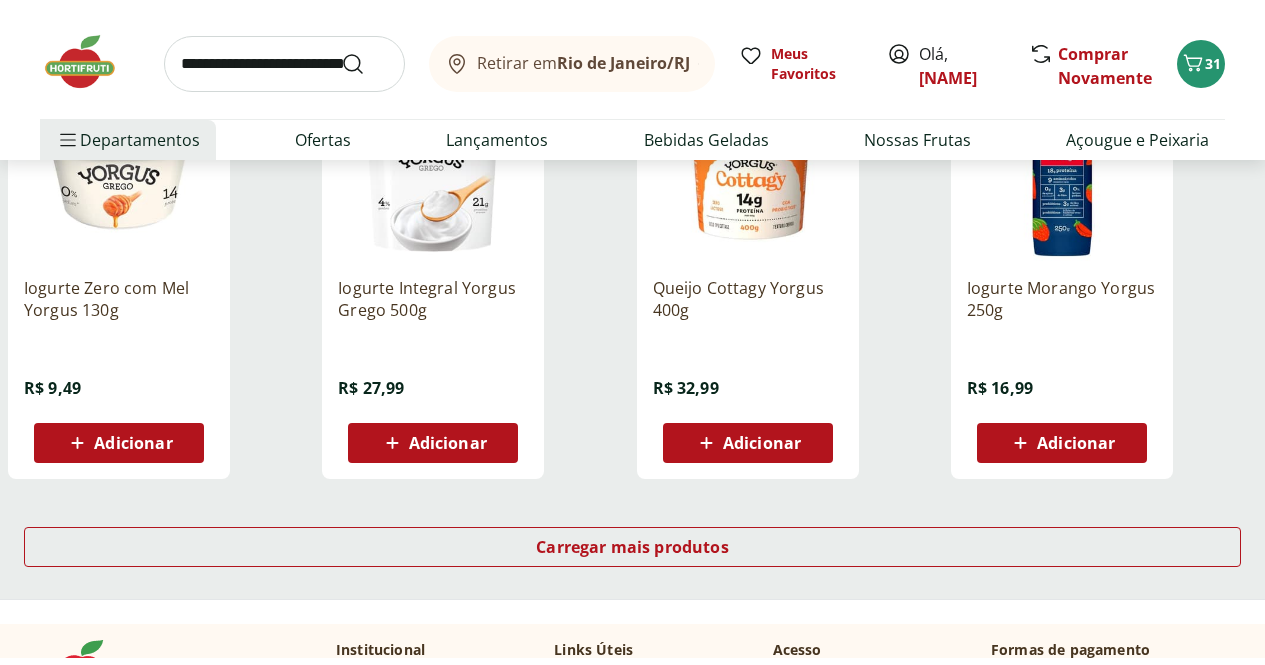 scroll, scrollTop: 1210, scrollLeft: 0, axis: vertical 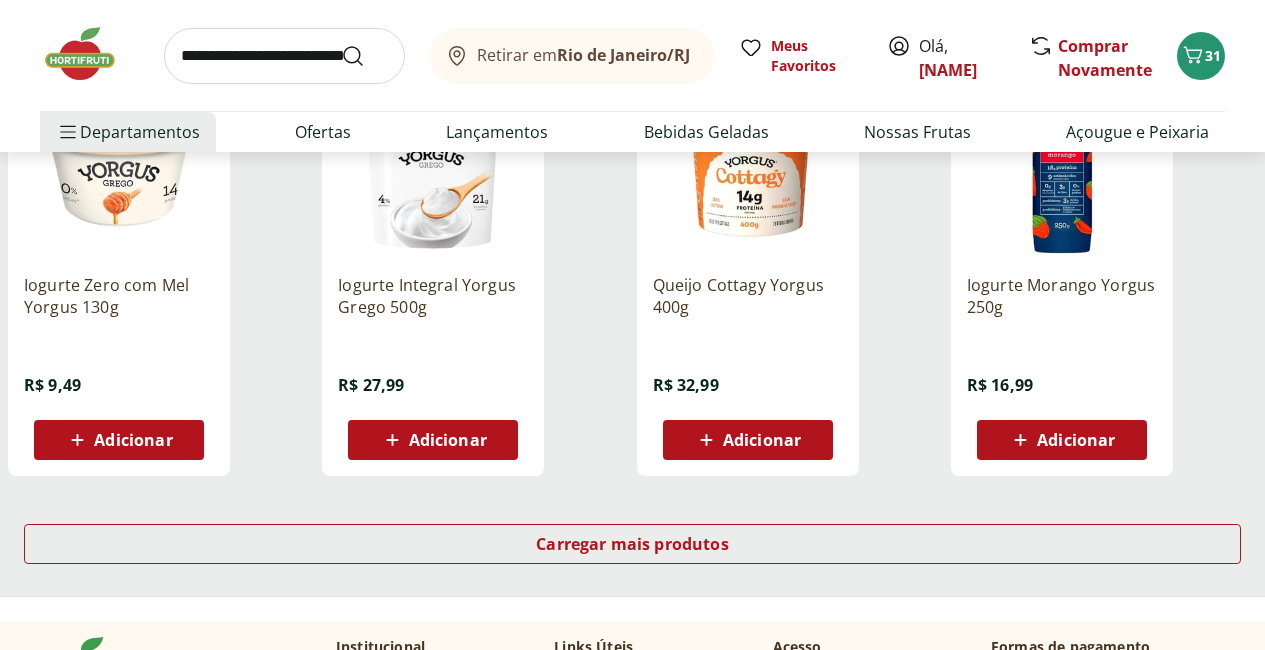 click on "Adicionar" at bounding box center (748, 440) 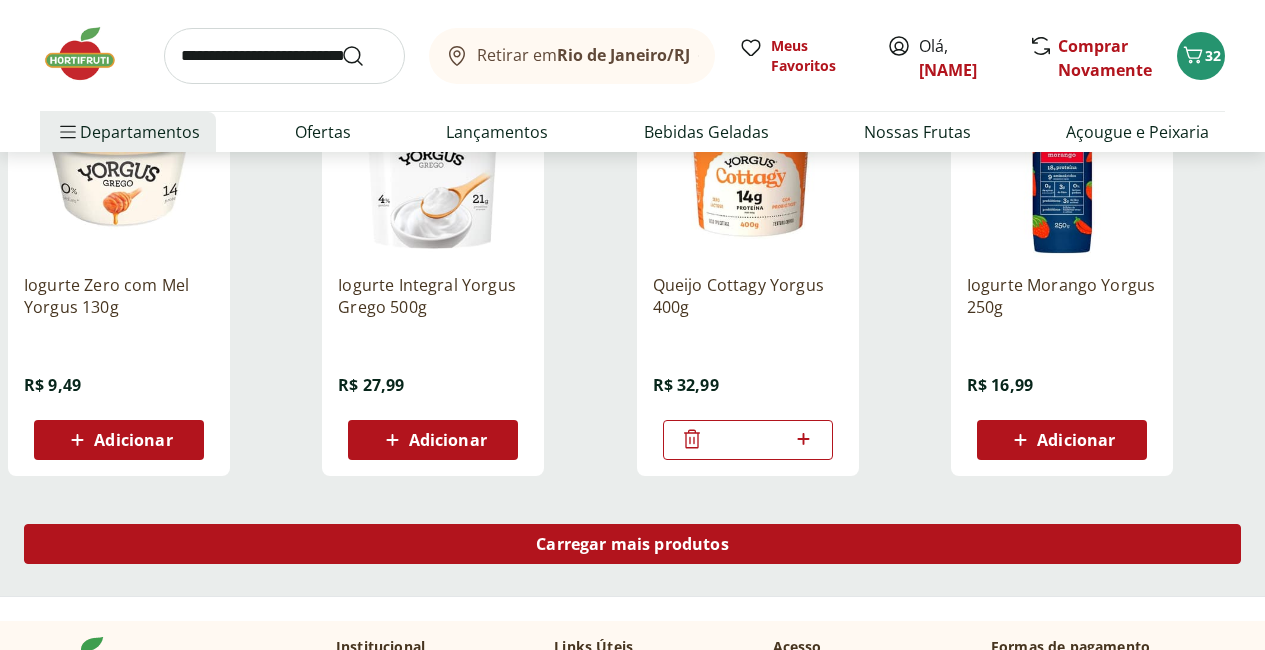 click on "Carregar mais produtos" at bounding box center [632, 544] 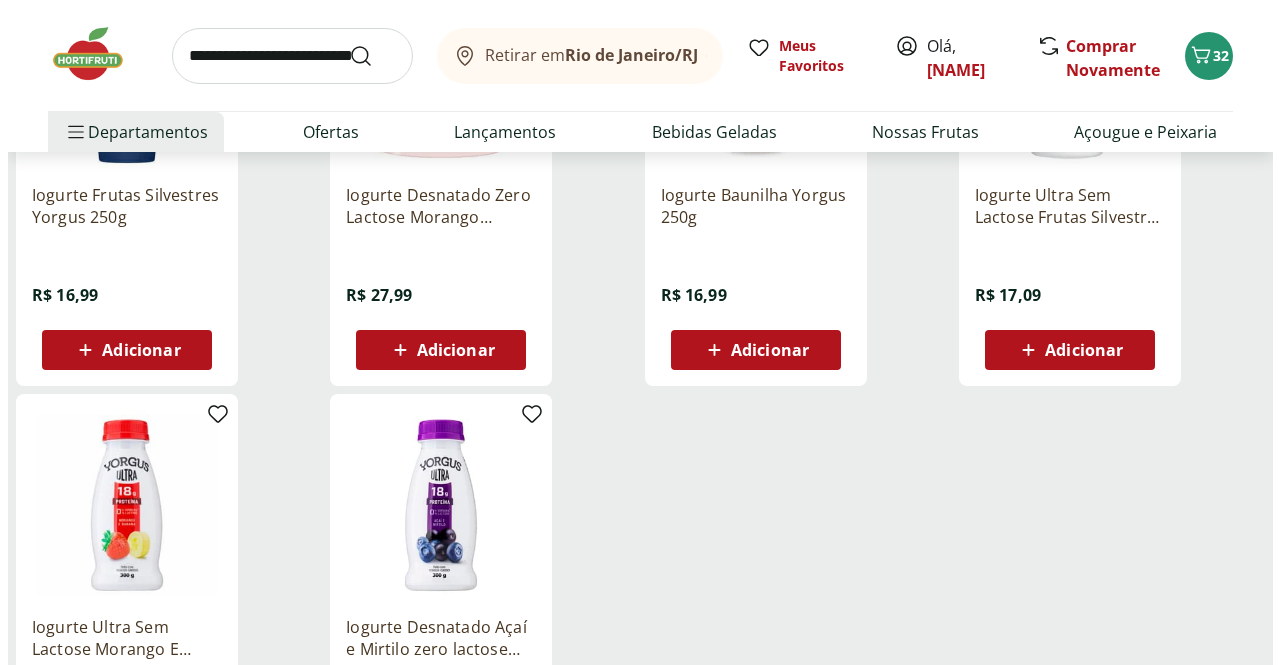 scroll, scrollTop: 1741, scrollLeft: 0, axis: vertical 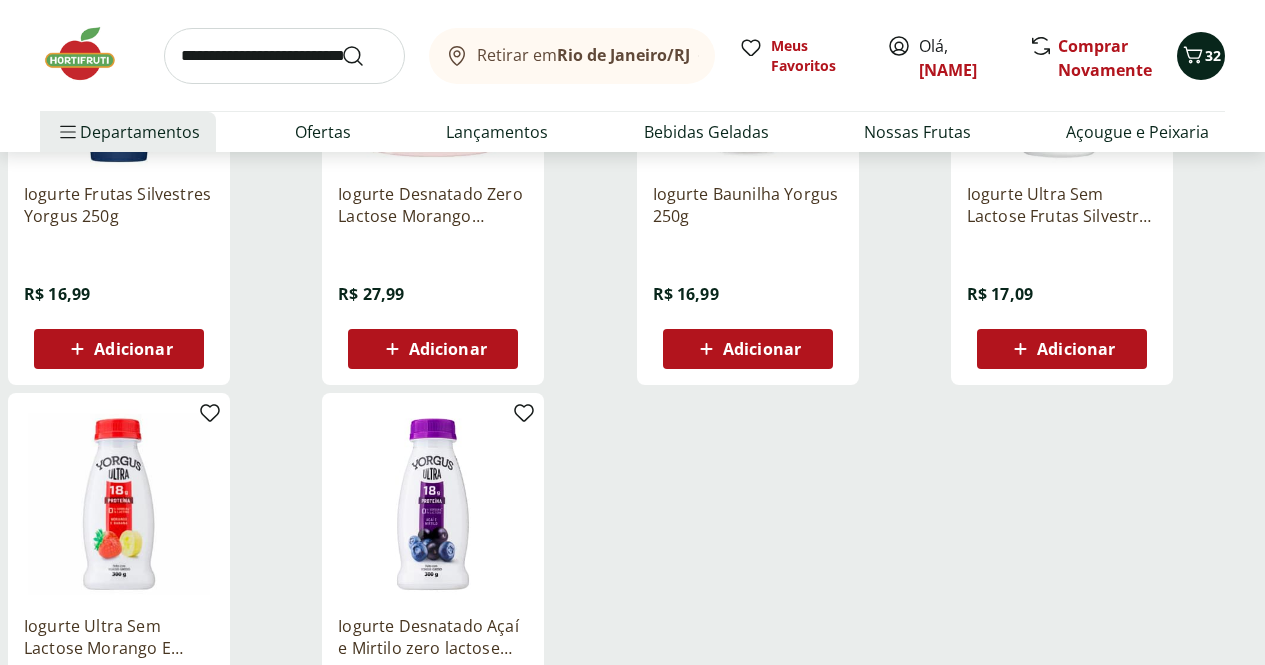 click on "32" at bounding box center [1201, 56] 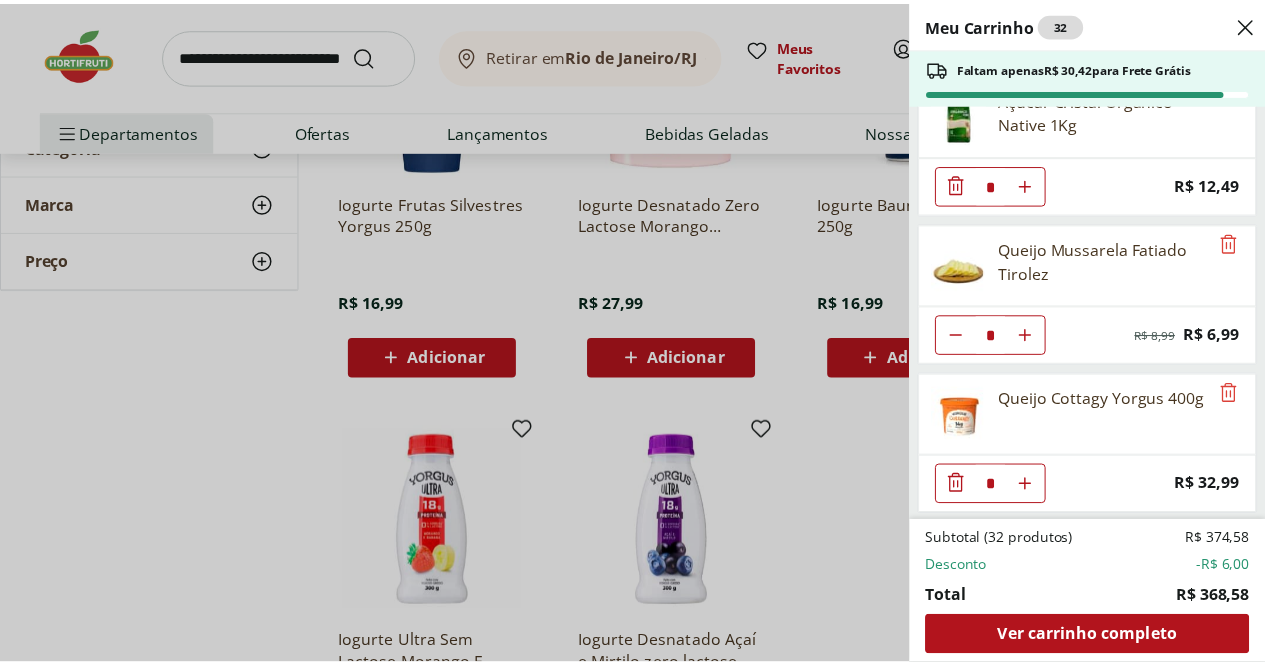 scroll, scrollTop: 1241, scrollLeft: 0, axis: vertical 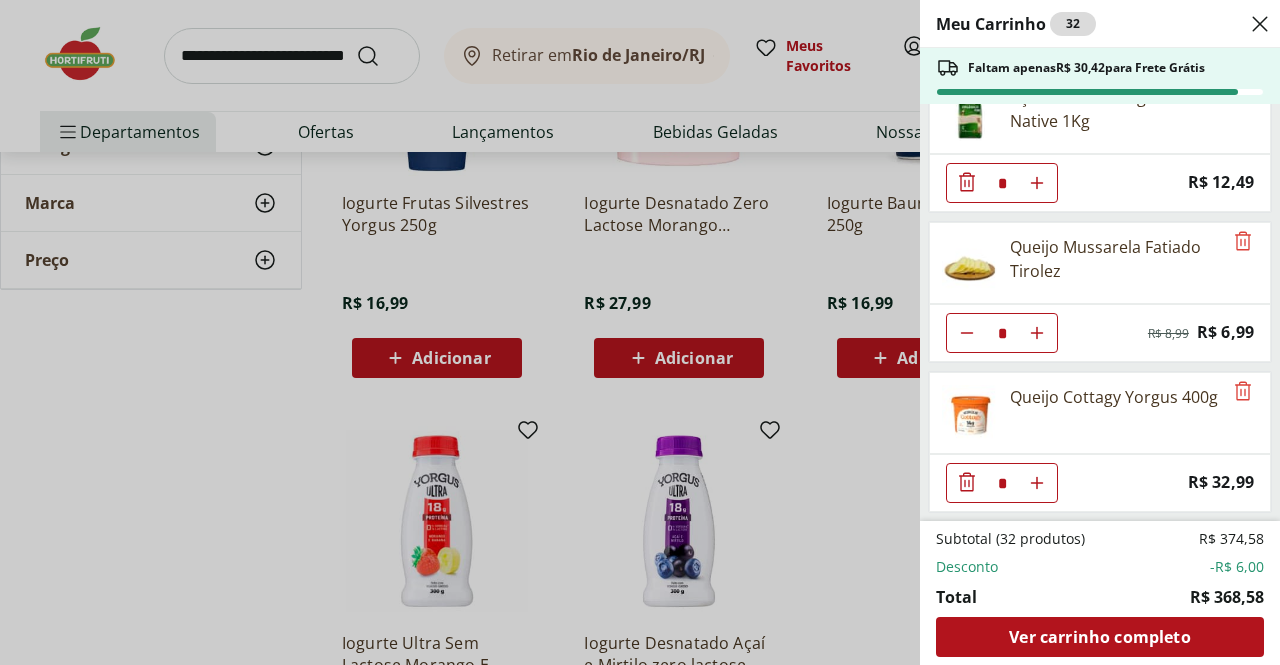 click on "Meu Carrinho 32 Faltam apenas  R$ 30,42  para Frete Grátis Leite Uht Integral Leitíssimo 1 Litro ** Price: R$ 11,99 Leite Integral Uht Zero Lactose Leitíssimo * Price: R$ 14,99 Leite Desnatado Leitíssimo 1L * Price: R$ 11,99 Iogurte Natural Integral Danone 160g * Price: R$ 4,99 Farelo de Aveia Sem Glúten Natural Da Terra 200g * Price: R$ 17,99 Queijo Parmesão Ralado Président Pacote 50G * Price: R$ 6,49 Leite Condensado Moça Tradicional Lata Nestlé 395G * Price: R$ 15,69 Atum Sólido Em Óleo Gomes Da Costa 170Gr * Price: R$ 13,89 Açúcar Cristal Orgânico Native 1Kg * Price: R$ 12,49 Queijo Mussarela Fatiado Tirolez * Original price: R$ 8,99 Price: R$ 6,99 Queijo Cottagy Yorgus 400g * Price: R$ 32,99 Subtotal (32 produtos) R$ 374,58 Desconto -R$ 6,00 Total R$ 368,58 Ver carrinho completo" at bounding box center (640, 332) 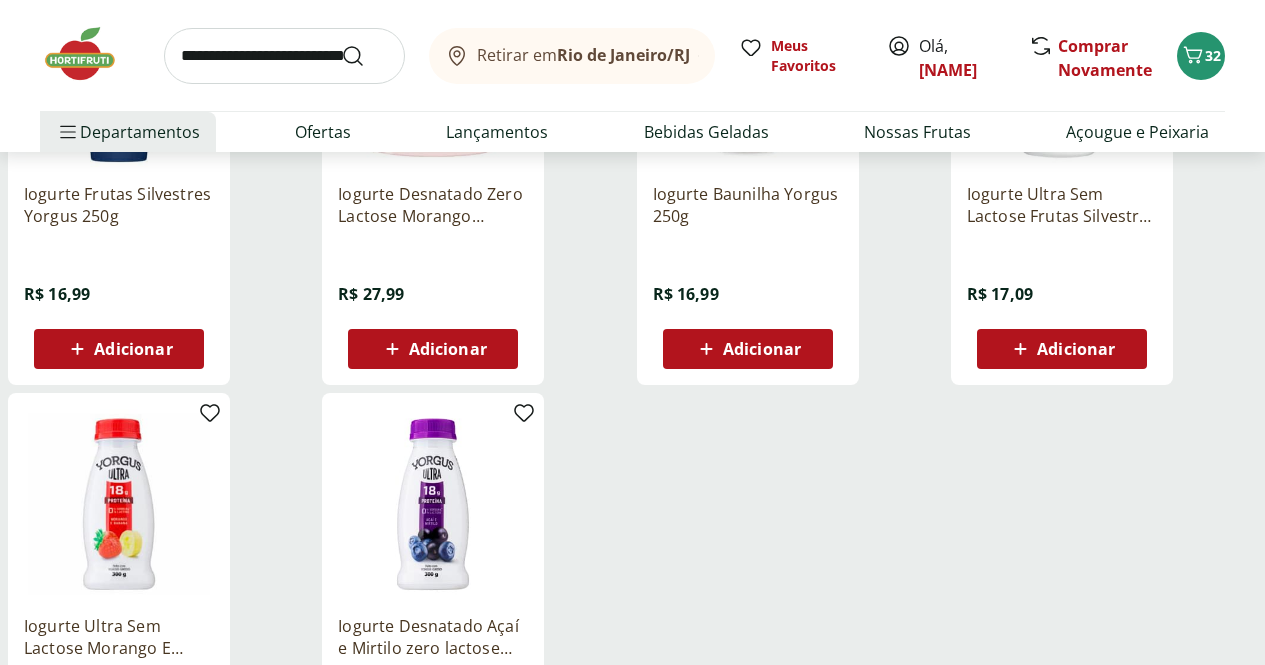 click at bounding box center (284, 56) 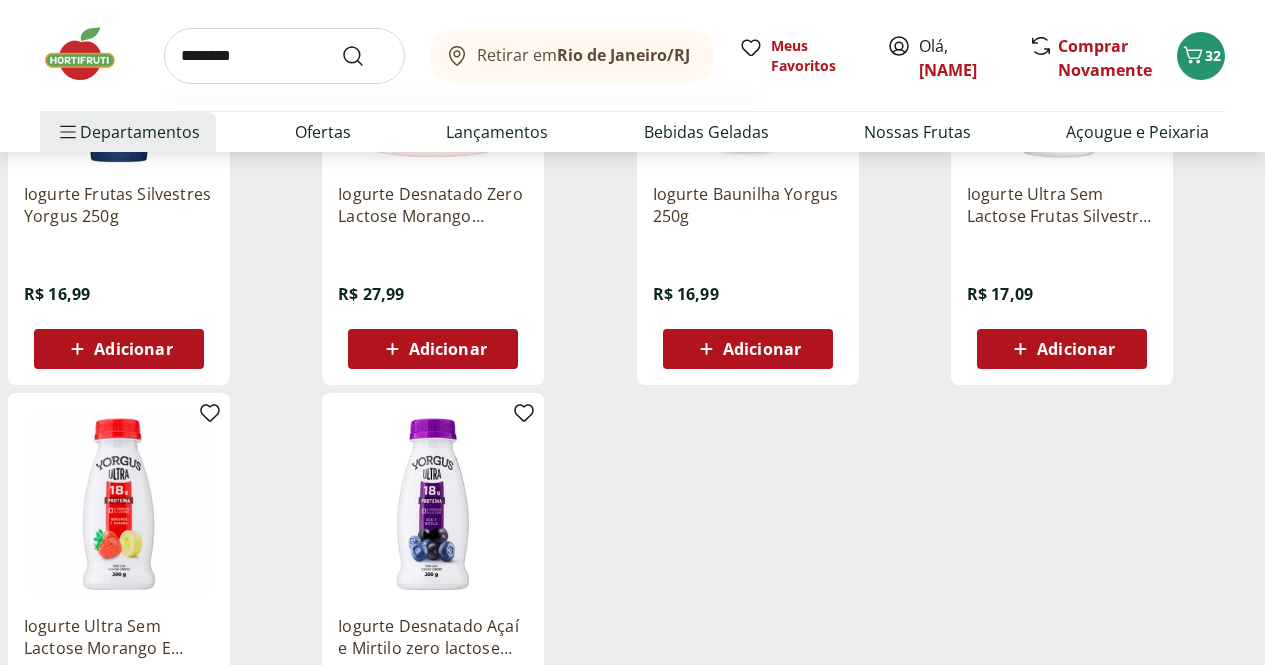 type on "********" 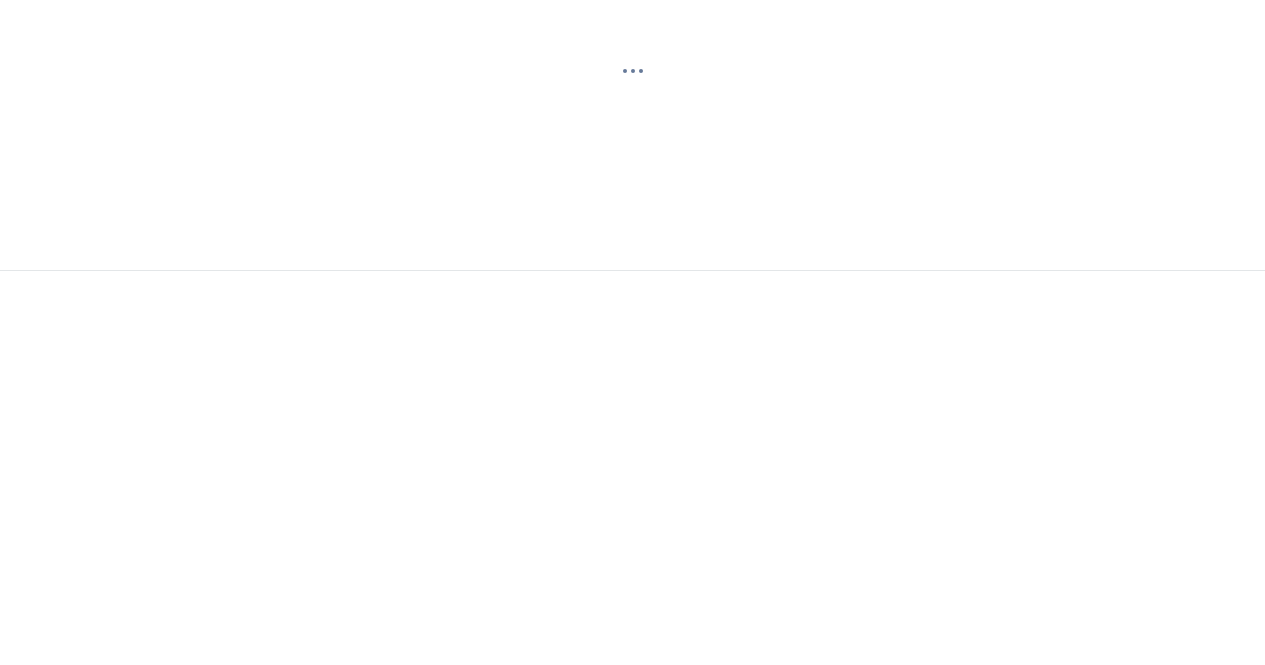 scroll, scrollTop: 0, scrollLeft: 0, axis: both 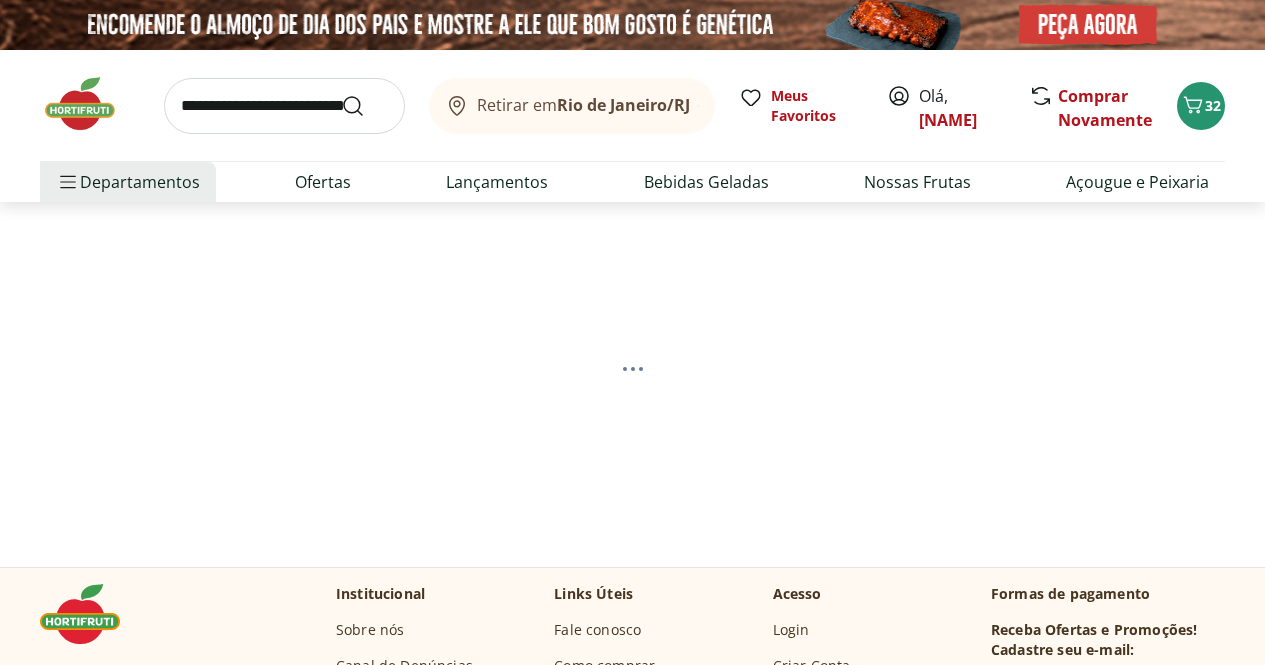 select on "**********" 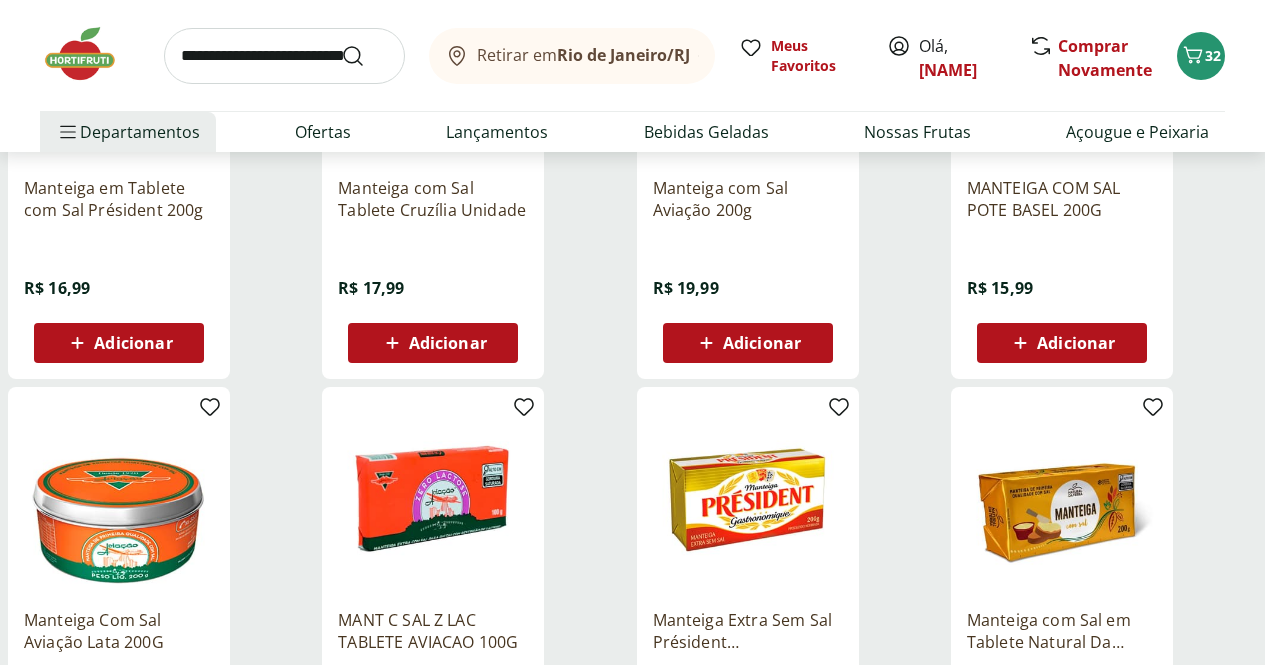 scroll, scrollTop: 444, scrollLeft: 0, axis: vertical 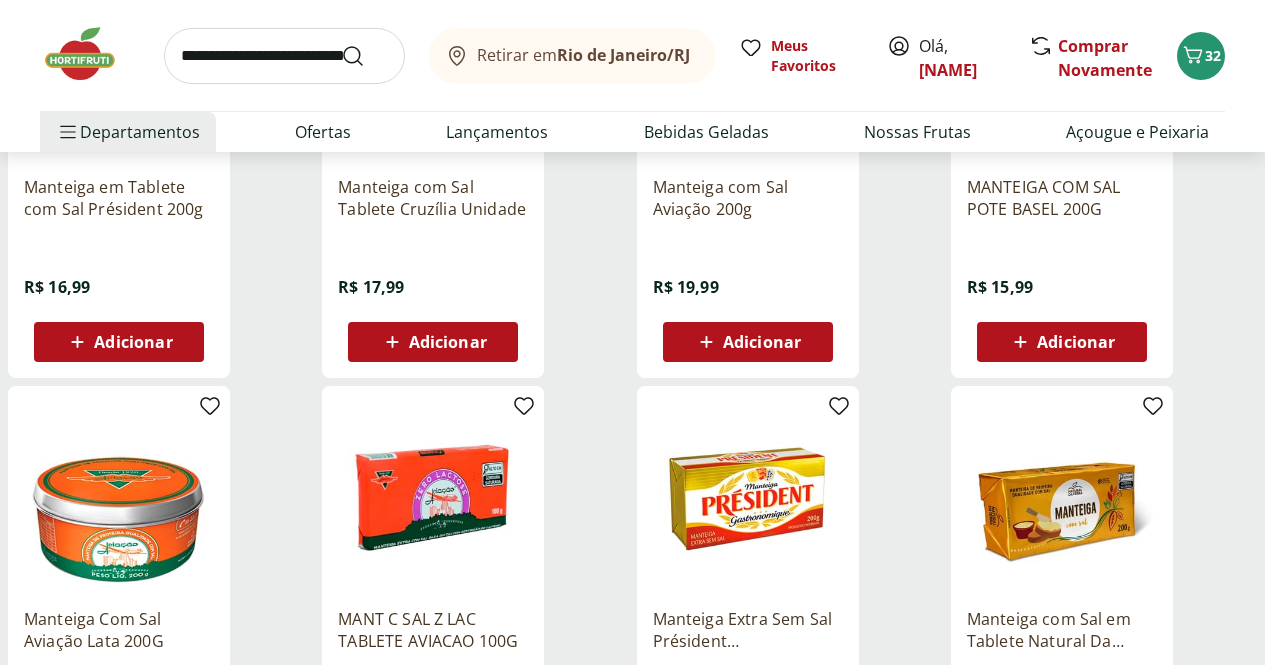 click on "Adicionar" at bounding box center (1062, 342) 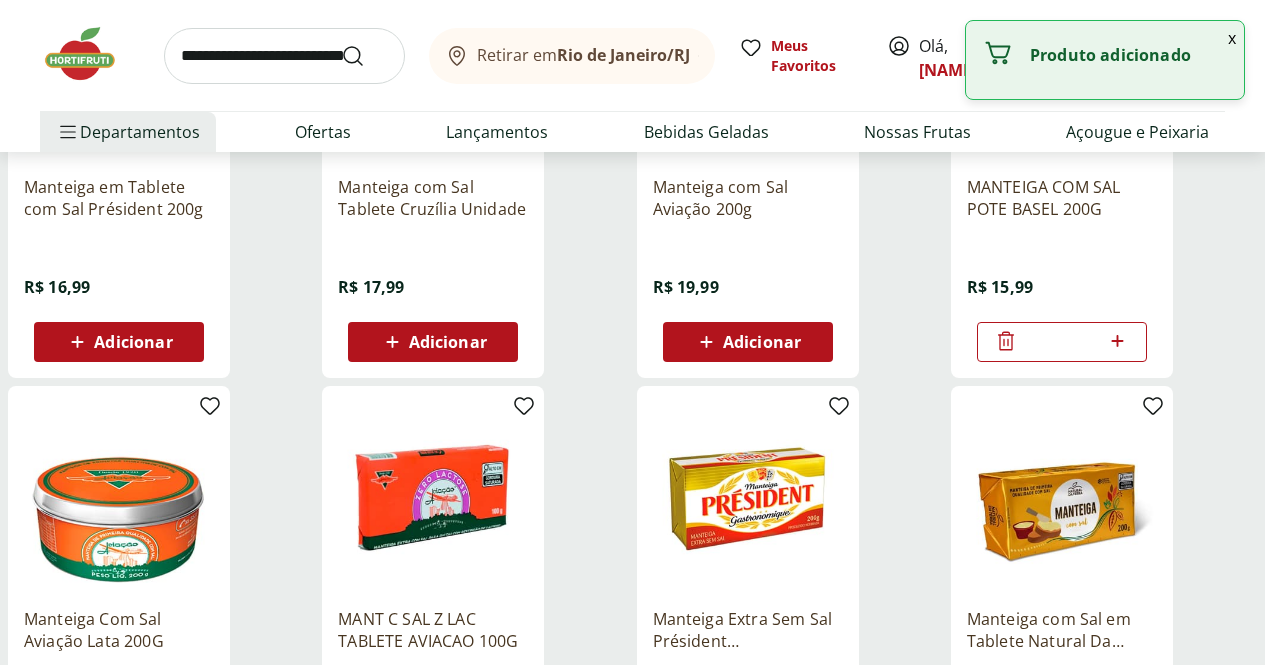 click 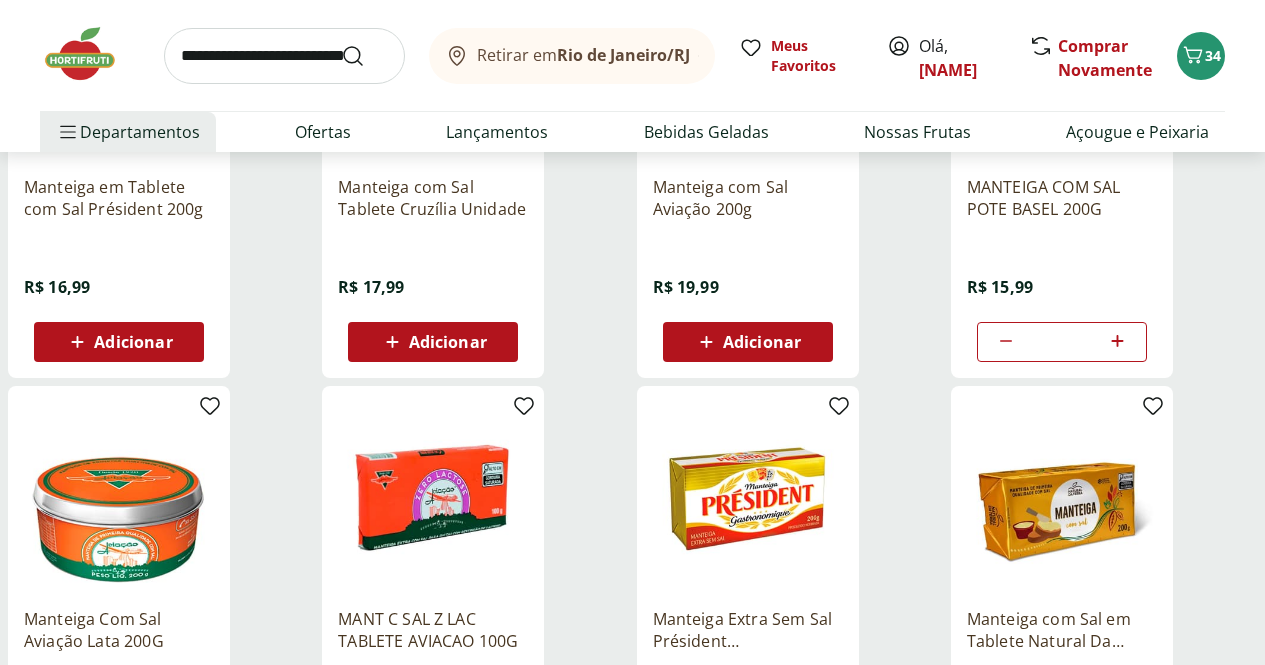 type on "*" 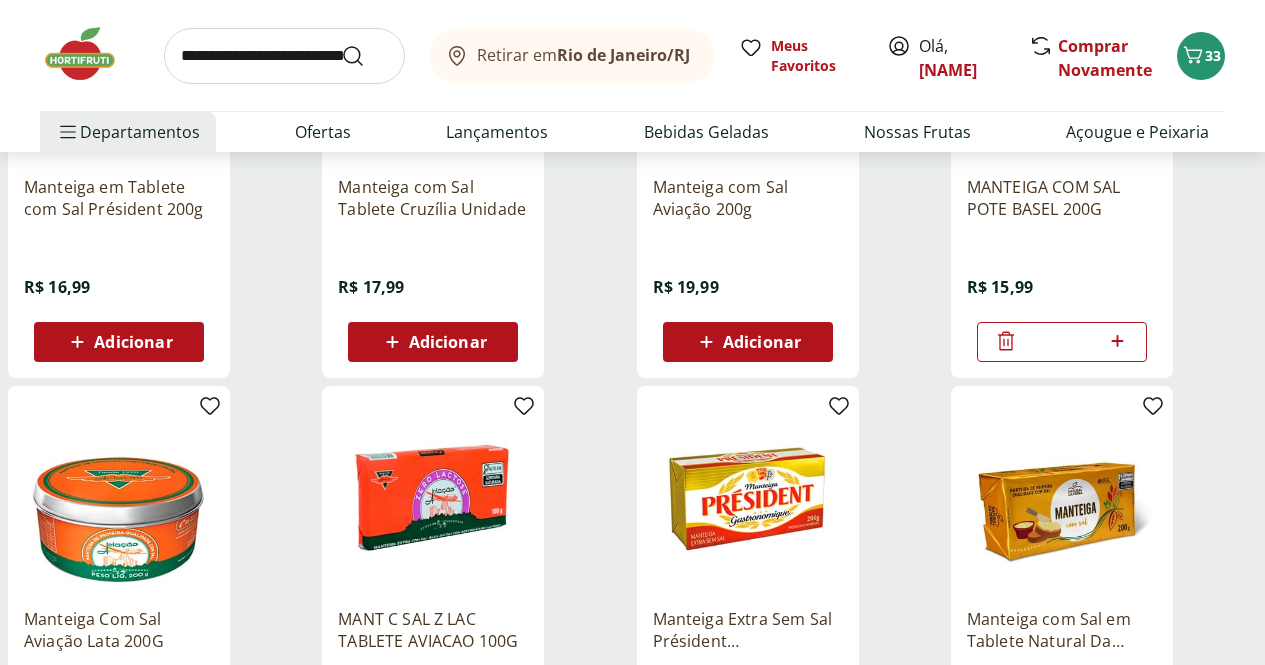 click at bounding box center (90, 54) 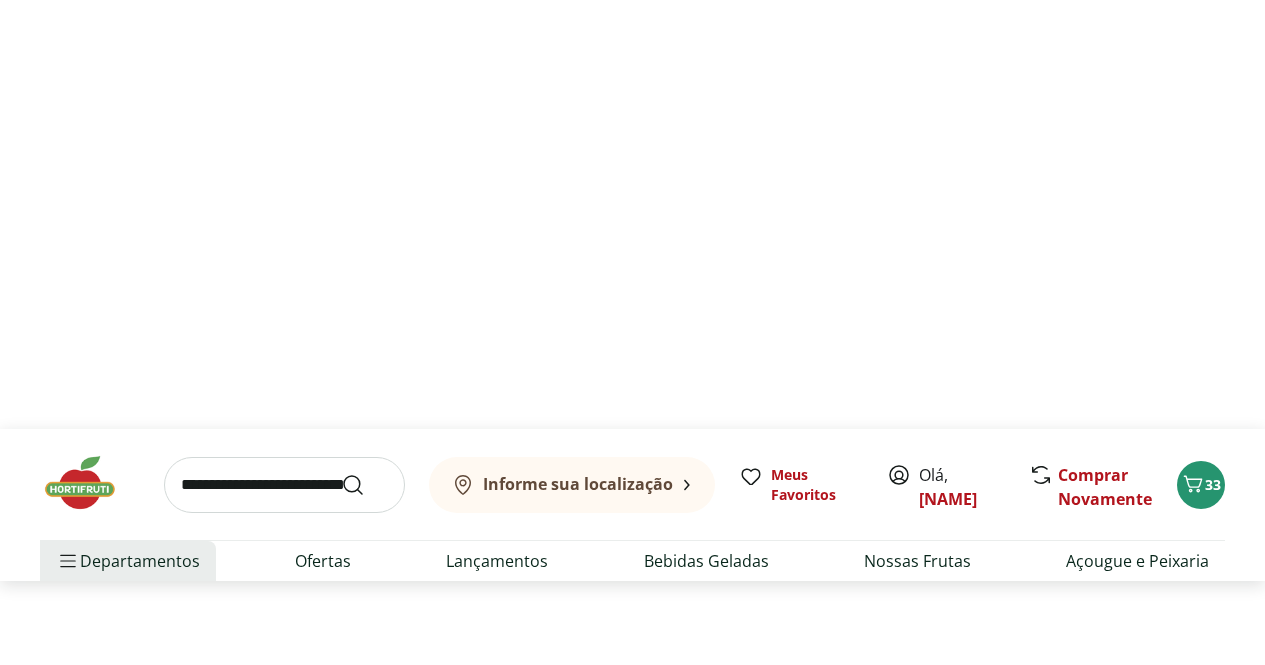 scroll, scrollTop: 0, scrollLeft: 0, axis: both 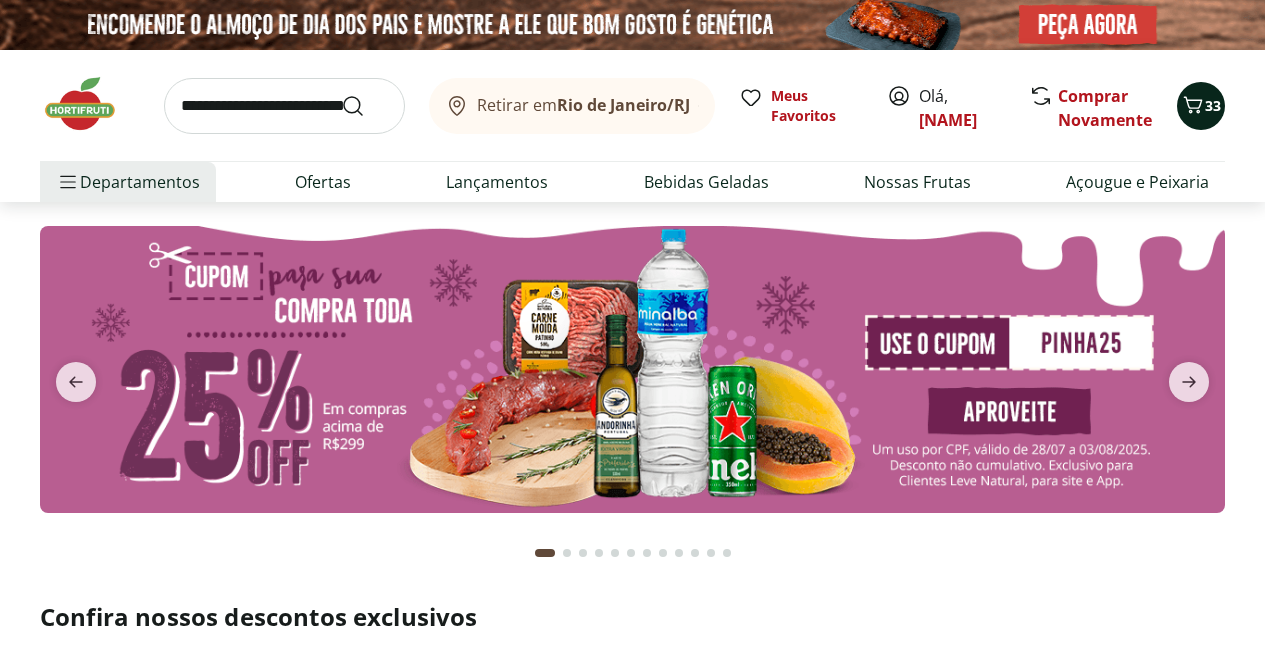 click on "33" at bounding box center (1213, 105) 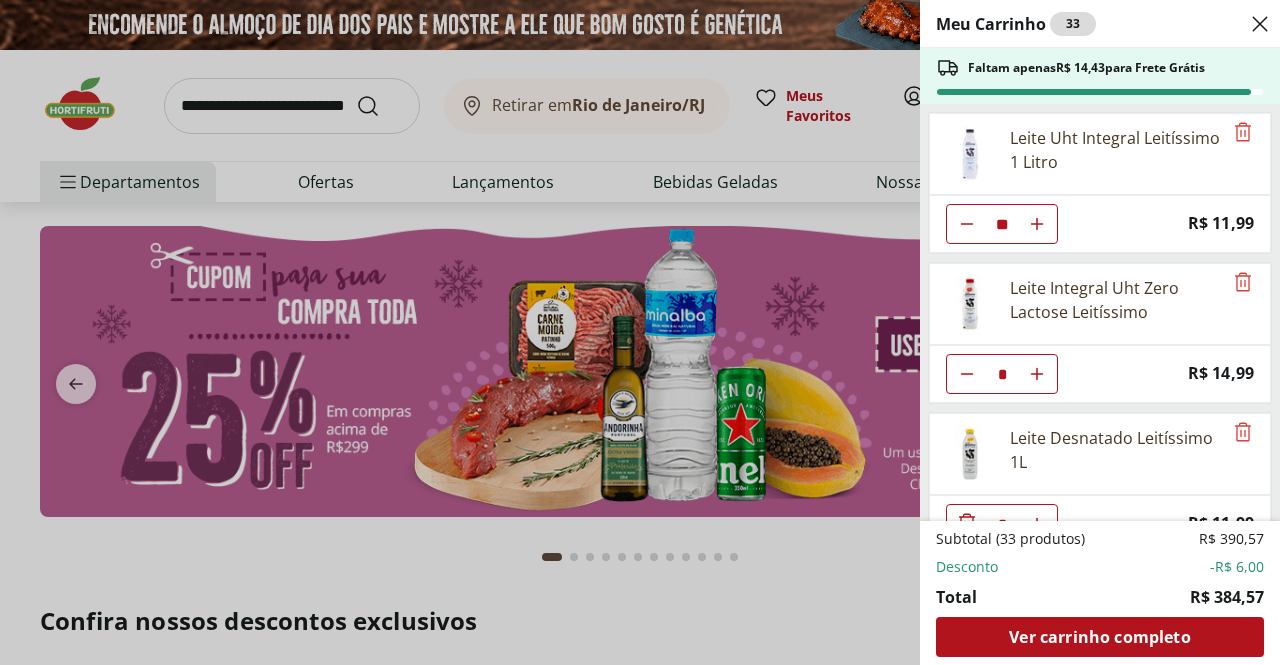click on "Meu Carrinho 33 Faltam apenas  R$ 14,43  para Frete Grátis Leite Uht Integral Leitíssimo 1 Litro ** Price: R$ 11,99 Leite Integral Uht Zero Lactose Leitíssimo * Price: R$ 14,99 Leite Desnatado Leitíssimo 1L * Price: R$ 11,99 Iogurte Natural Integral Danone 160g * Price: R$ 4,99 Farelo de Aveia Sem Glúten Natural Da Terra 200g * Price: R$ 17,99 Queijo Parmesão Ralado Président Pacote 50G * Price: R$ 6,49 Leite Condensado Moça Tradicional Lata Nestlé 395G * Price: R$ 15,69 Atum Sólido Em Óleo Gomes Da Costa 170Gr * Price: R$ 13,89 Açúcar Cristal Orgânico Native 1Kg * Price: R$ 12,49 Queijo Mussarela Fatiado Tirolez * Original price: R$ 8,99 Price: R$ 6,99 Queijo Cottagy Yorgus 400g * Price: R$ 32,99 MANTEIGA COM SAL POTE BASEL 200G * Price: R$ 15,99 Subtotal (33 produtos) R$ 390,57 Desconto -R$ 6,00 Total R$ 384,57 Ver carrinho completo" at bounding box center (640, 332) 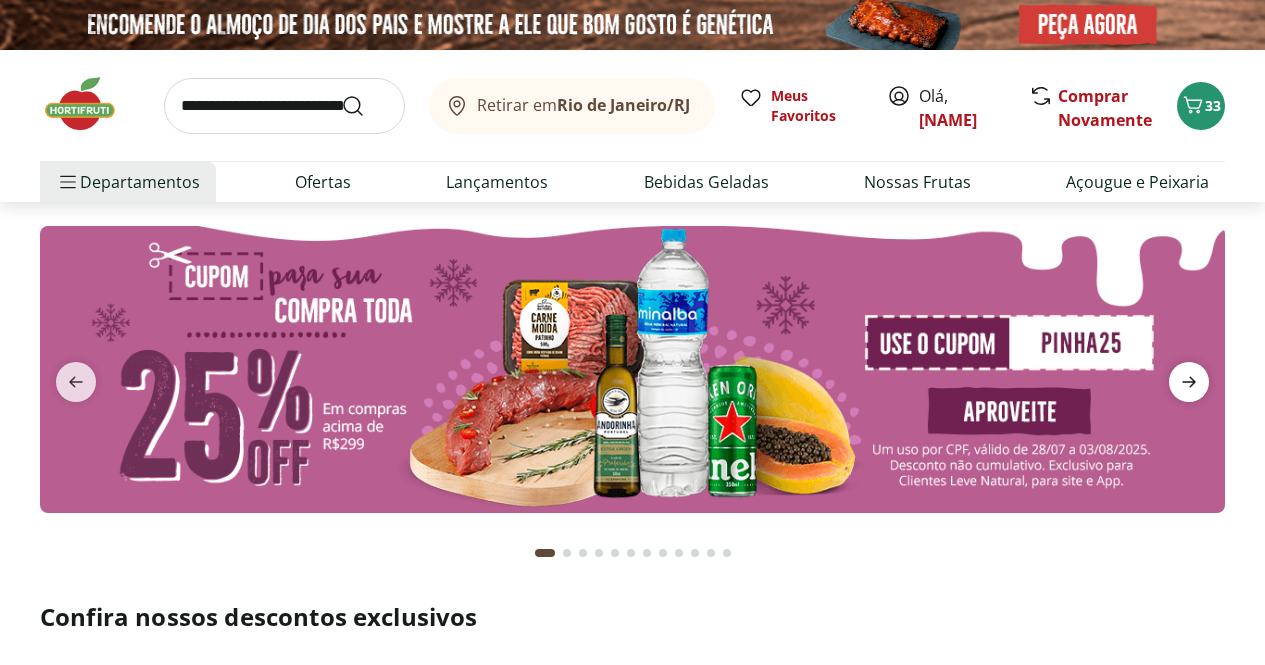 click at bounding box center [1189, 382] 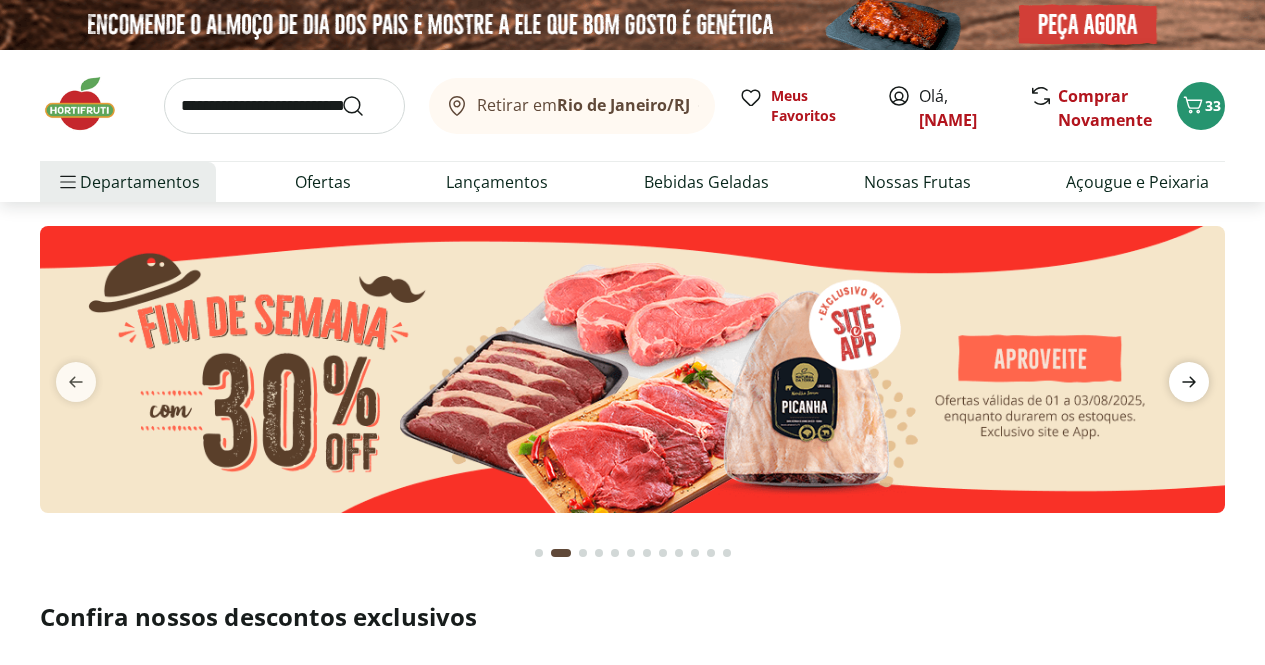 click at bounding box center [1189, 382] 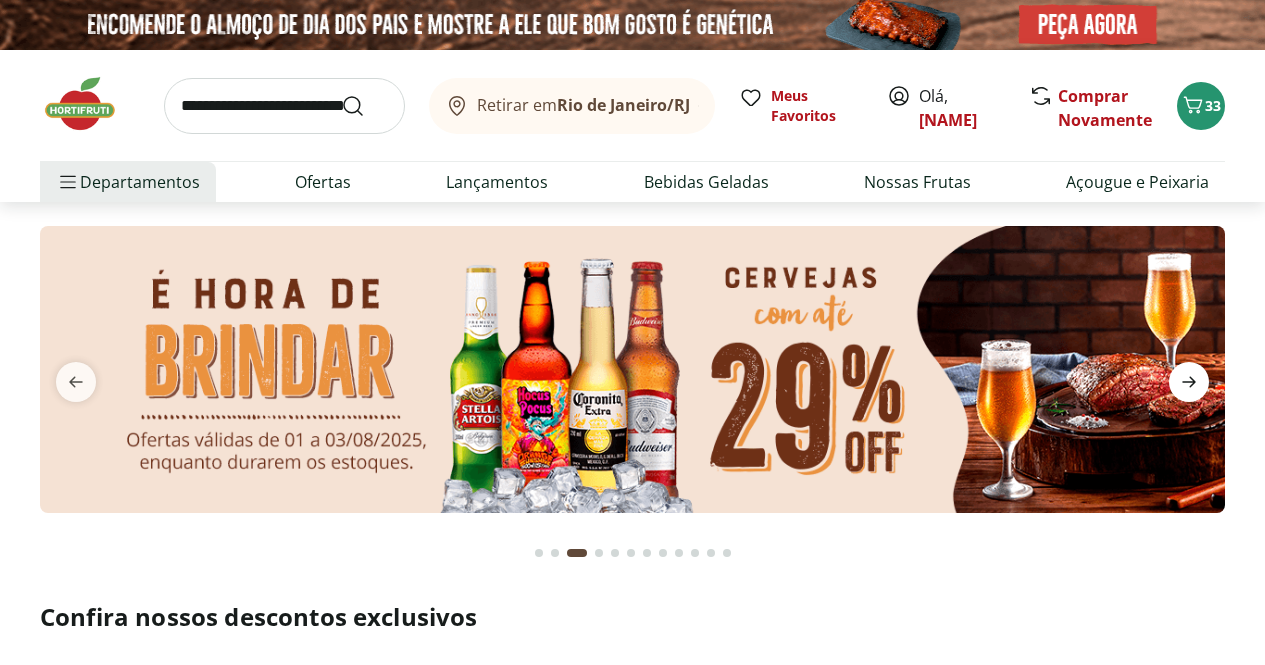 click at bounding box center (1189, 382) 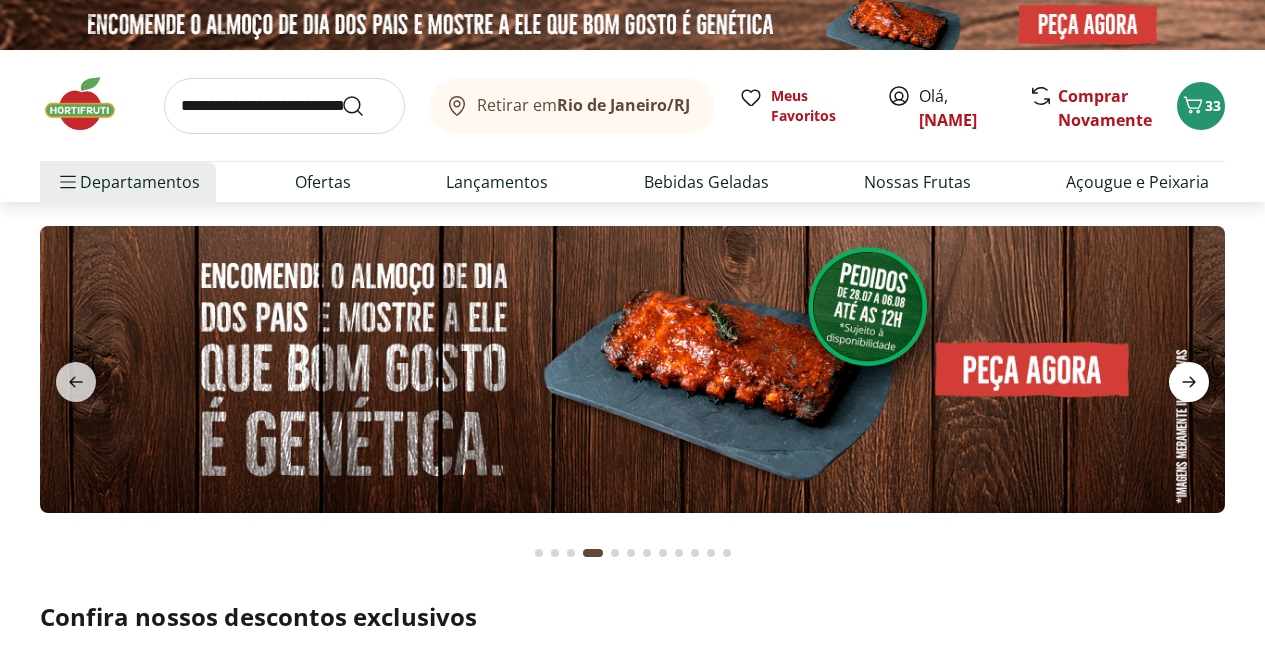 click at bounding box center (1189, 382) 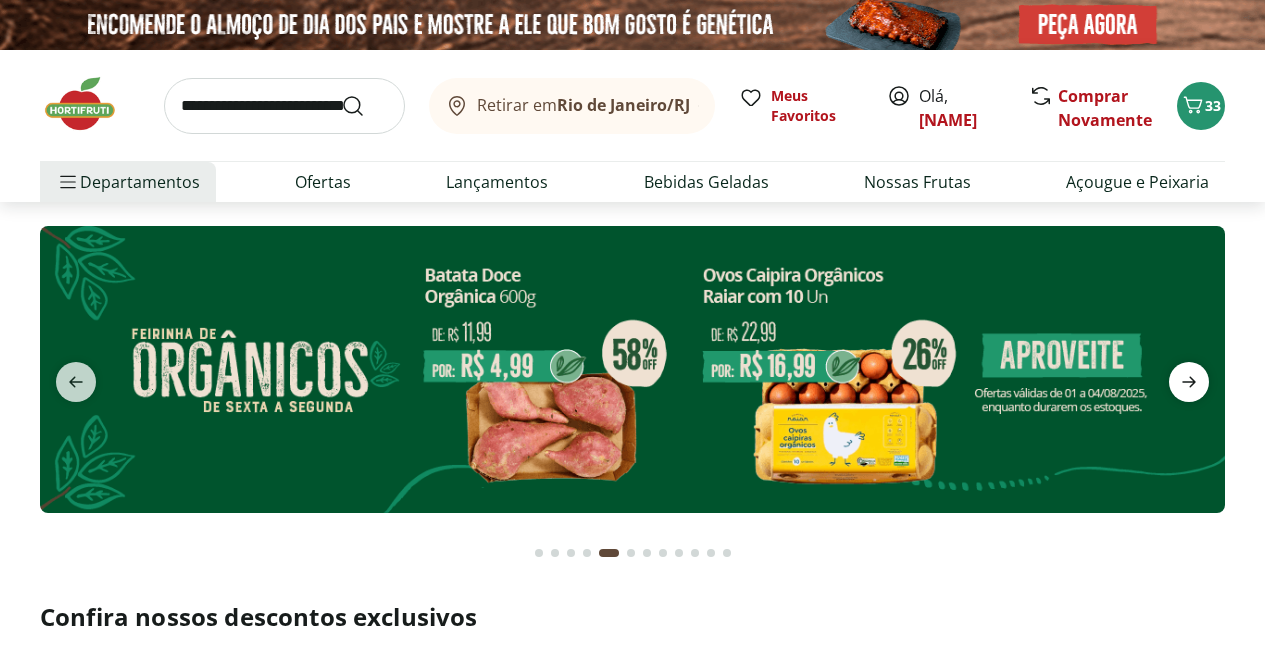 click at bounding box center [1189, 382] 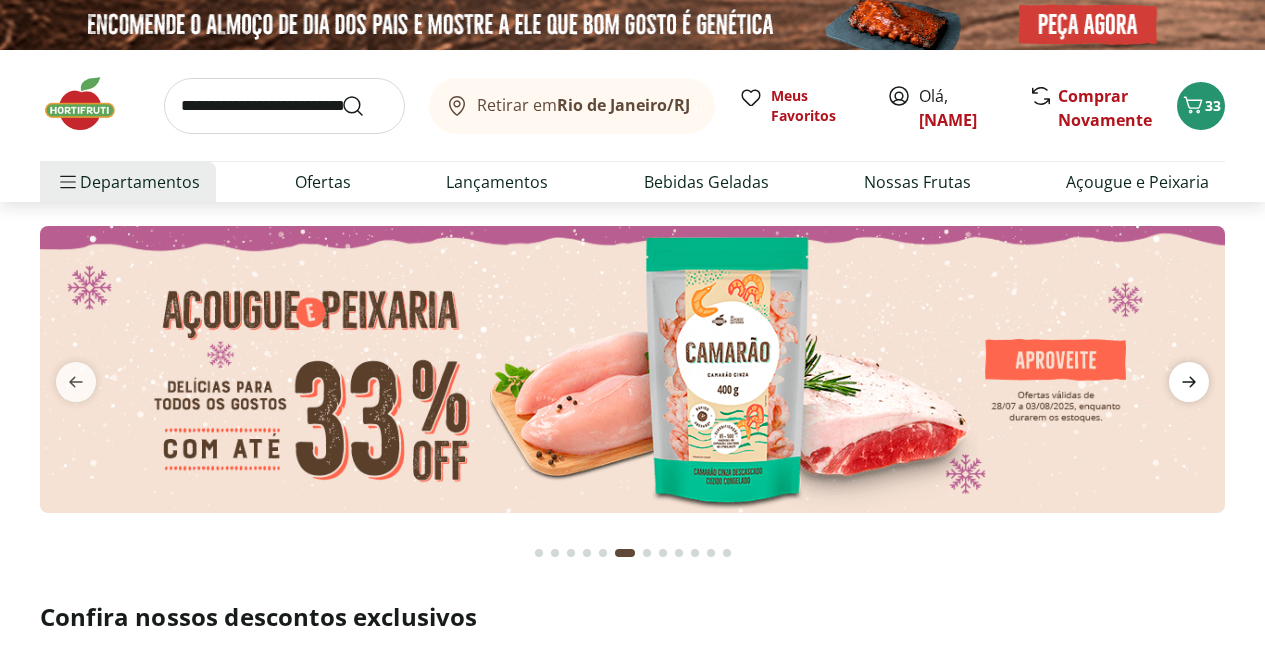 click at bounding box center (1189, 382) 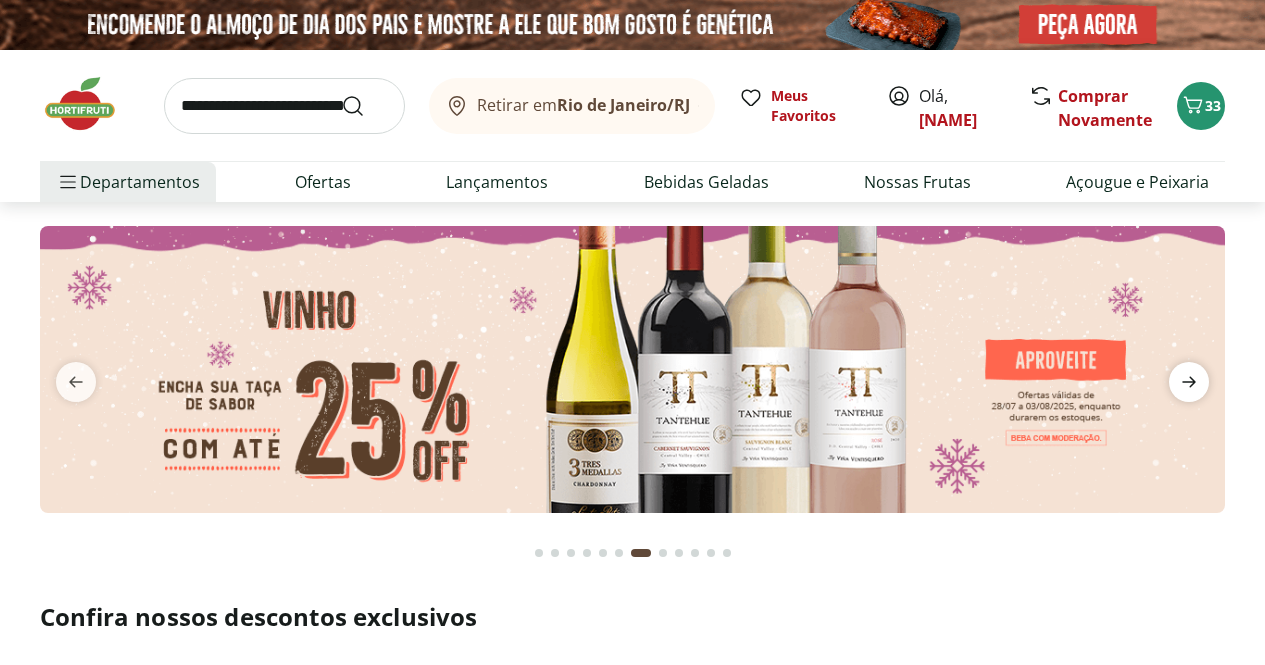 click at bounding box center (1189, 382) 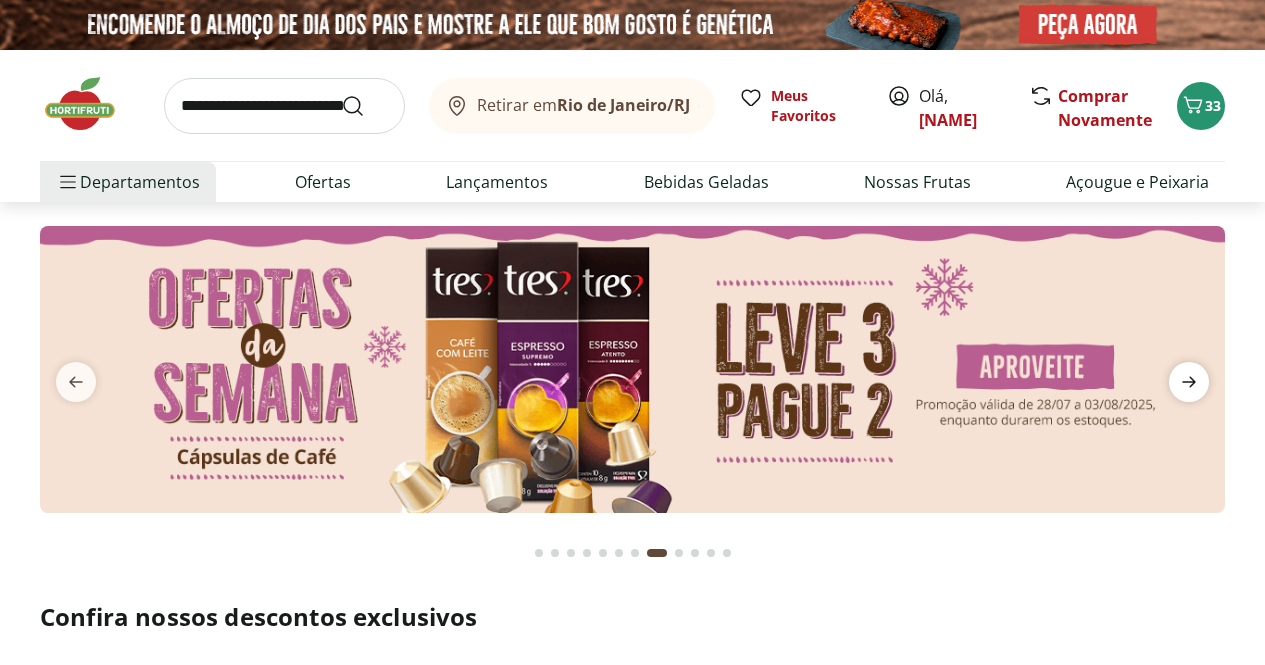 click at bounding box center (1189, 382) 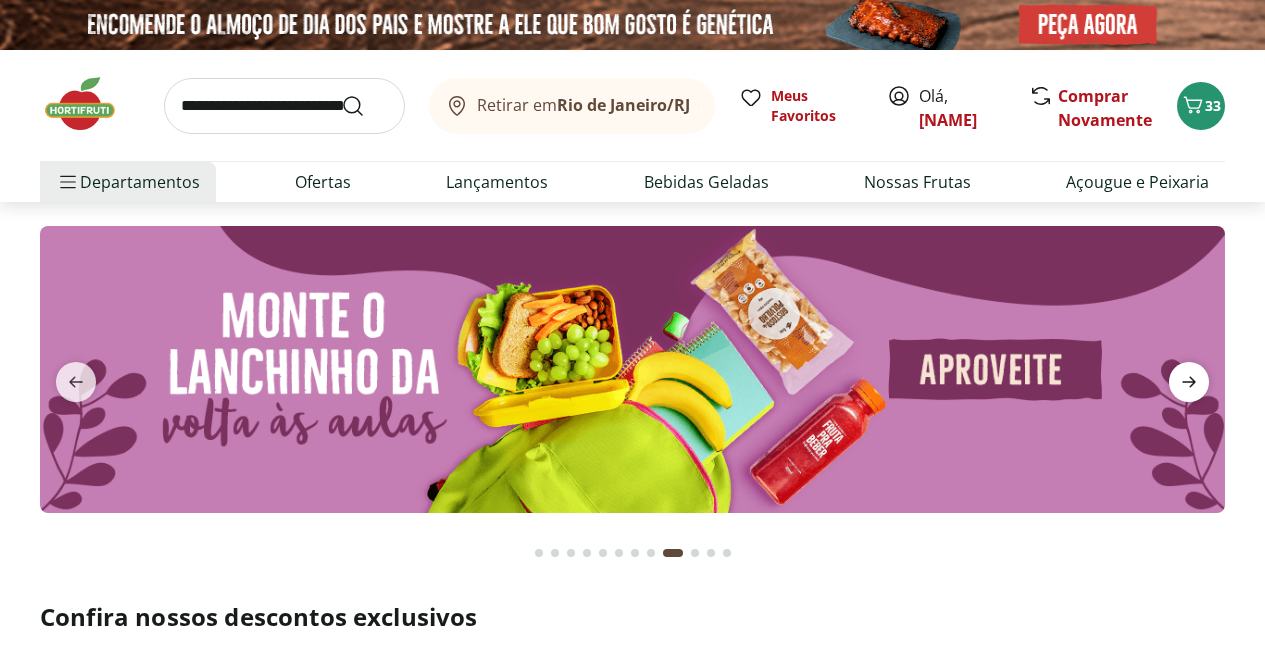 click at bounding box center (1189, 382) 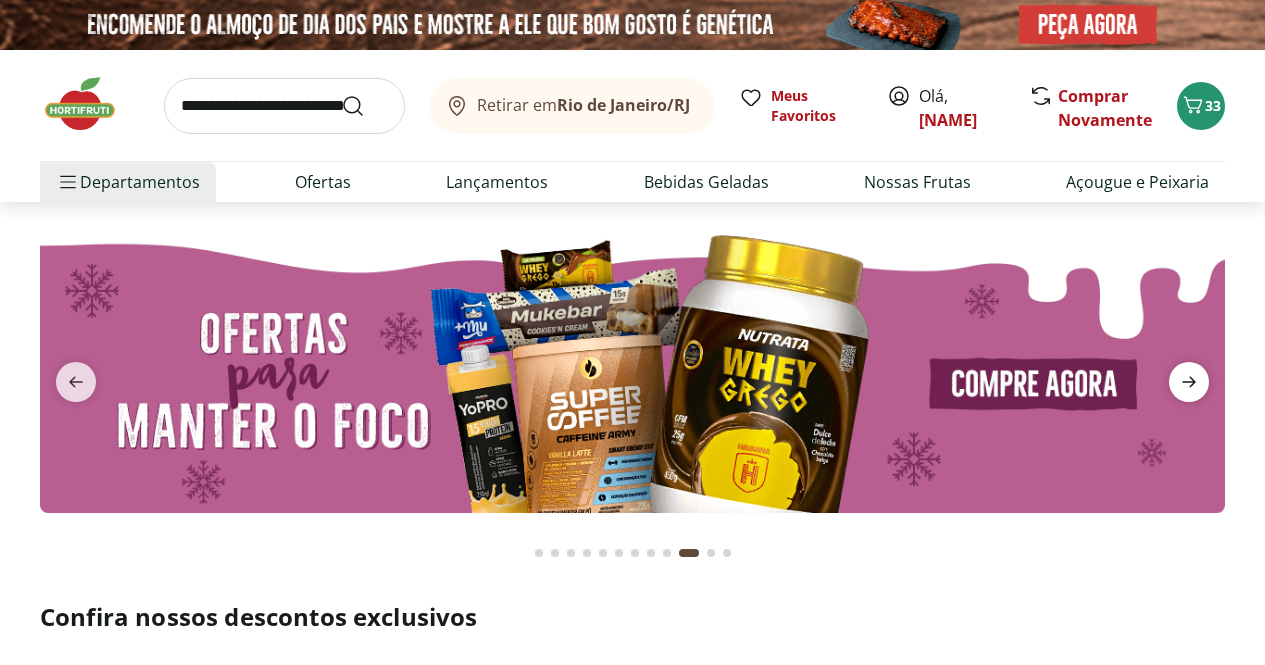 click at bounding box center (1189, 382) 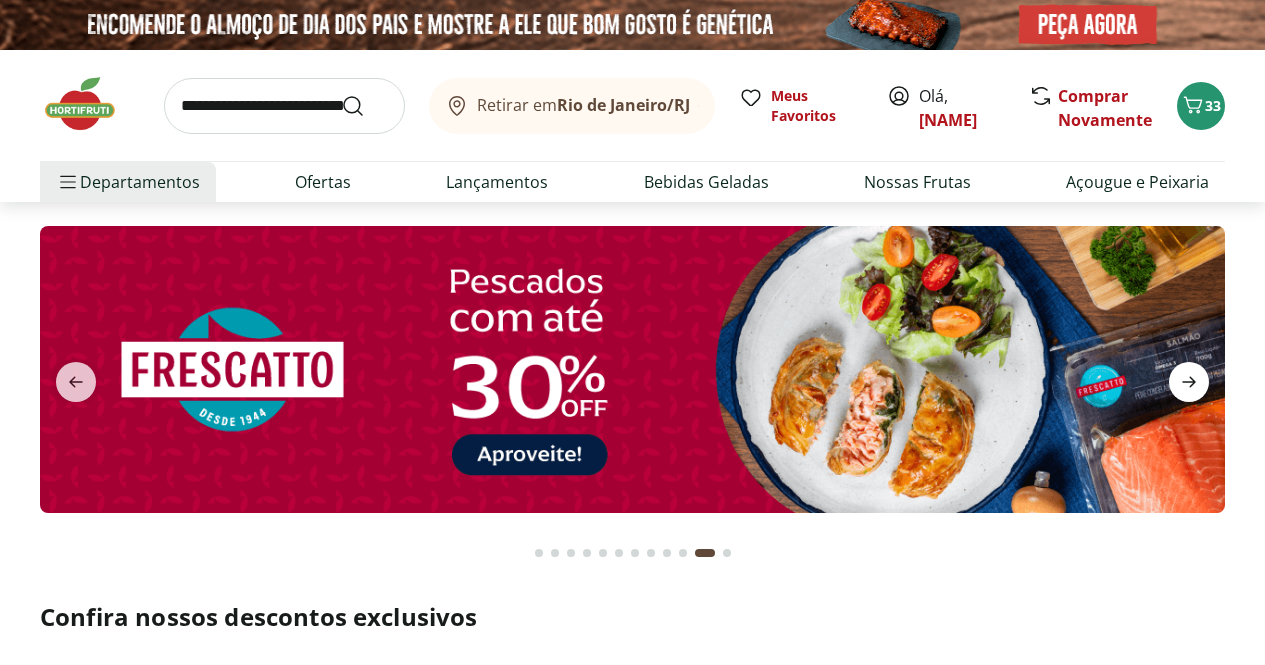click at bounding box center (1189, 382) 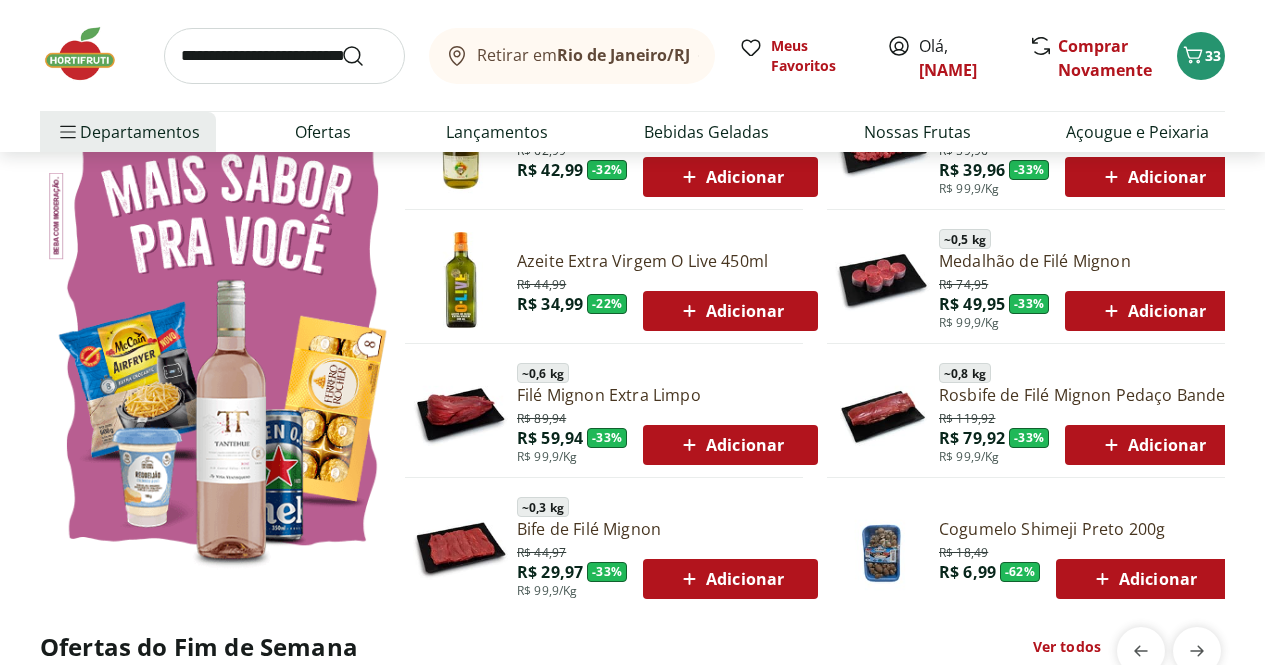 scroll, scrollTop: 1078, scrollLeft: 0, axis: vertical 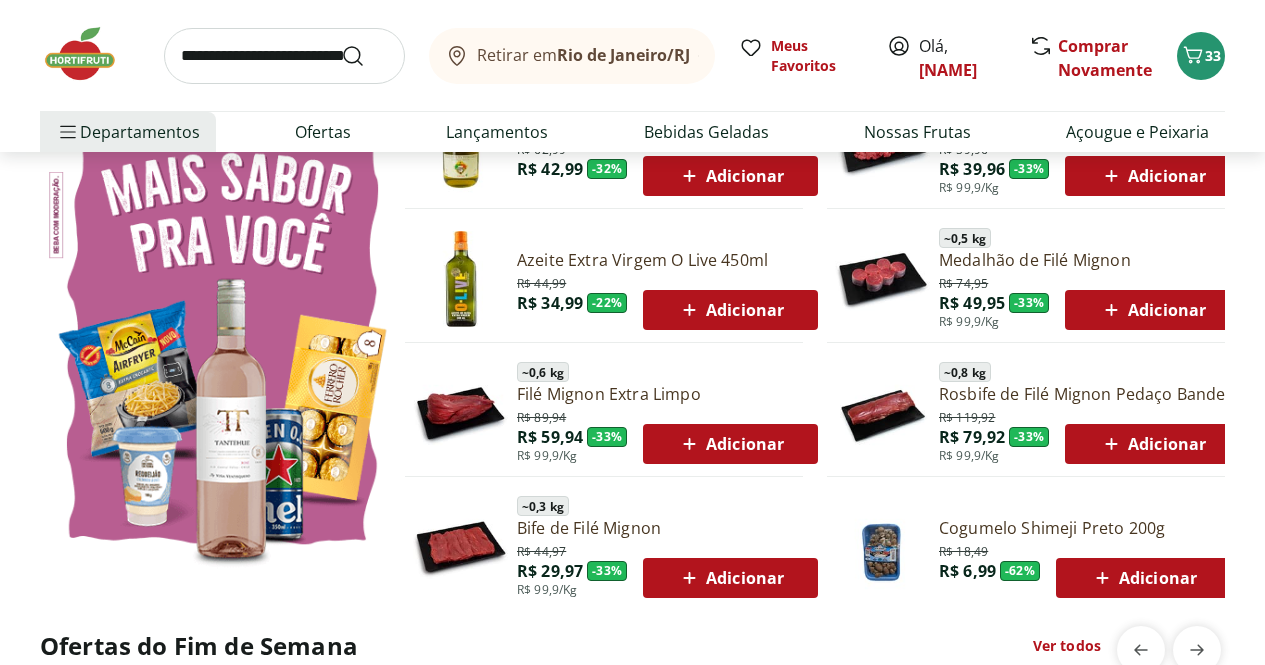 click on "Azeite Extra Virgem O Live 450ml" at bounding box center (667, 260) 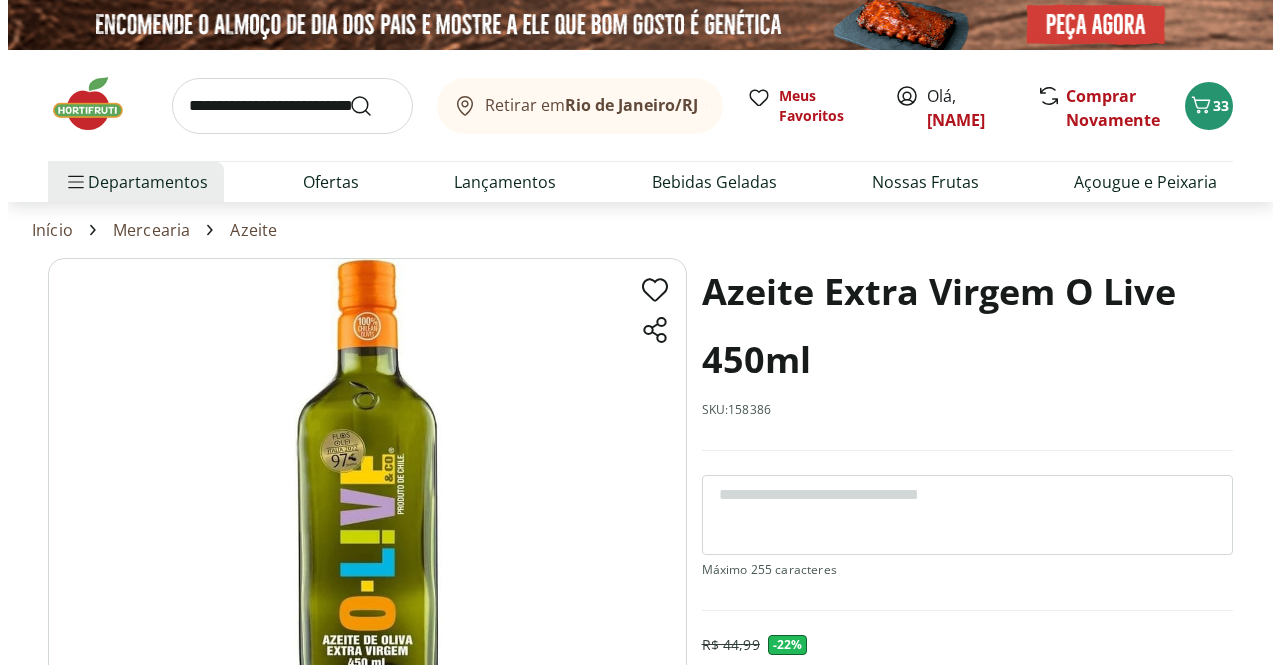 scroll, scrollTop: 160, scrollLeft: 0, axis: vertical 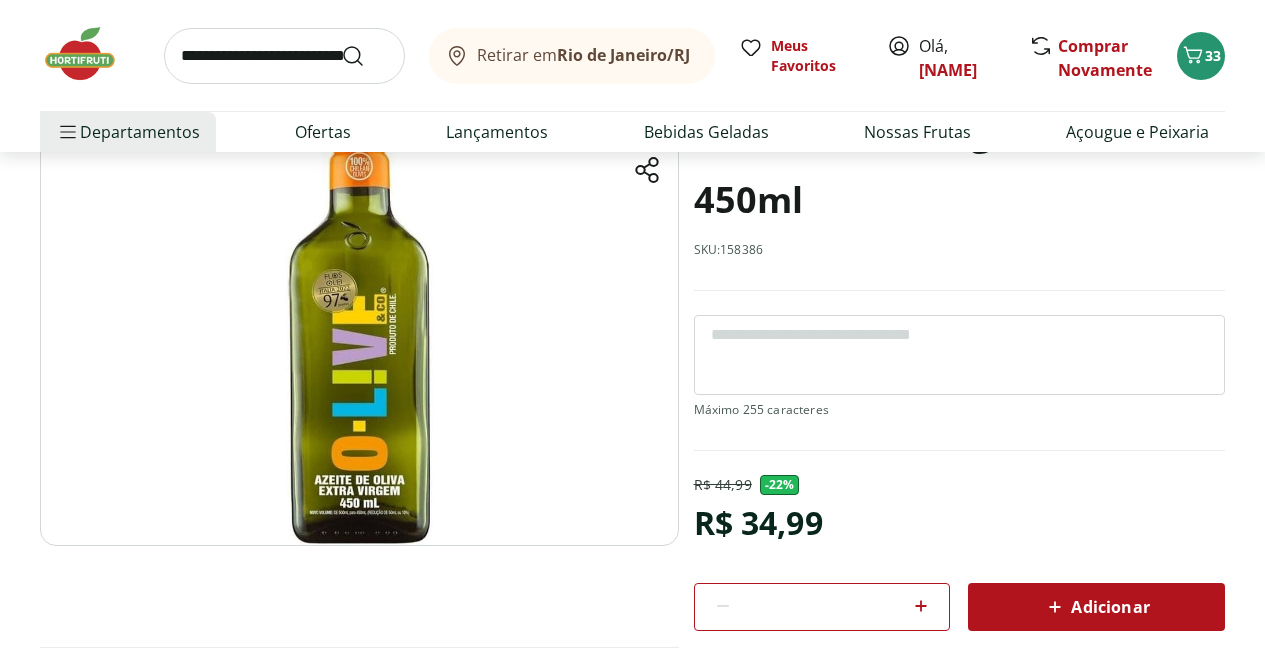 click on "Adicionar" at bounding box center [1096, 607] 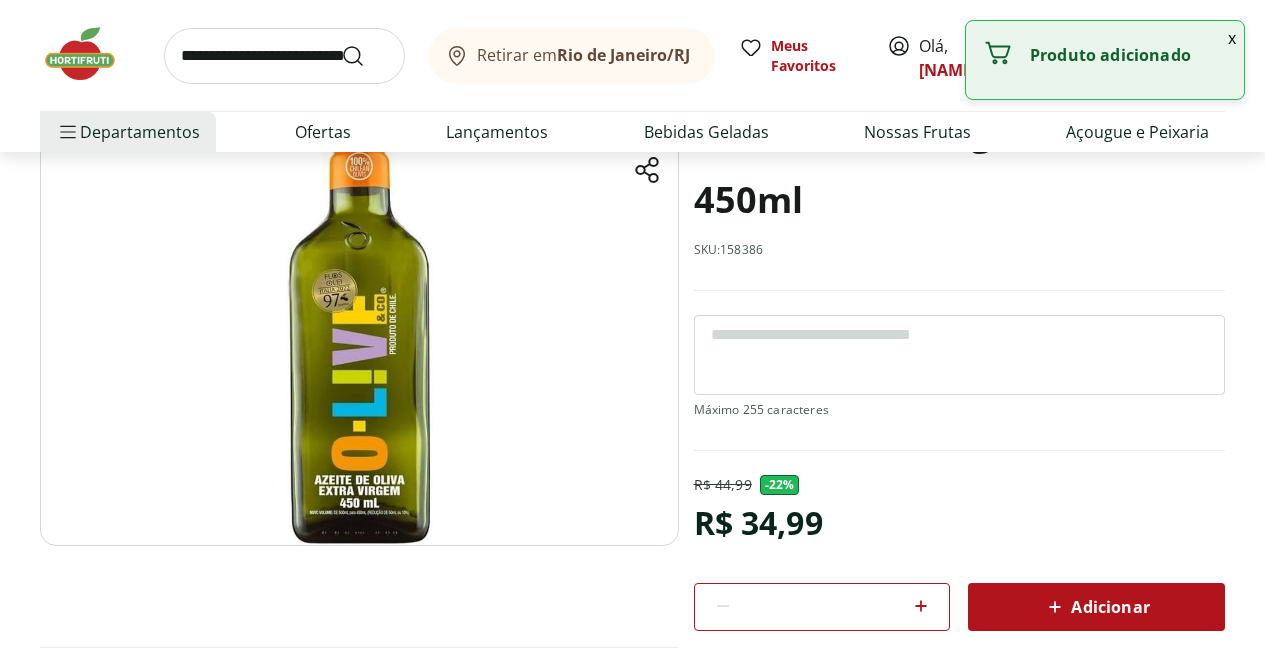 click on "x" at bounding box center (1232, 38) 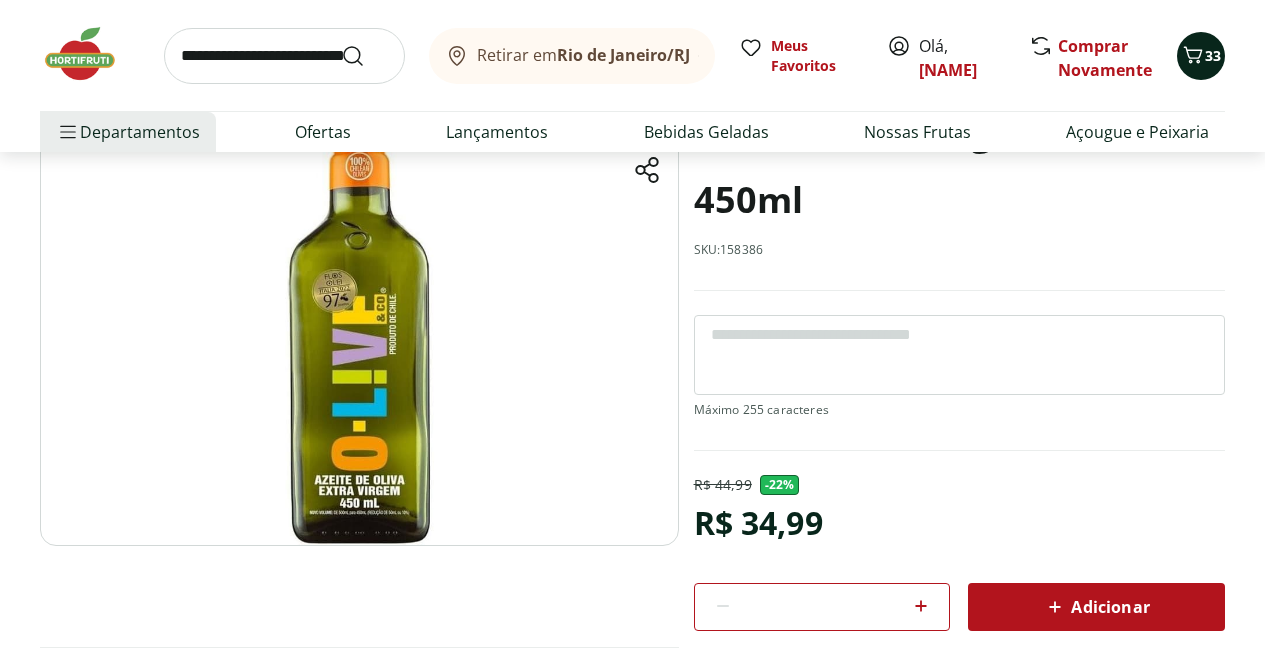 click 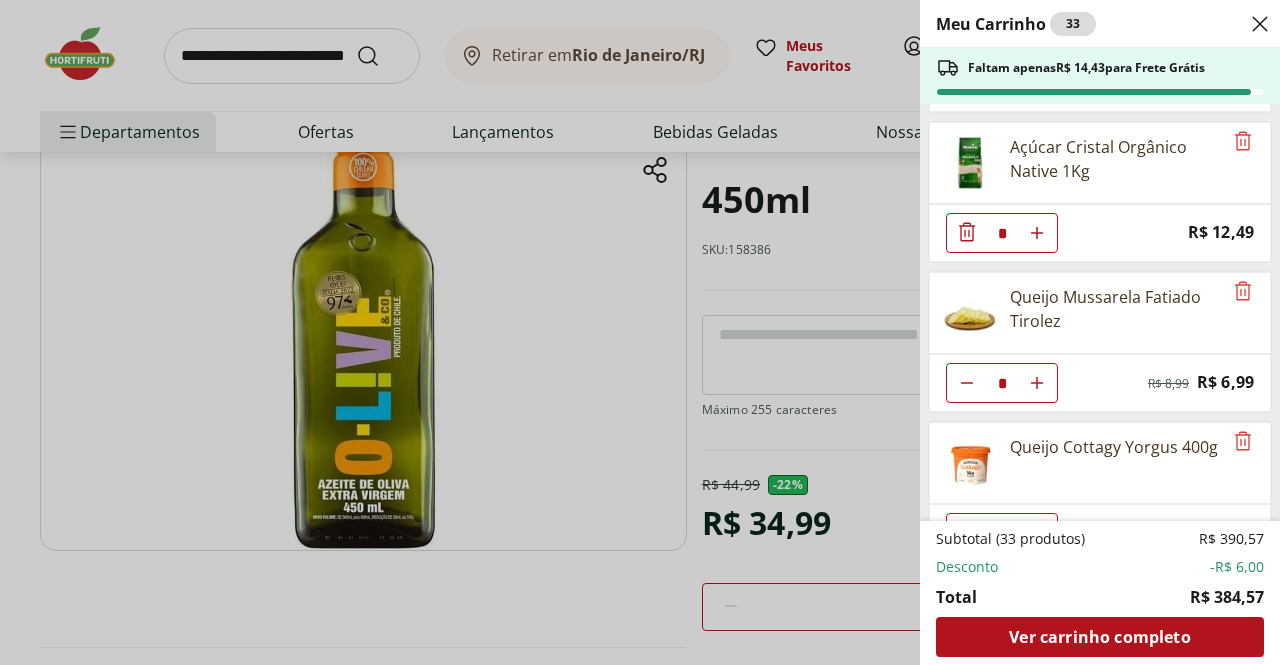 scroll, scrollTop: 1391, scrollLeft: 0, axis: vertical 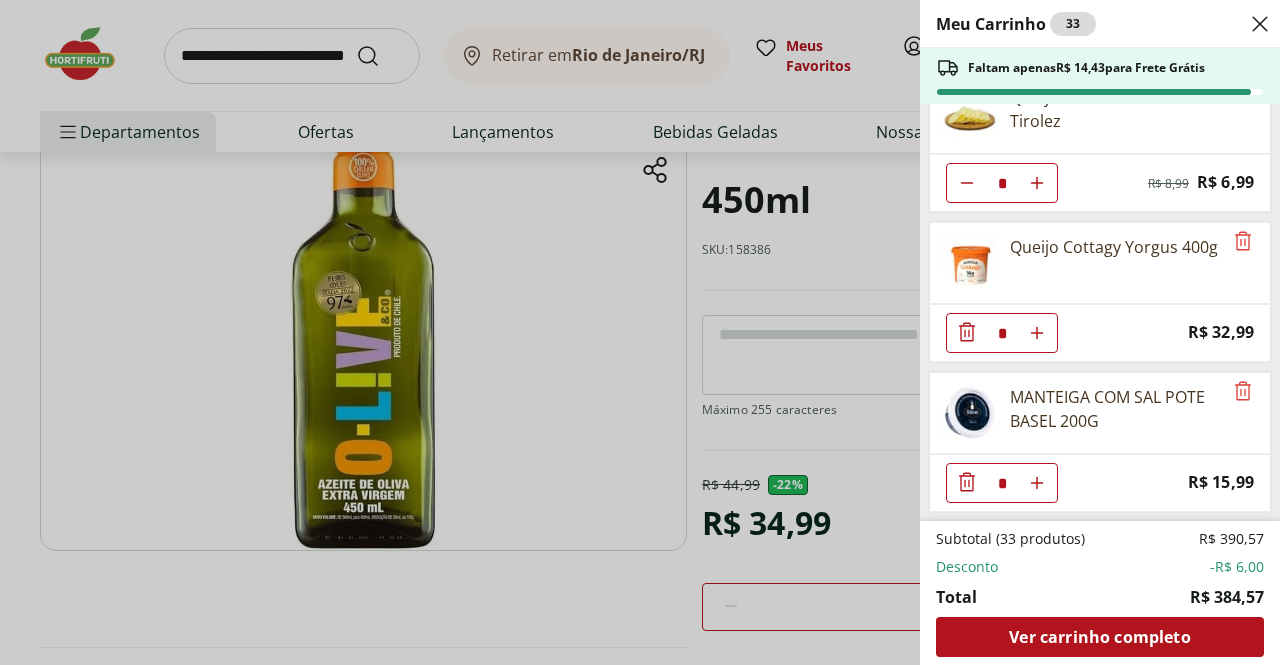 click on "Meu Carrinho 33 Faltam apenas  R$ 14,43  para Frete Grátis Leite Uht Integral Leitíssimo 1 Litro ** Price: R$ 11,99 Leite Integral Uht Zero Lactose Leitíssimo * Price: R$ 14,99 Leite Desnatado Leitíssimo 1L * Price: R$ 11,99 Iogurte Natural Integral Danone 160g * Price: R$ 4,99 Farelo de Aveia Sem Glúten Natural Da Terra 200g * Price: R$ 17,99 Queijo Parmesão Ralado Président Pacote 50G * Price: R$ 6,49 Leite Condensado Moça Tradicional Lata Nestlé 395G * Price: R$ 15,69 Atum Sólido Em Óleo Gomes Da Costa 170Gr * Price: R$ 13,89 Açúcar Cristal Orgânico Native 1Kg * Price: R$ 12,49 Queijo Mussarela Fatiado Tirolez * Original price: R$ 8,99 Price: R$ 6,99 Queijo Cottagy Yorgus 400g * Price: R$ 32,99 MANTEIGA COM SAL POTE BASEL 200G * Price: R$ 15,99 Subtotal (33 produtos) R$ 390,57 Desconto -R$ 6,00 Total R$ 384,57 Ver carrinho completo" at bounding box center [640, 332] 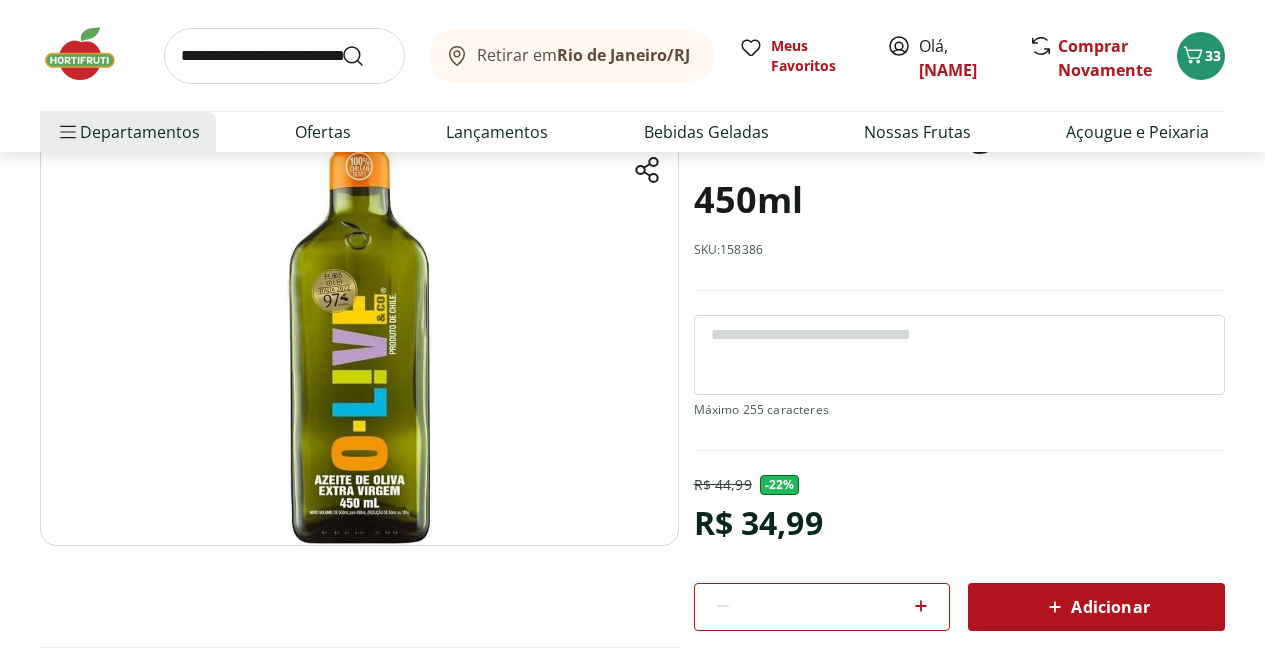 click on "Adicionar" at bounding box center [1096, 607] 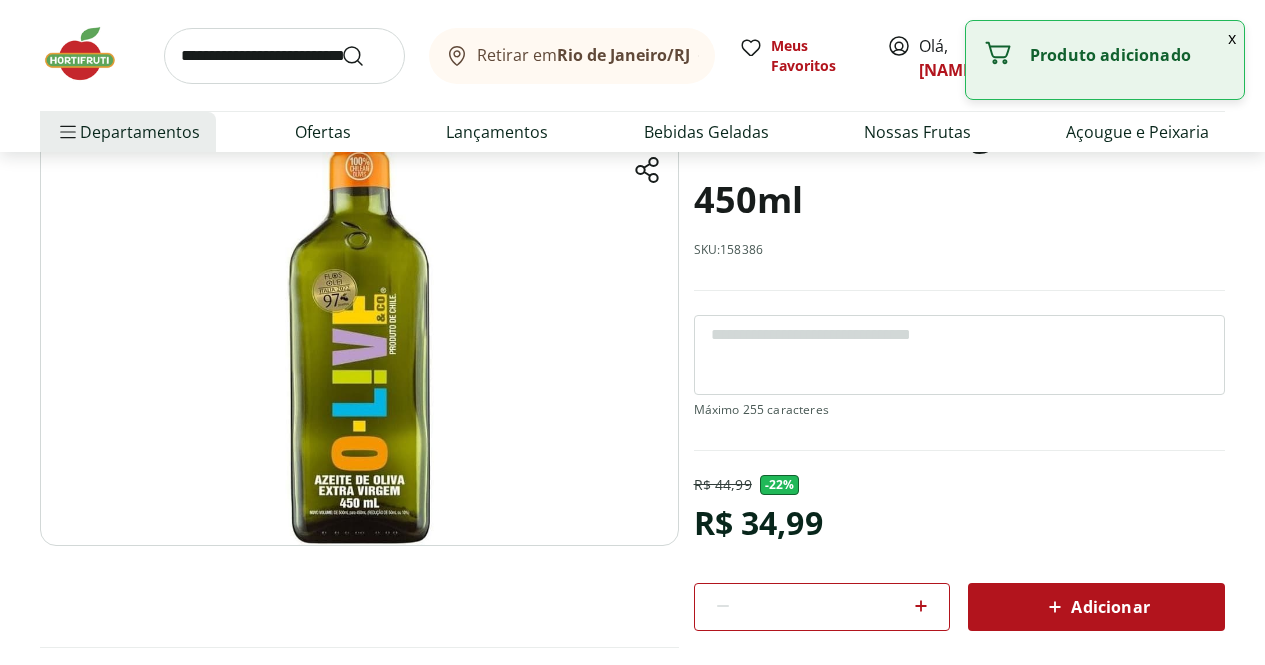 click on "x" at bounding box center (1232, 38) 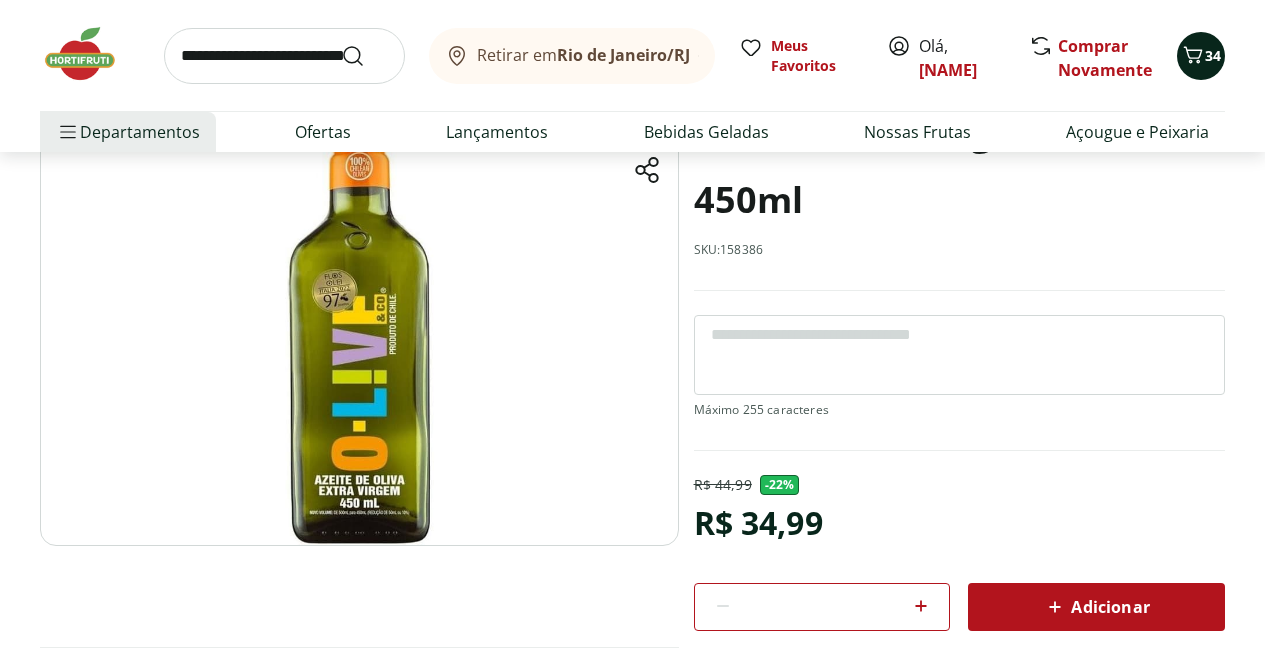 click on "34" at bounding box center [1213, 55] 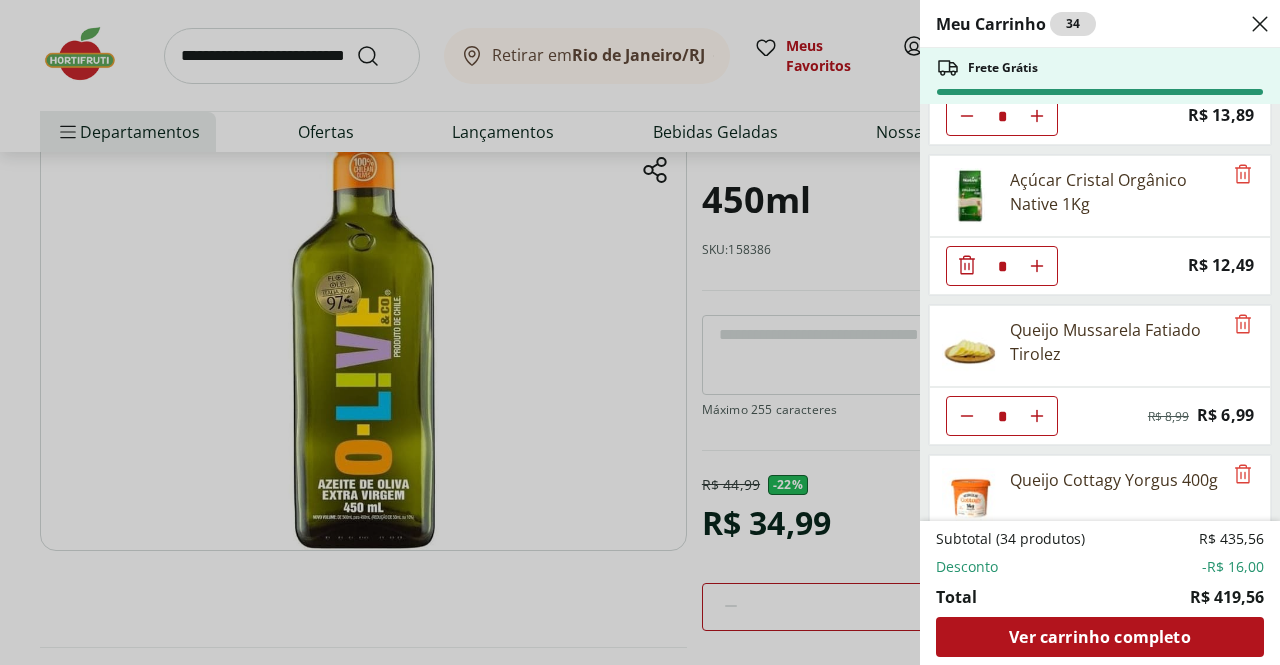 scroll, scrollTop: 1541, scrollLeft: 0, axis: vertical 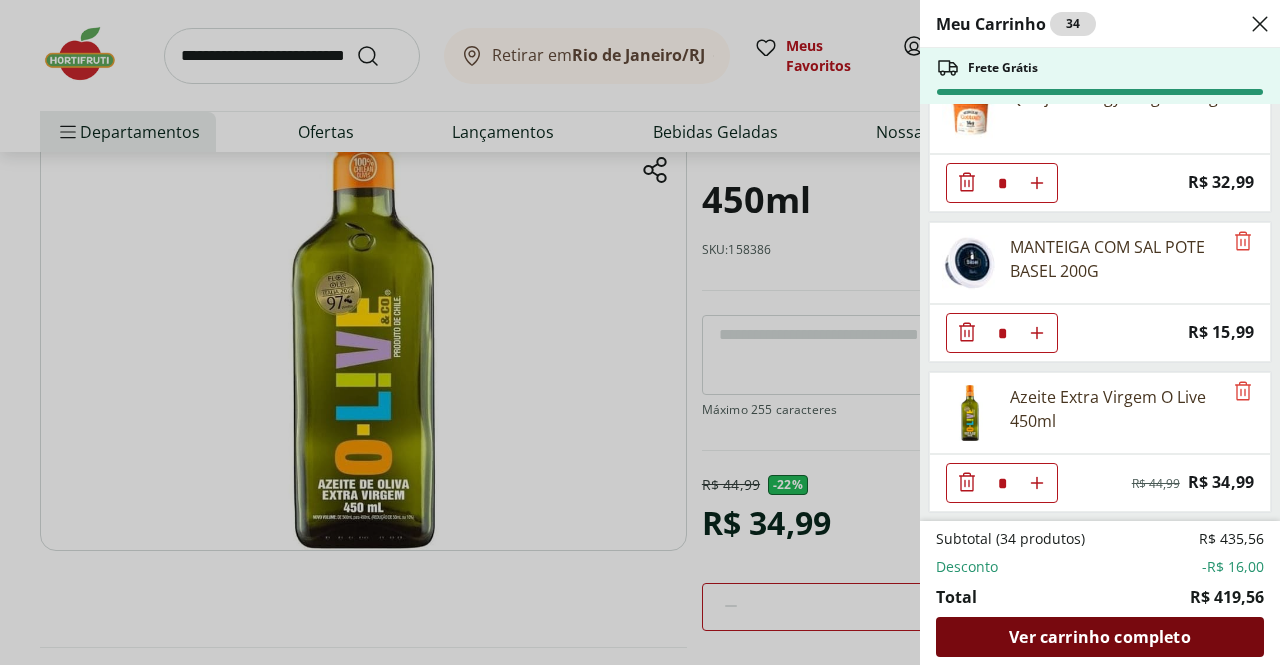 click on "Ver carrinho completo" at bounding box center (1099, 637) 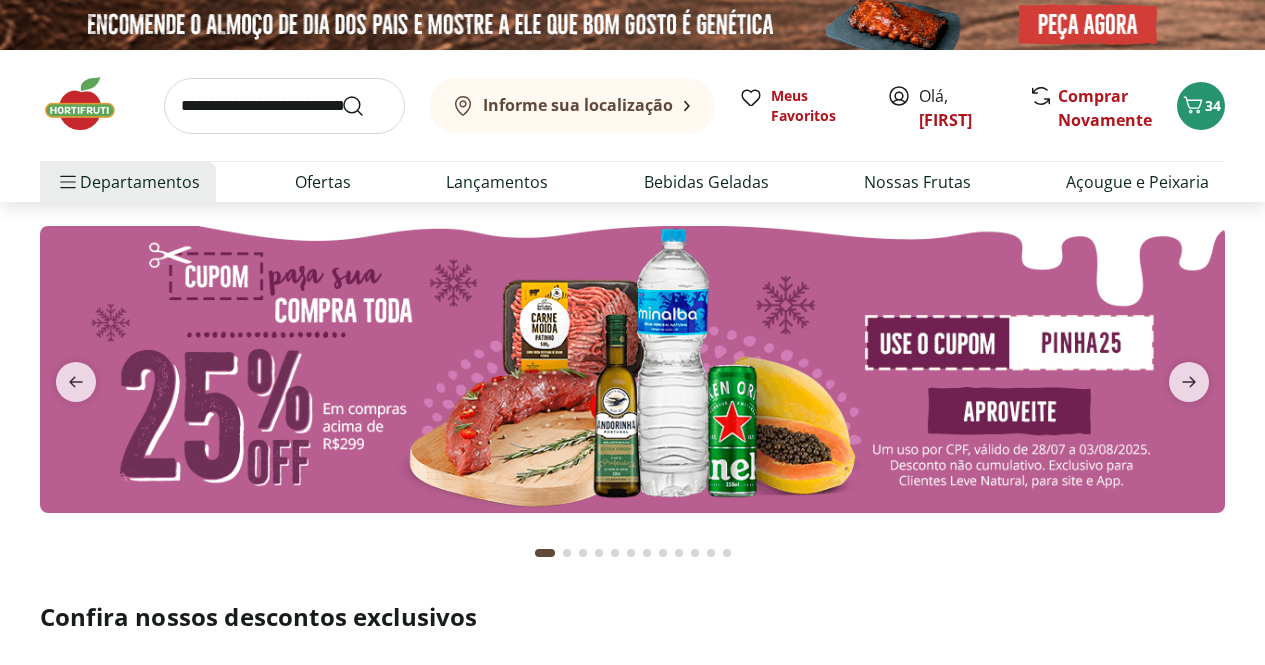 scroll, scrollTop: 0, scrollLeft: 0, axis: both 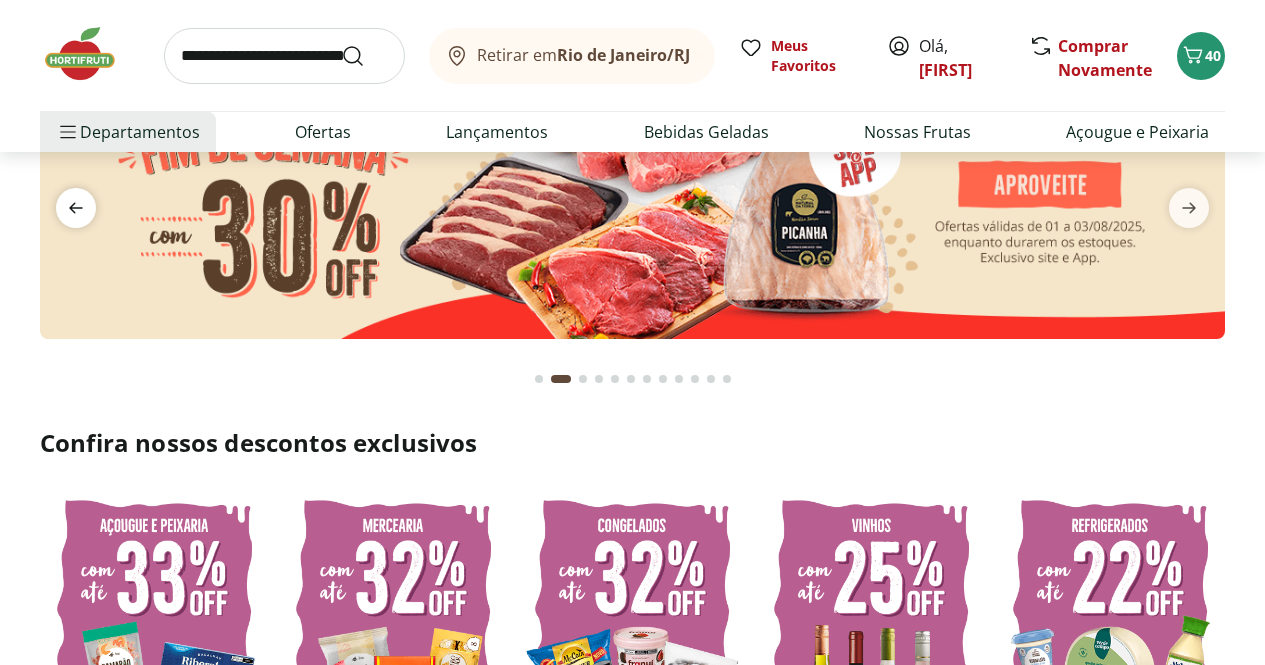 click 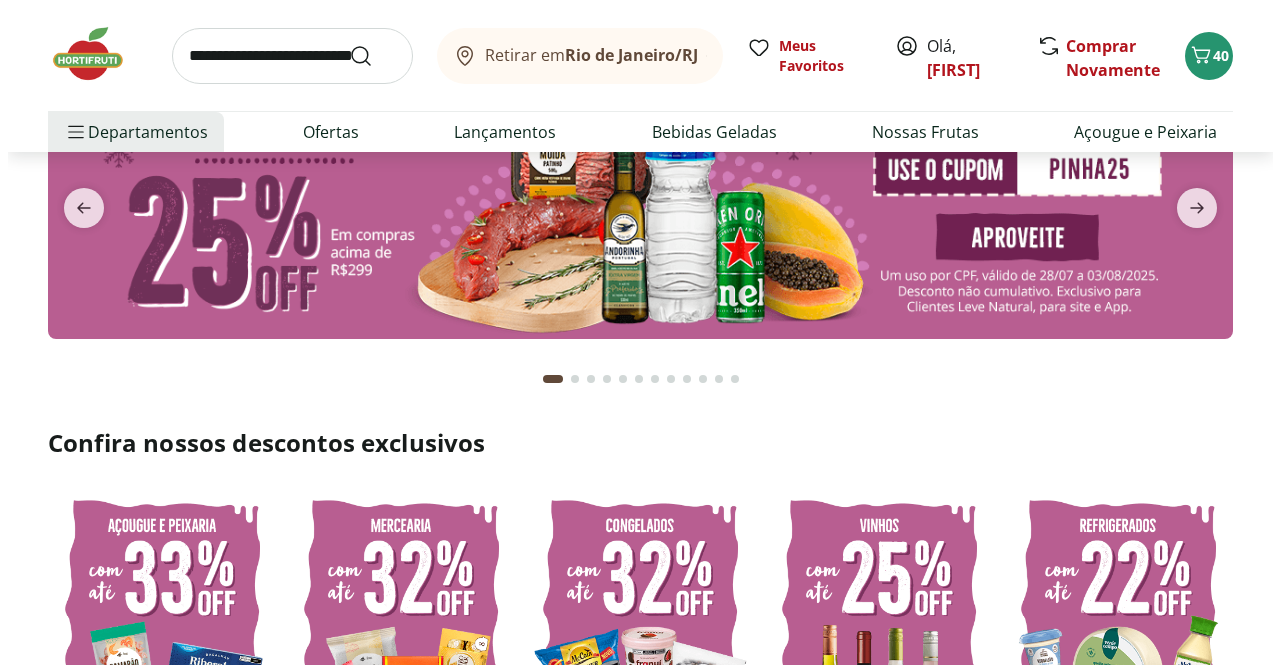 scroll, scrollTop: 0, scrollLeft: 0, axis: both 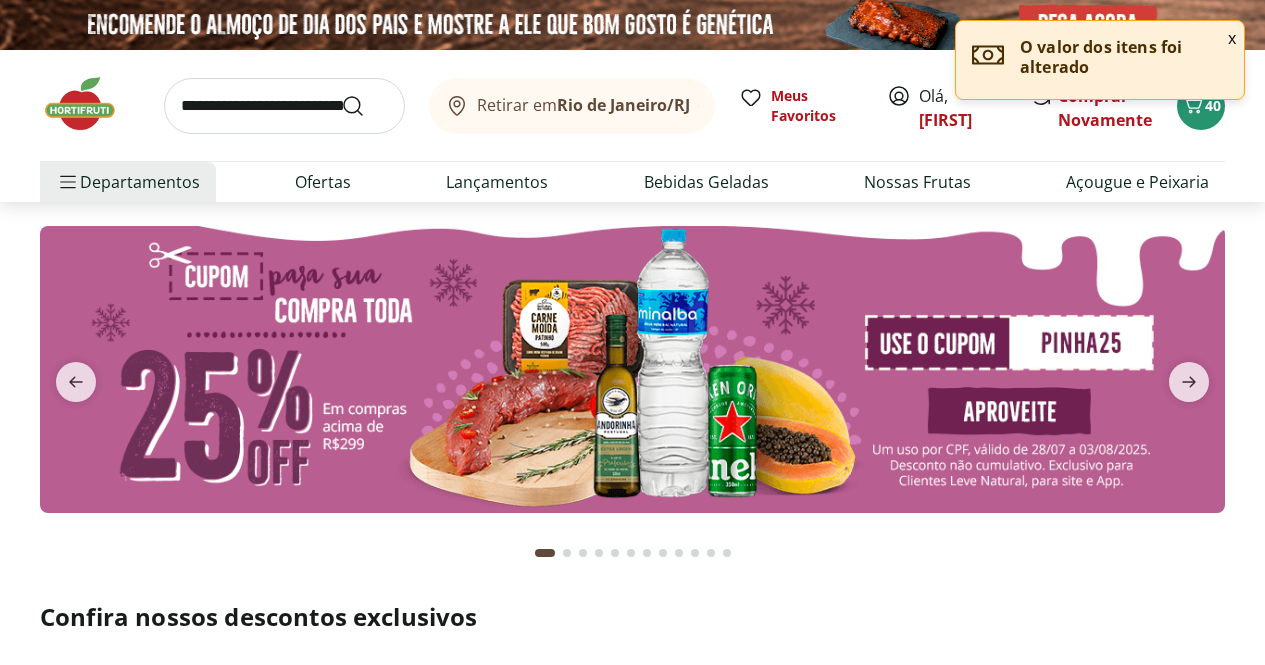 click on "x" at bounding box center (1232, 38) 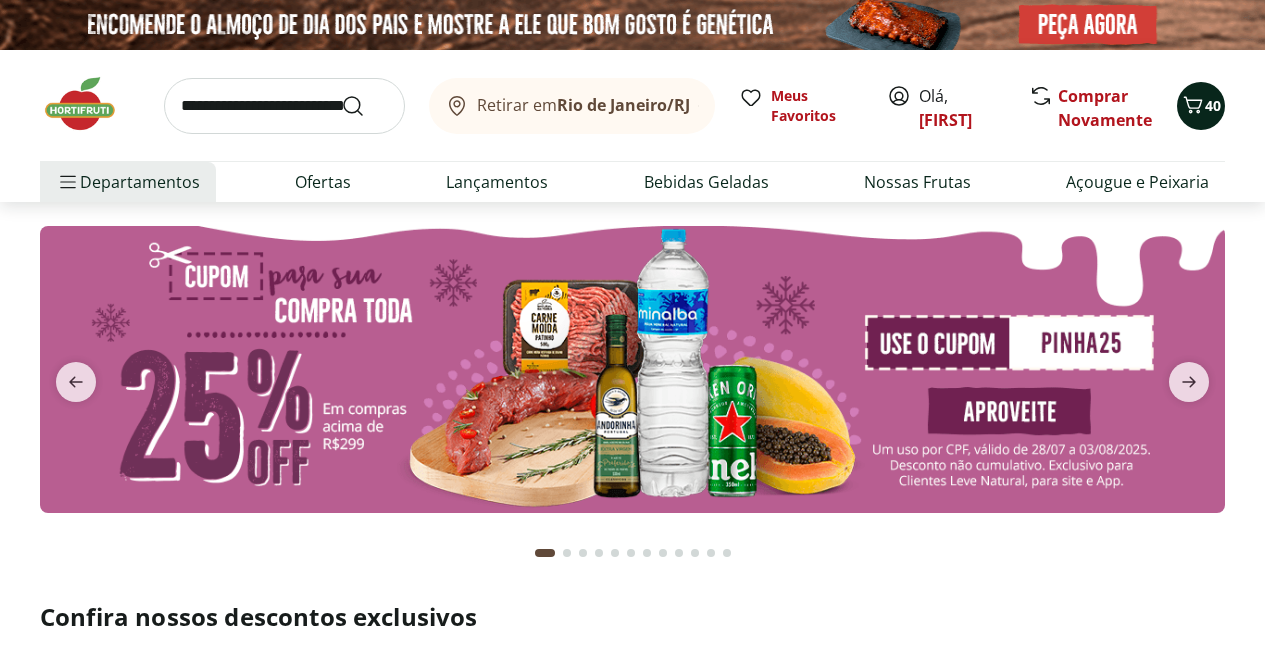 click on "40" at bounding box center [1213, 105] 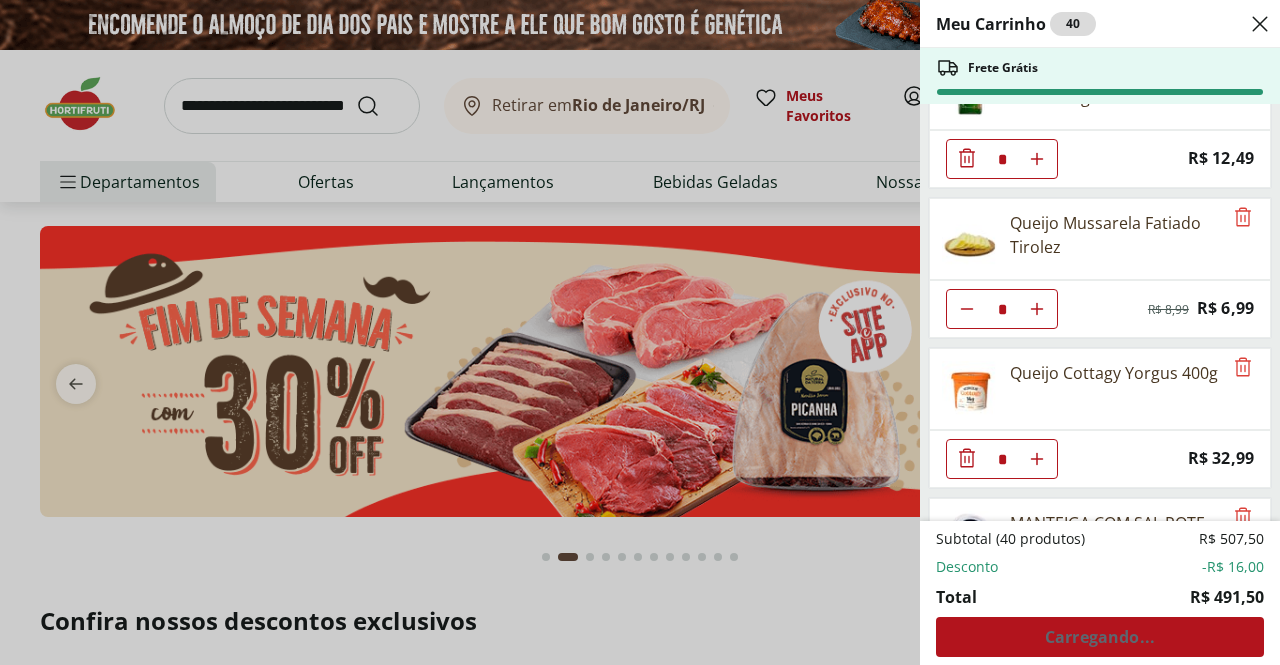 scroll, scrollTop: 1541, scrollLeft: 0, axis: vertical 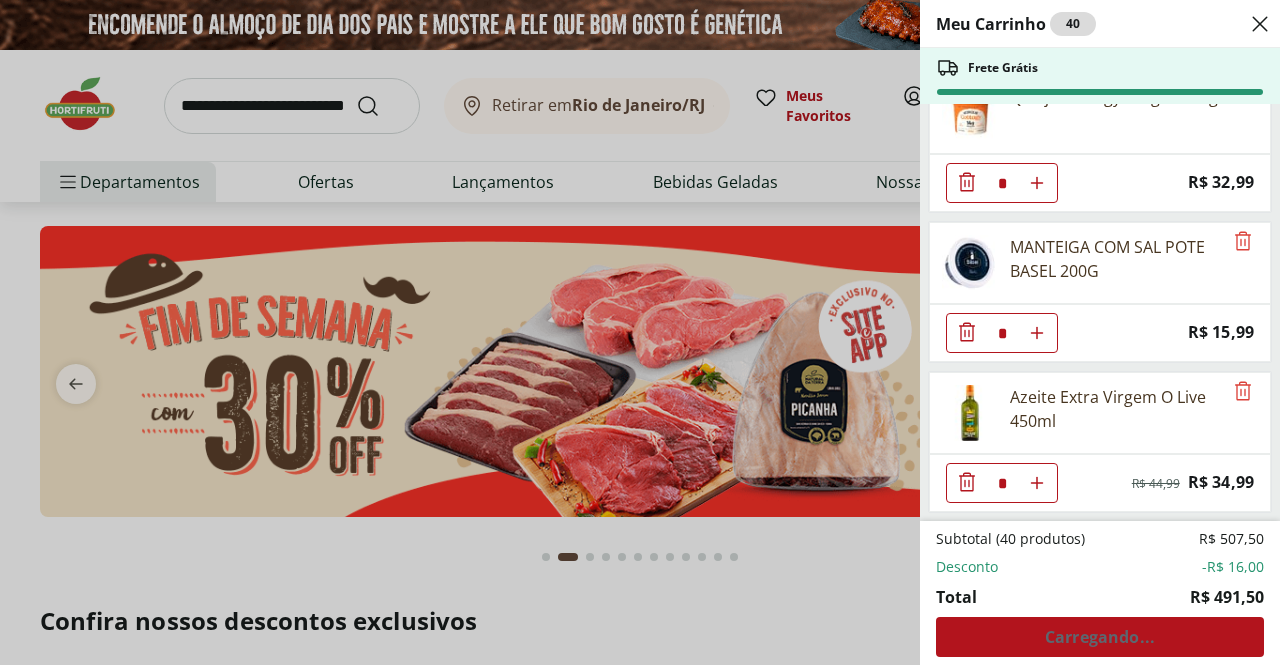 click on "Subtotal (40 produtos) R$ 507,50 Desconto -R$ 16,00 Total R$ 491,50 Carregando..." at bounding box center (1100, 593) 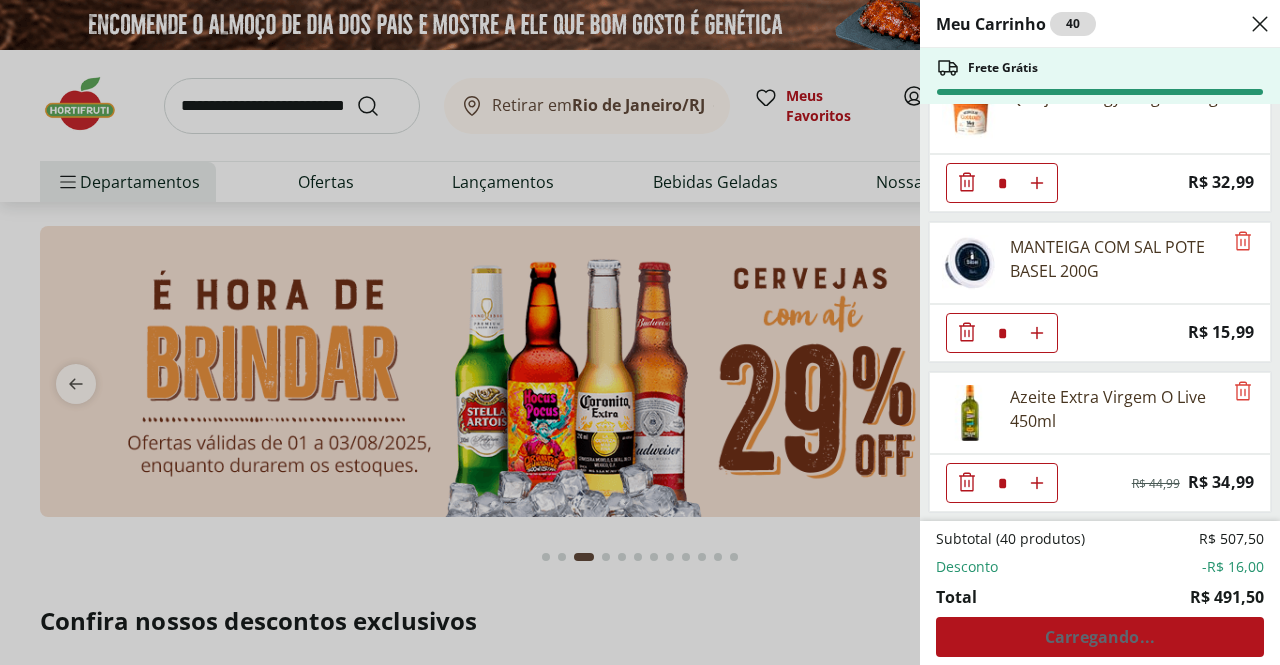 click 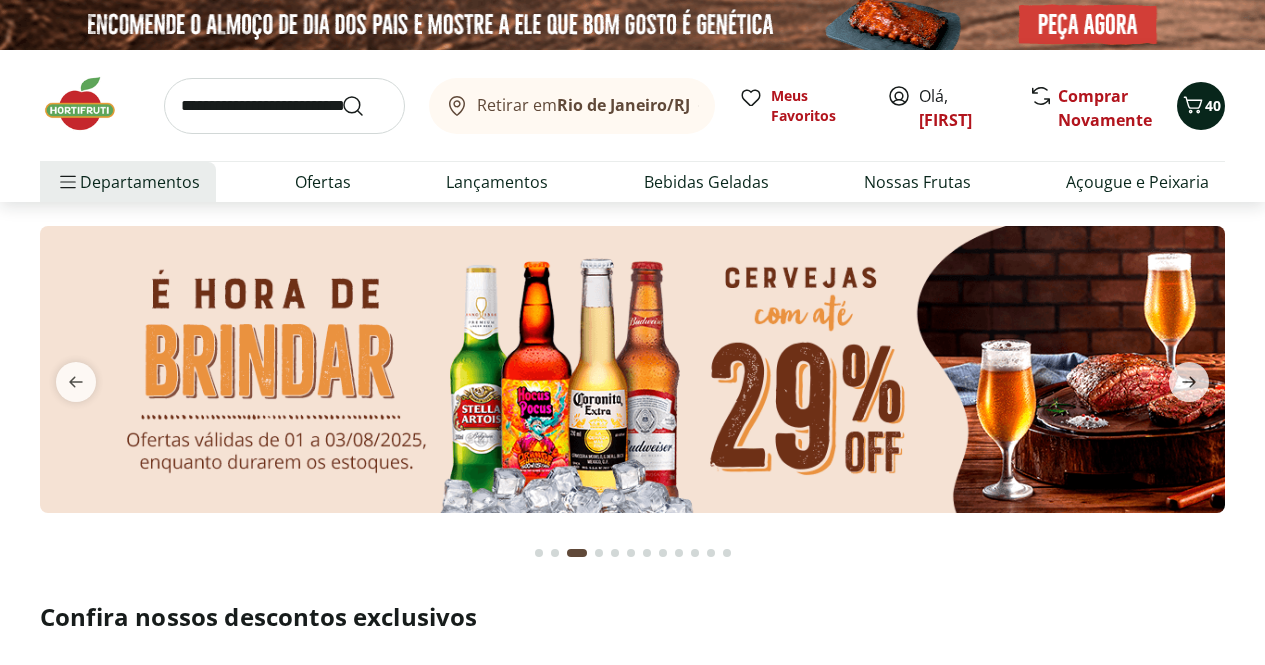 click on "40" at bounding box center [1213, 105] 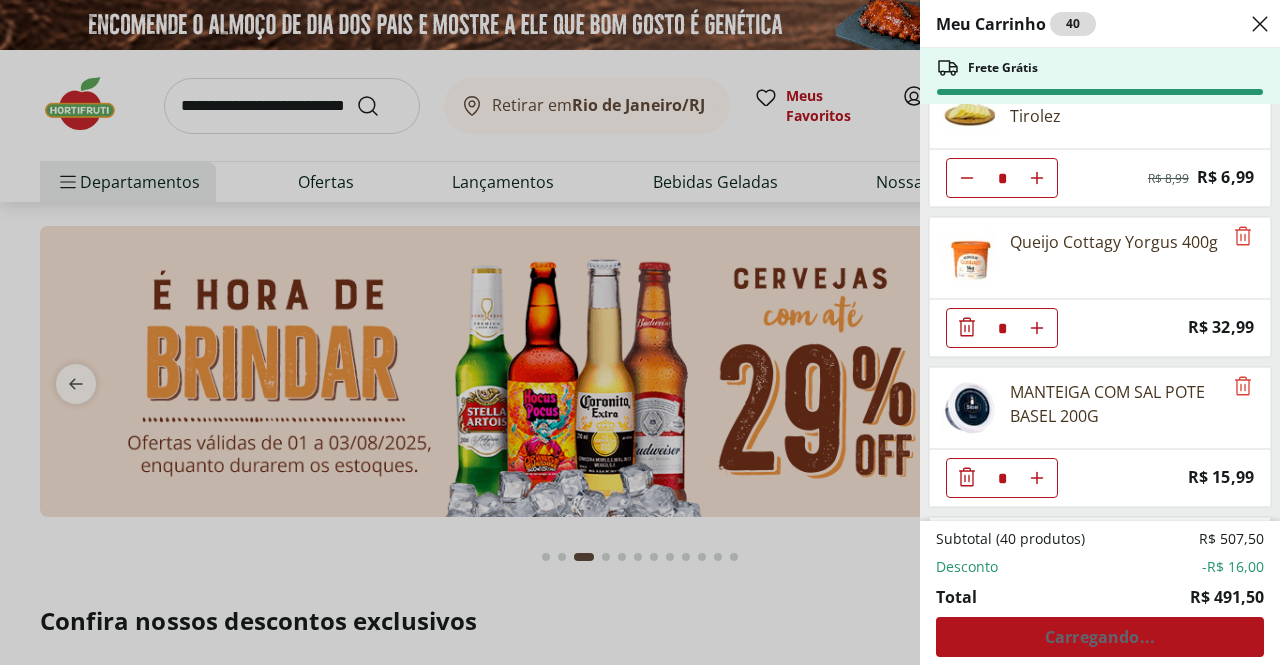 scroll, scrollTop: 1541, scrollLeft: 0, axis: vertical 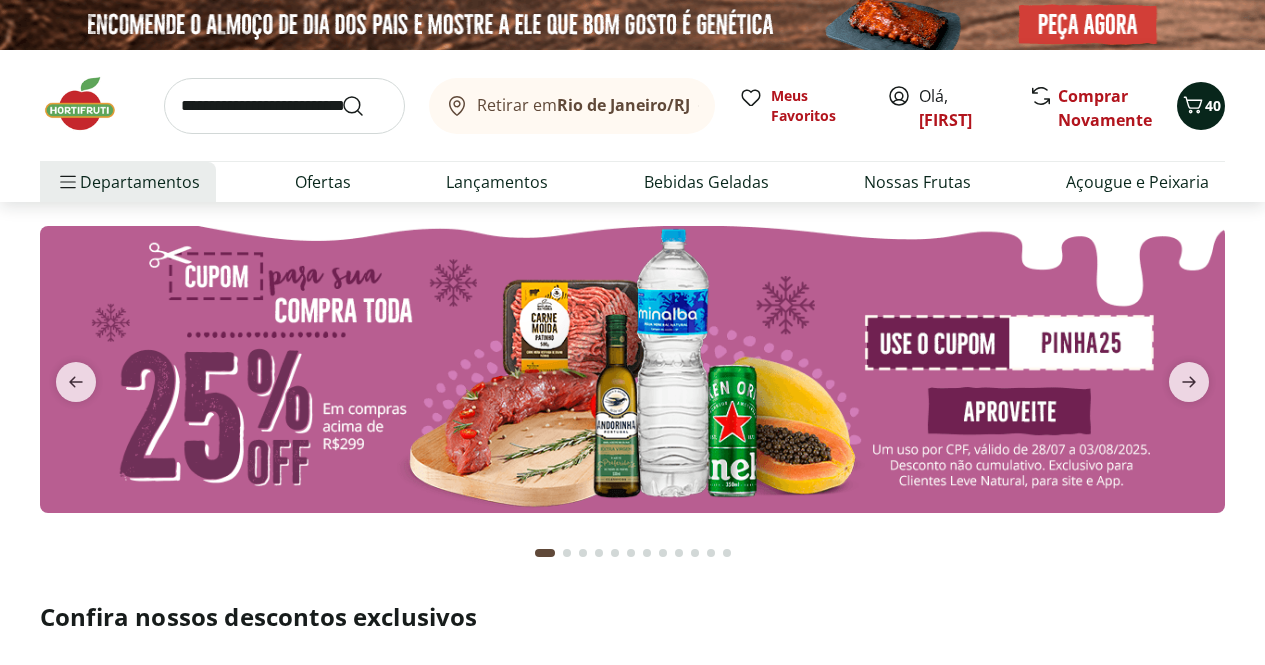 click on "40" at bounding box center [1213, 105] 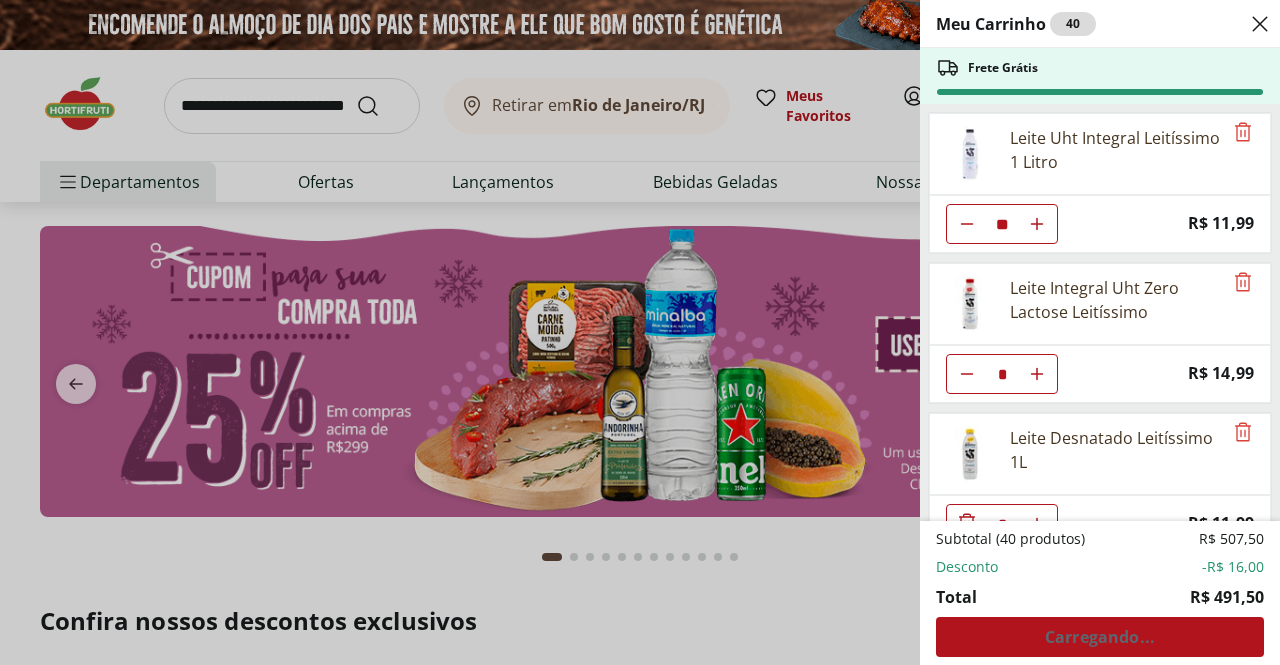 click on "Subtotal (40 produtos) R$ 507,50 Desconto -R$ 16,00 Total R$ 491,50 Carregando..." at bounding box center [1100, 593] 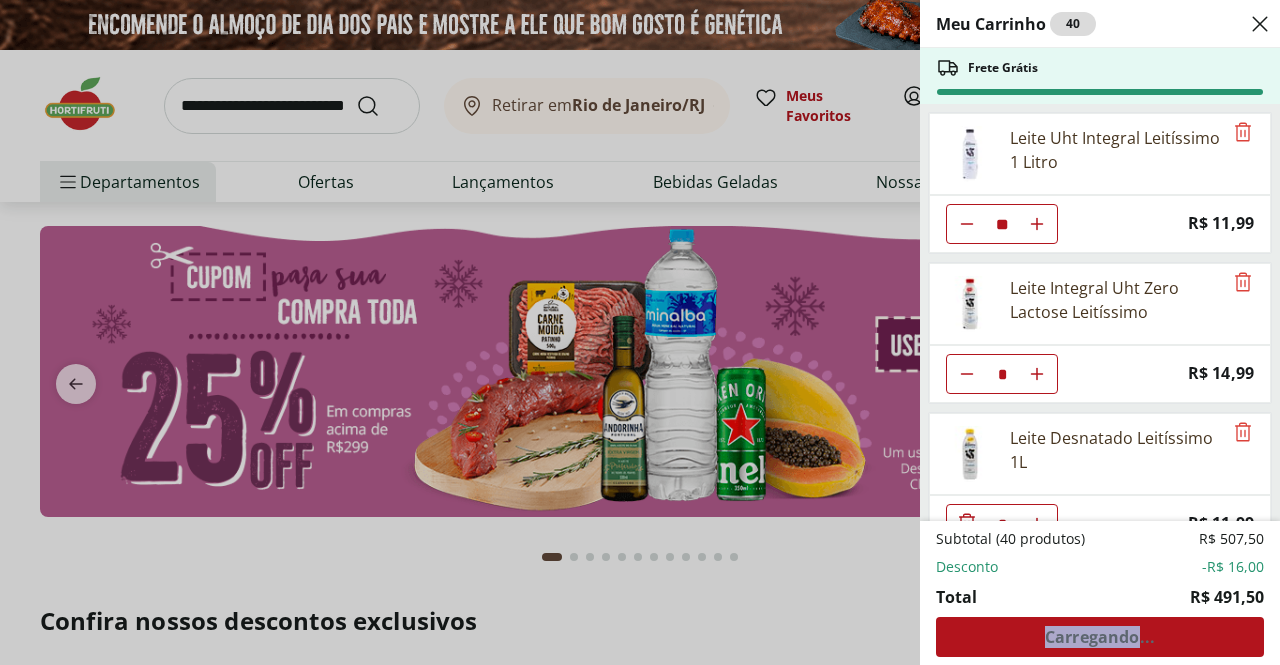 click on "Subtotal (40 produtos) R$ 507,50 Desconto -R$ 16,00 Total R$ 491,50 Carregando..." at bounding box center [1100, 593] 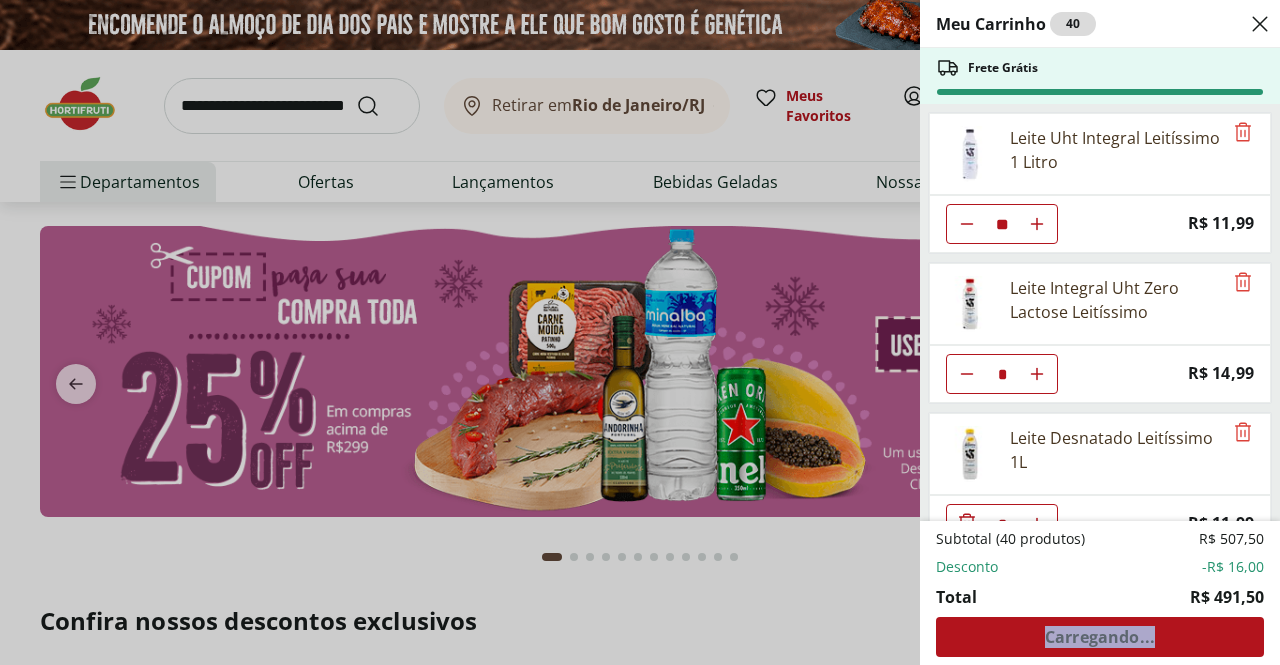 click on "Subtotal (40 produtos) R$ 507,50 Desconto -R$ 16,00 Total R$ 491,50 Carregando..." at bounding box center (1100, 593) 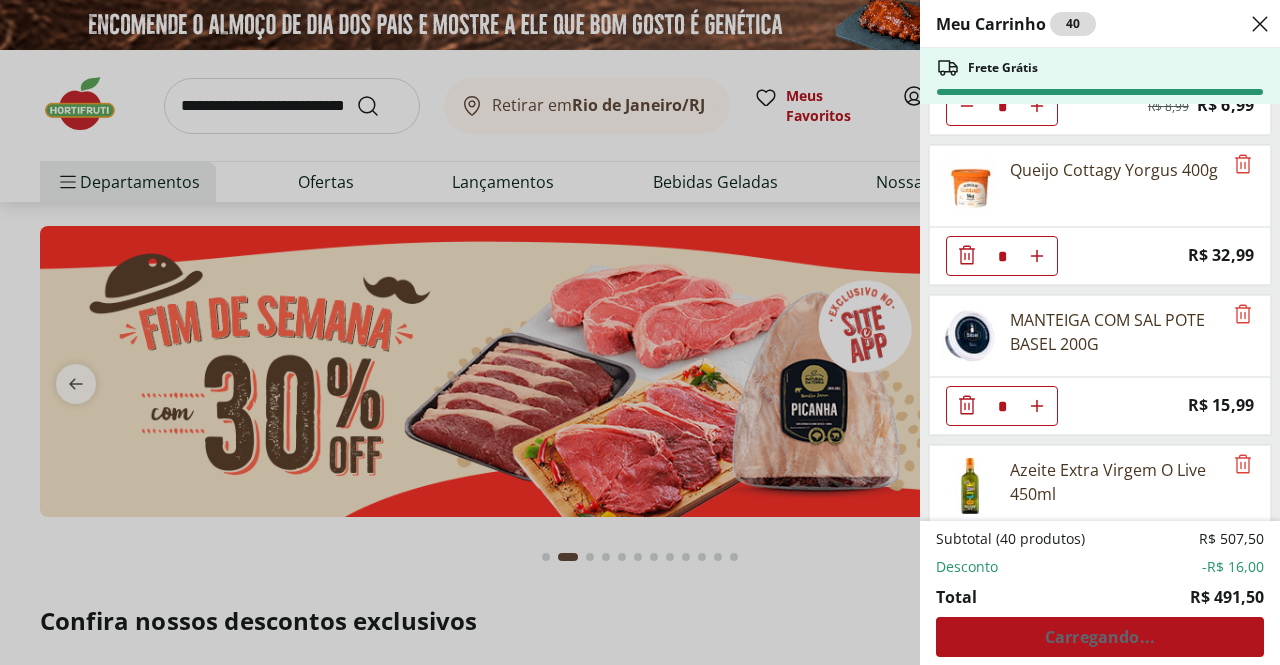 scroll, scrollTop: 1541, scrollLeft: 0, axis: vertical 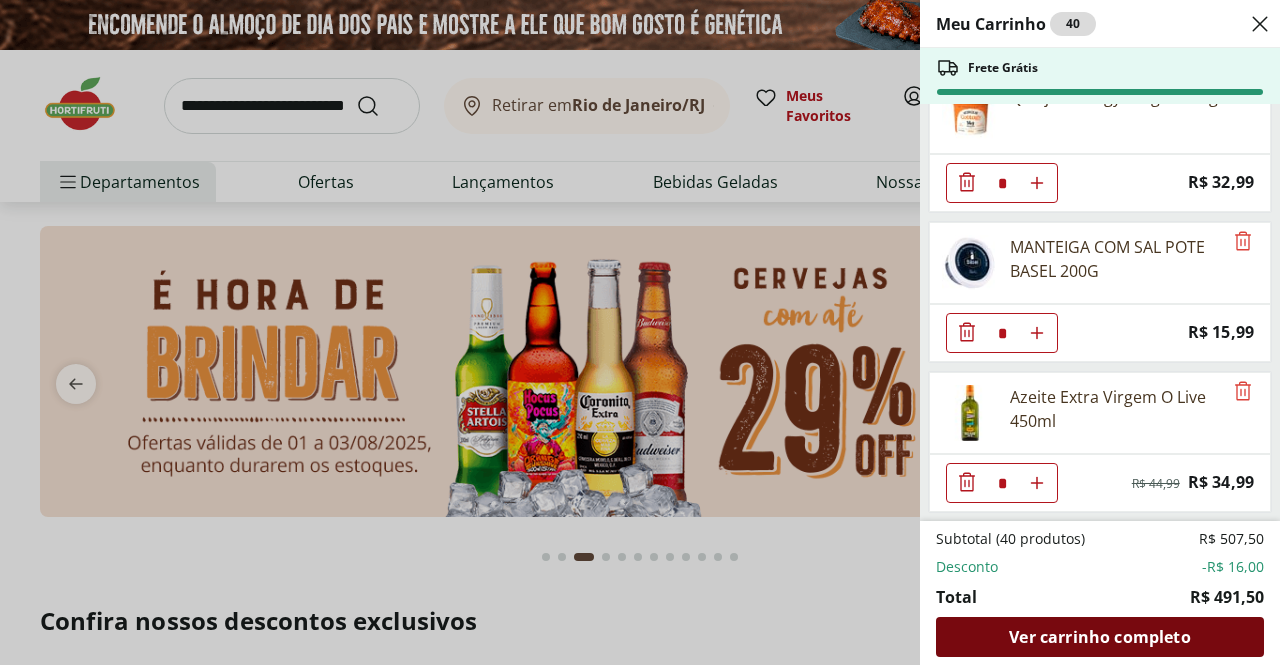 click on "Ver carrinho completo" at bounding box center (1099, 637) 